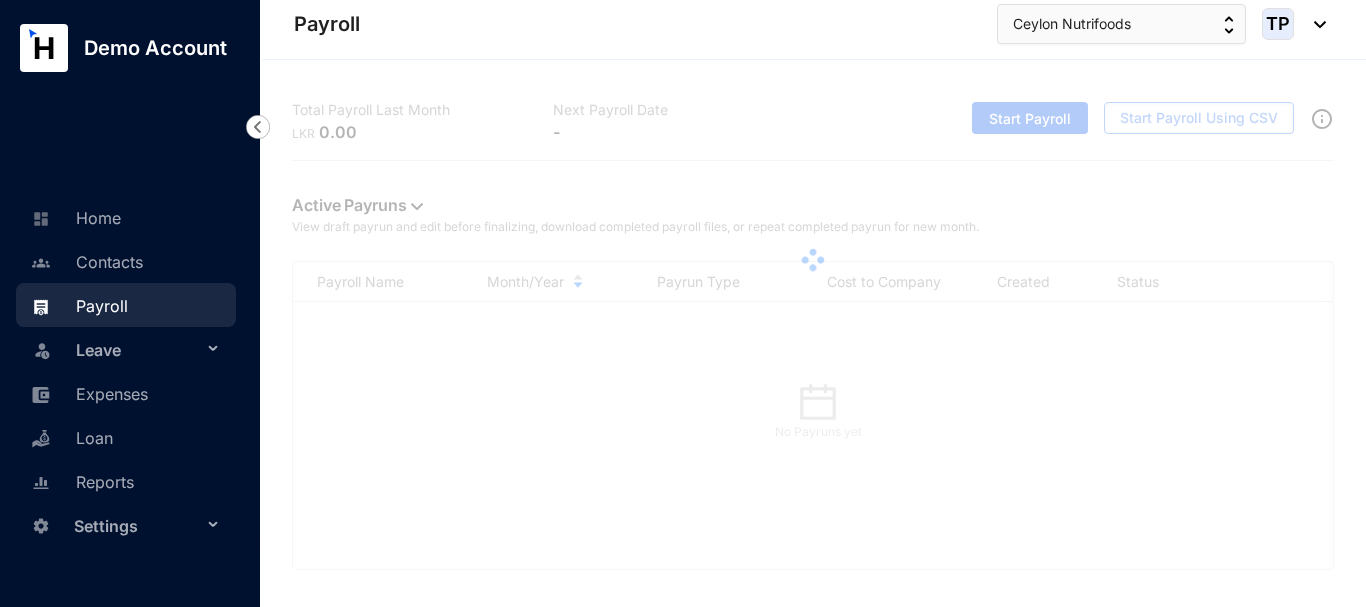 scroll, scrollTop: 0, scrollLeft: 0, axis: both 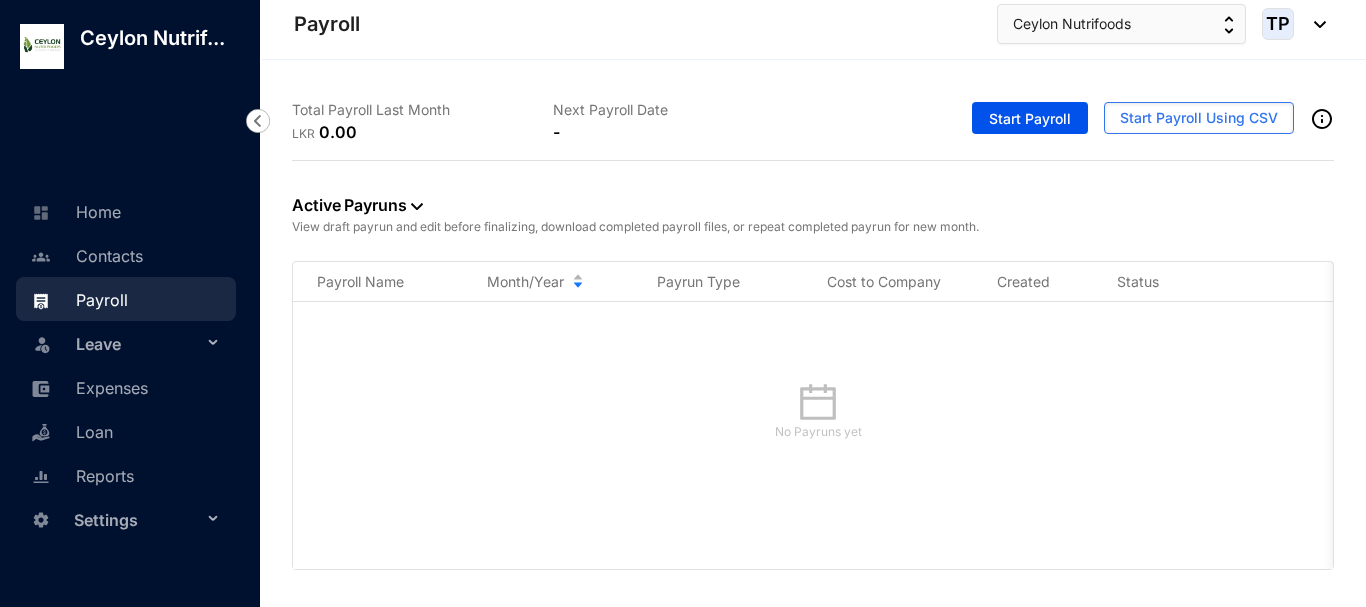 click at bounding box center (42, 46) 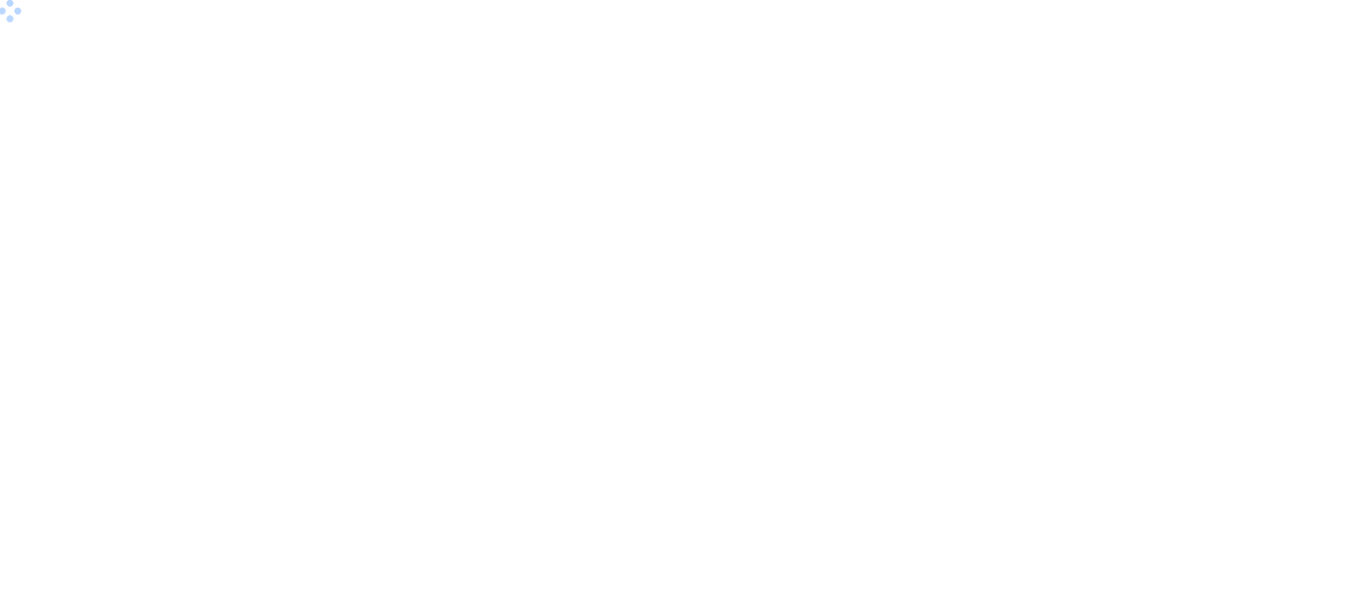 scroll, scrollTop: 0, scrollLeft: 0, axis: both 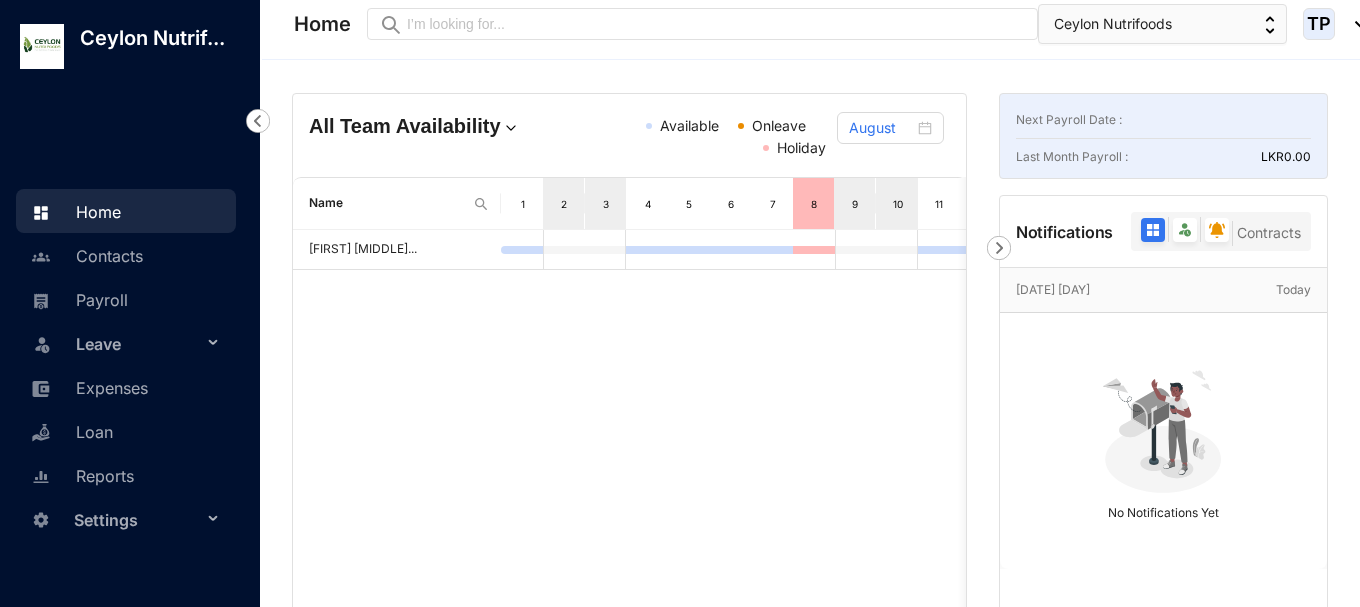 click on "1" at bounding box center [523, 204] 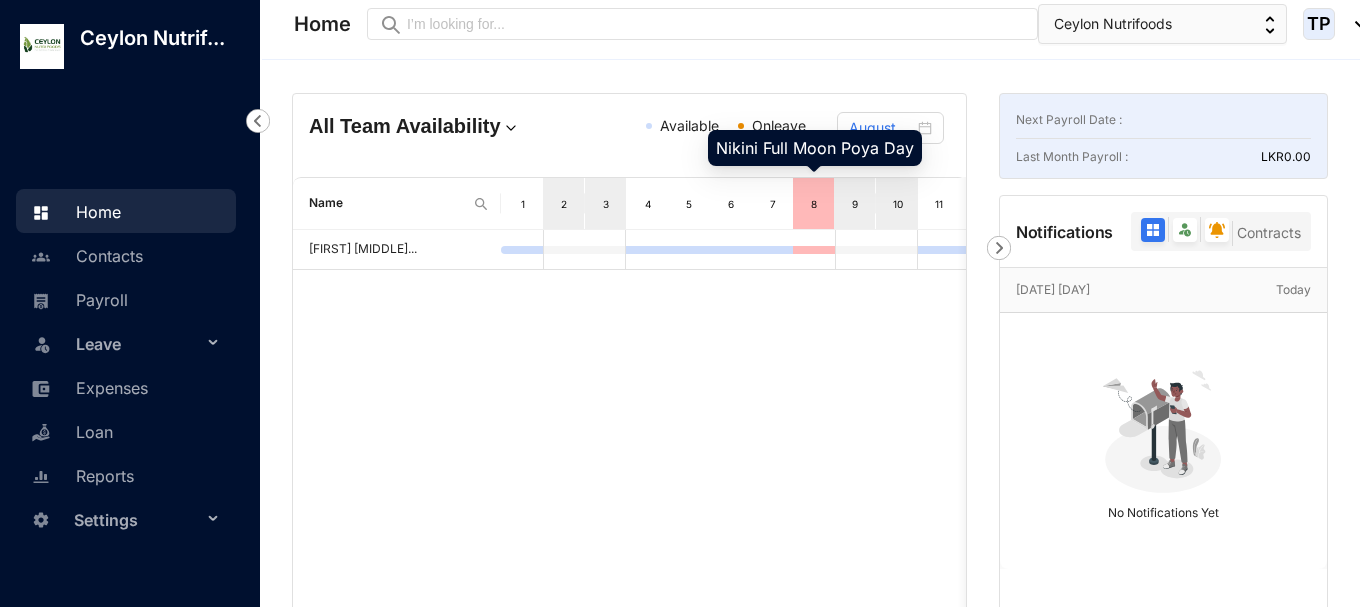 click on "8" at bounding box center (814, 203) 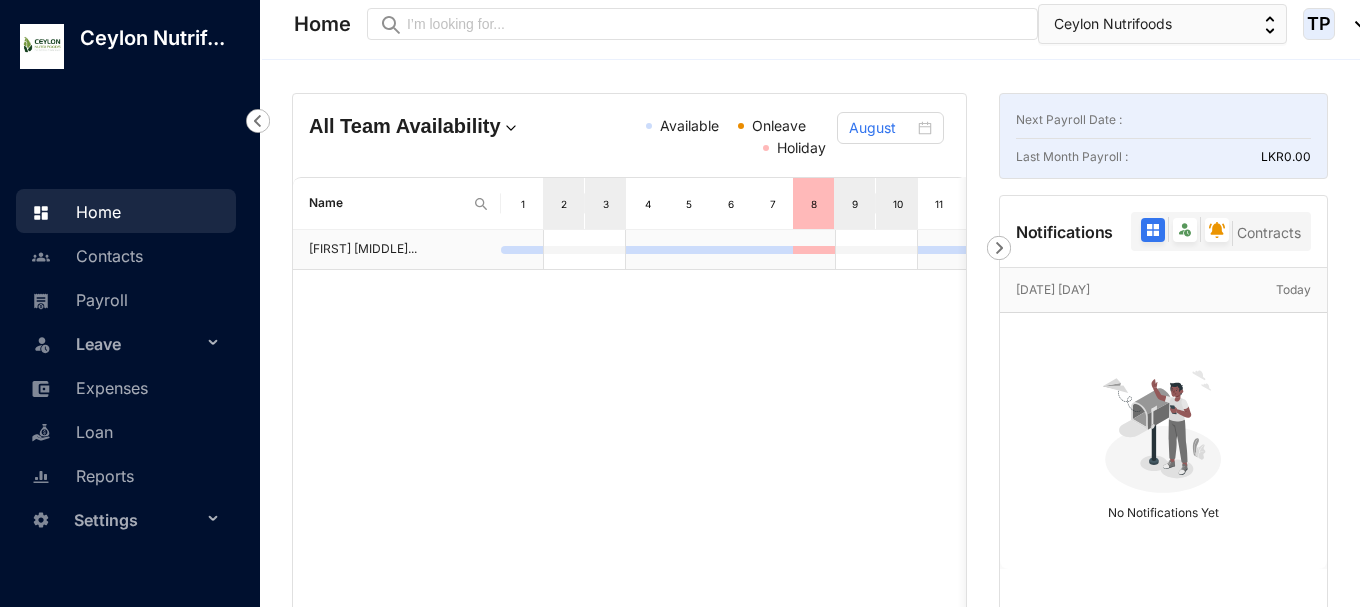 click at bounding box center [814, 250] 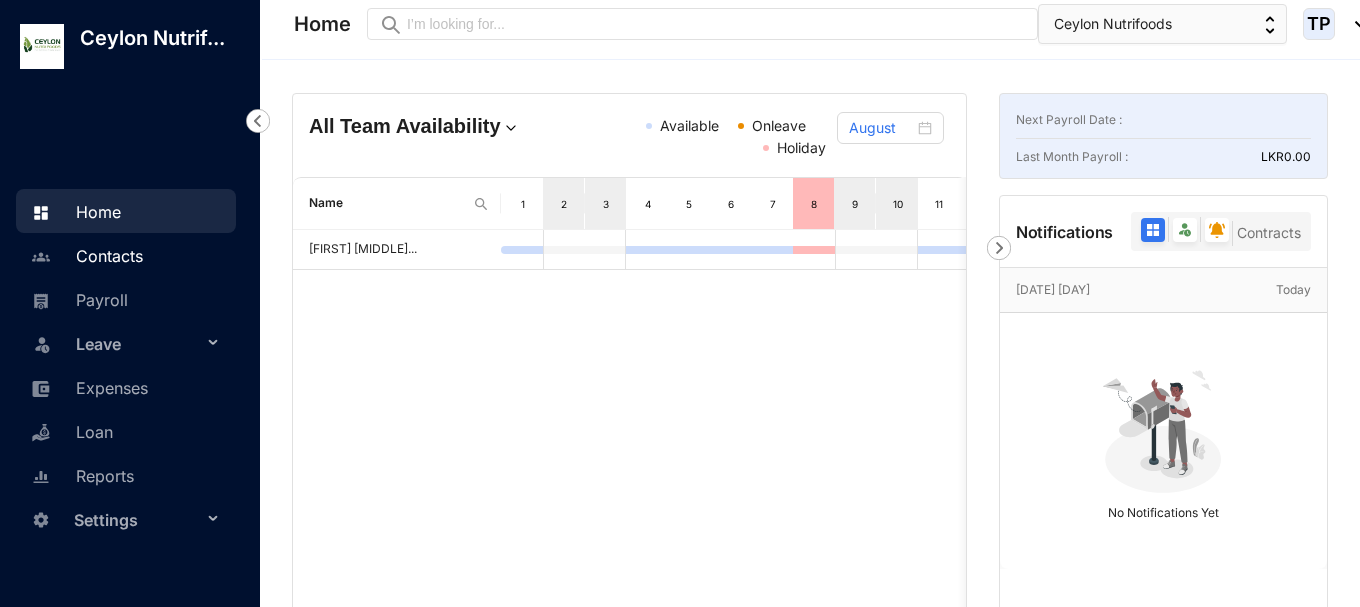 click on "Contacts" at bounding box center [84, 256] 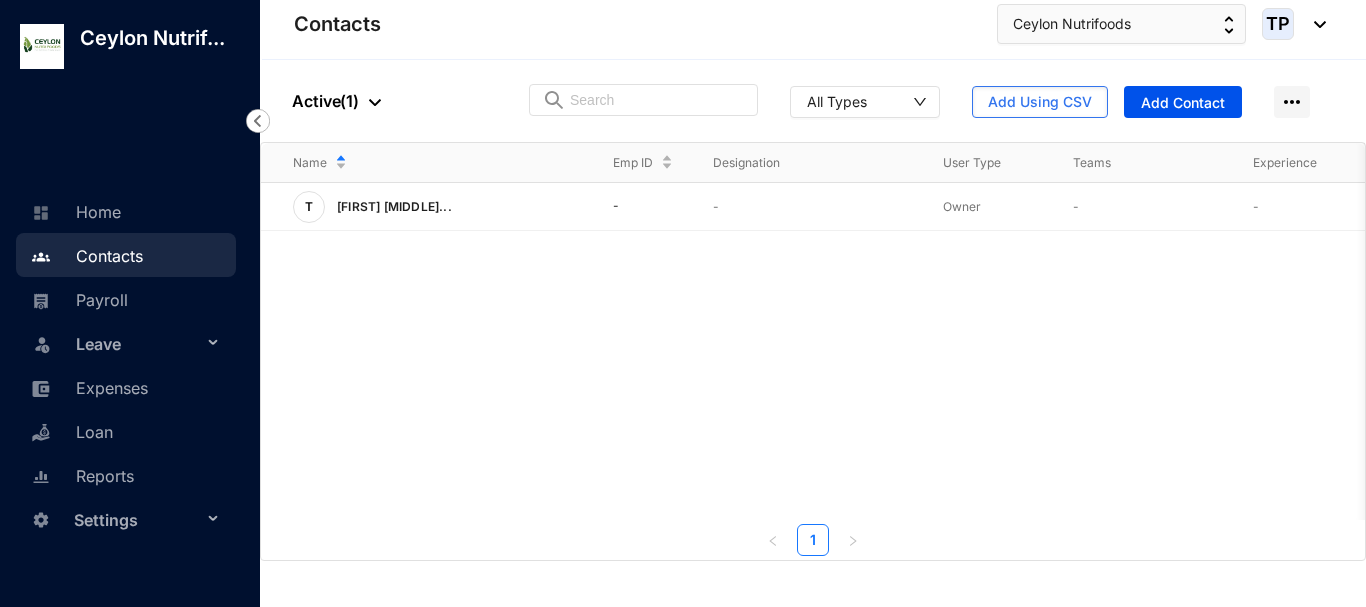 click on "T [FIRST] [MIDDLE] - - Owner - - View More" at bounding box center [813, 351] 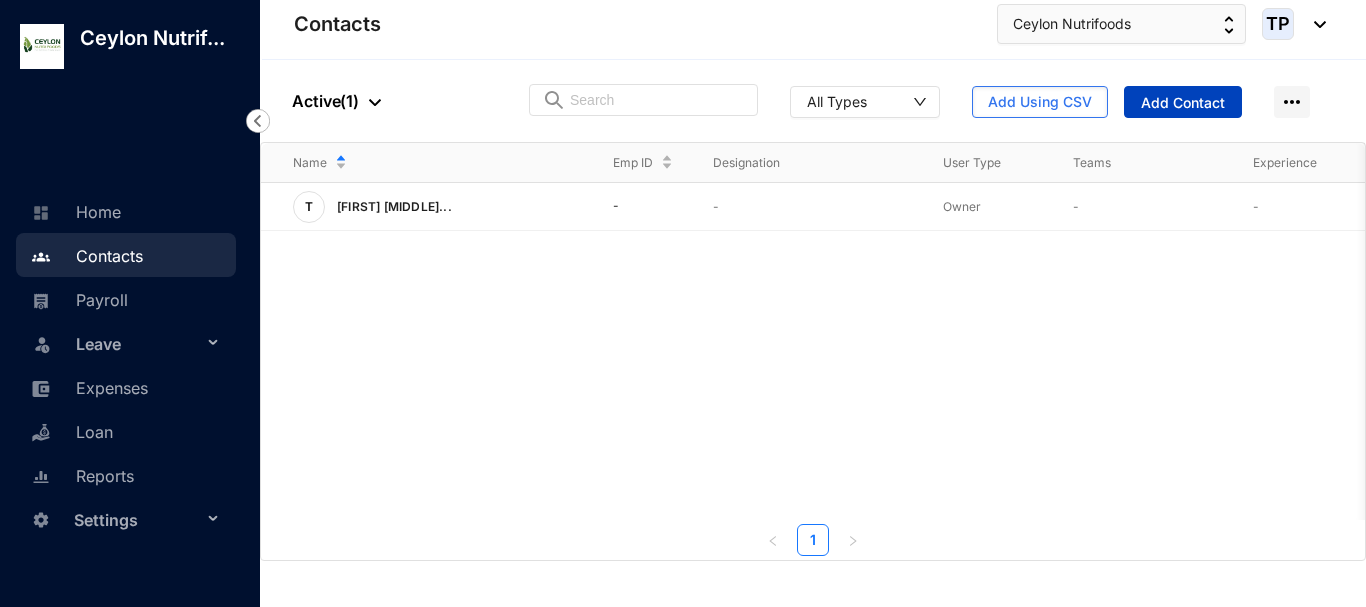 click on "Add Contact" at bounding box center (1183, 103) 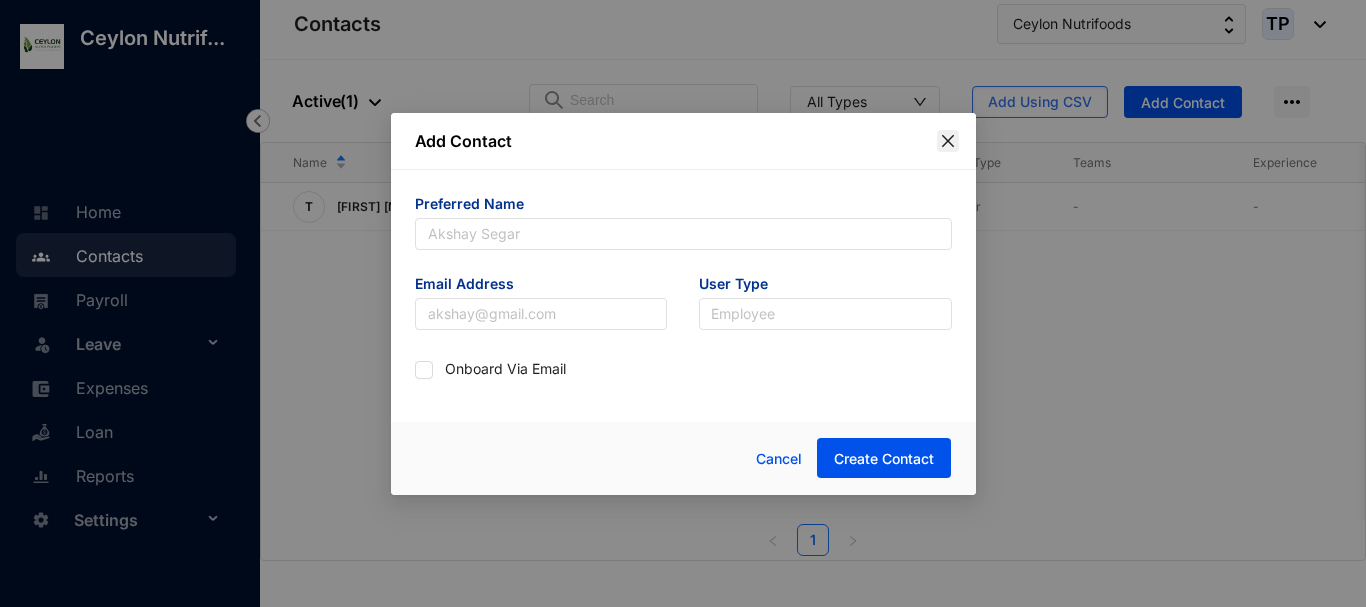 click 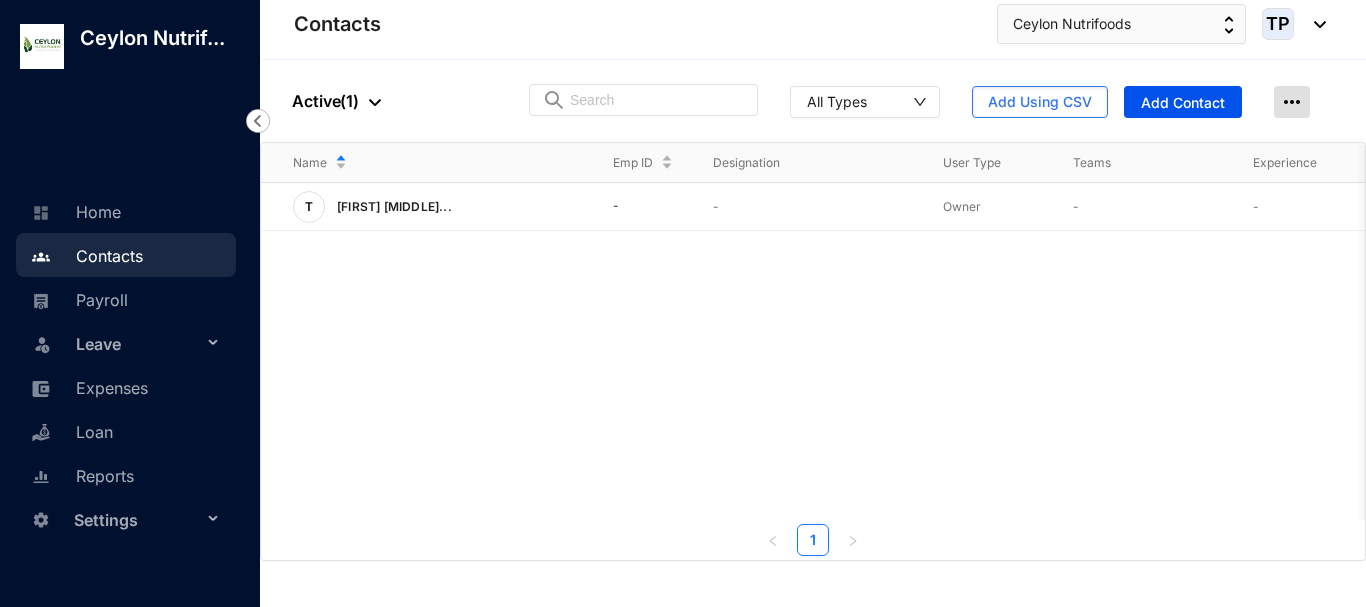 click at bounding box center (1292, 102) 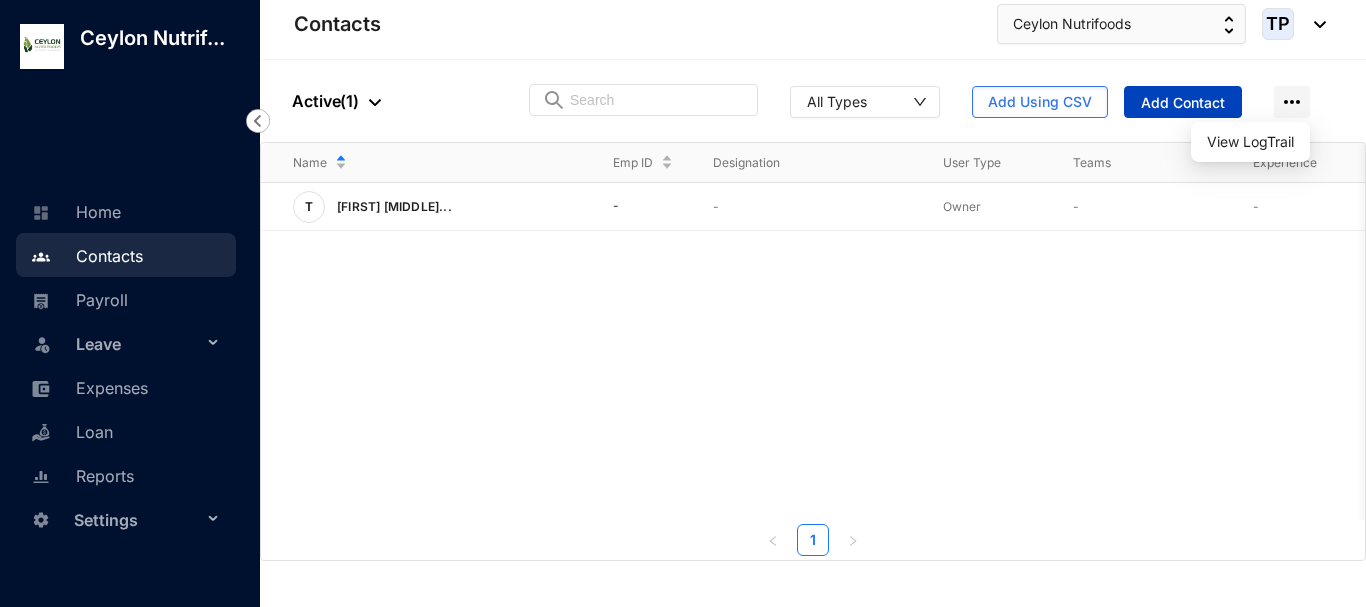 click on "Add Contact" at bounding box center (1183, 103) 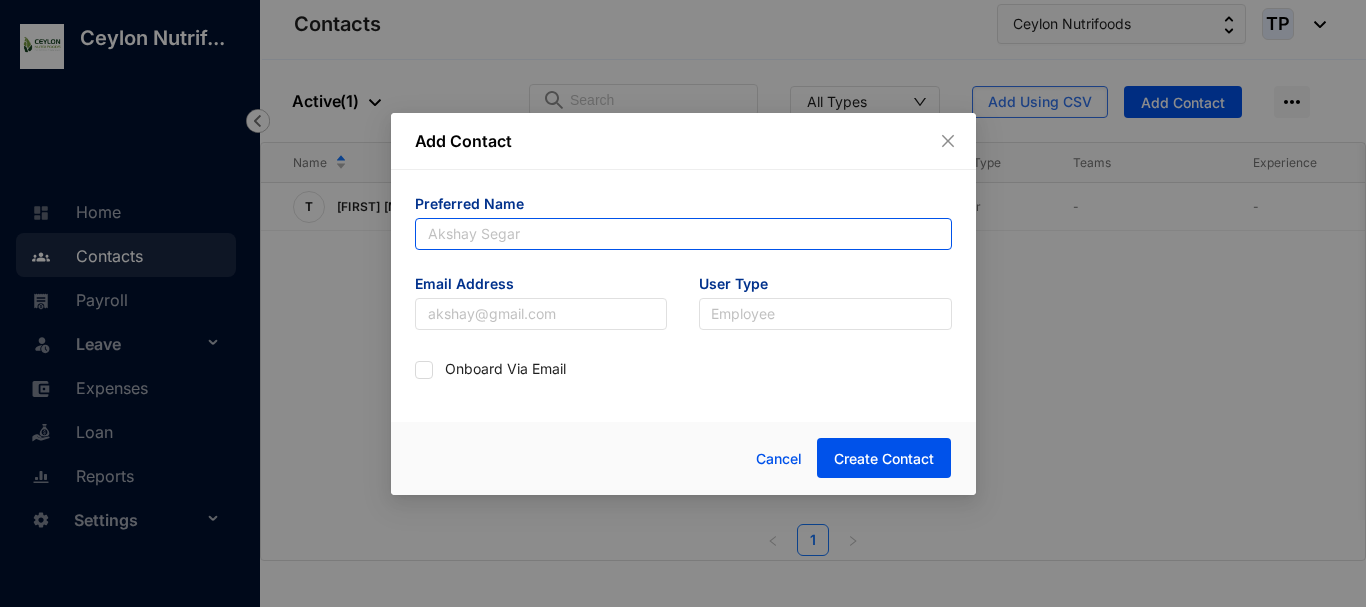 click at bounding box center (683, 234) 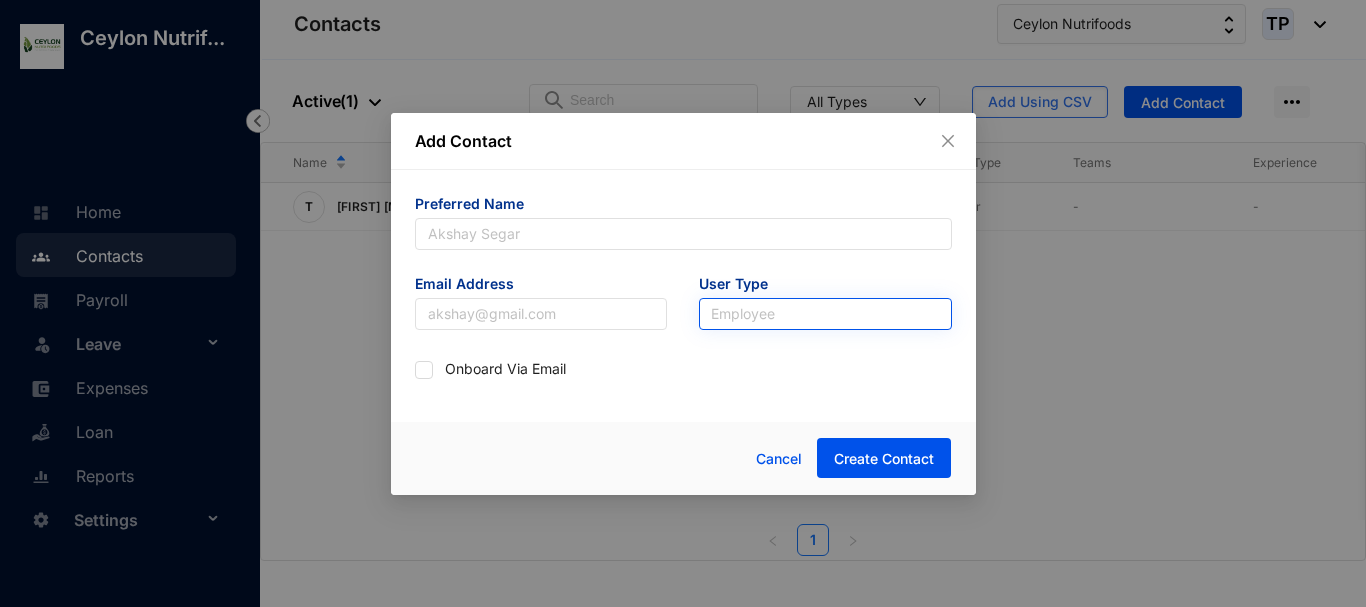 click at bounding box center (825, 314) 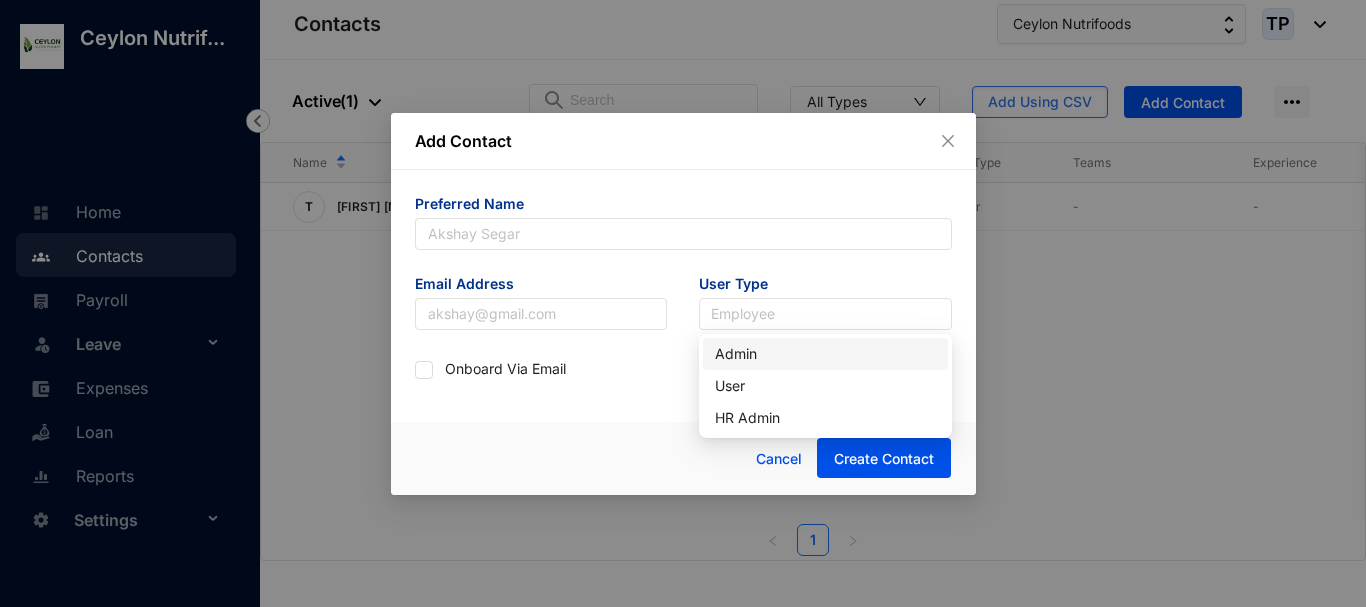 click on "Onboard Via Email" at bounding box center [505, 370] 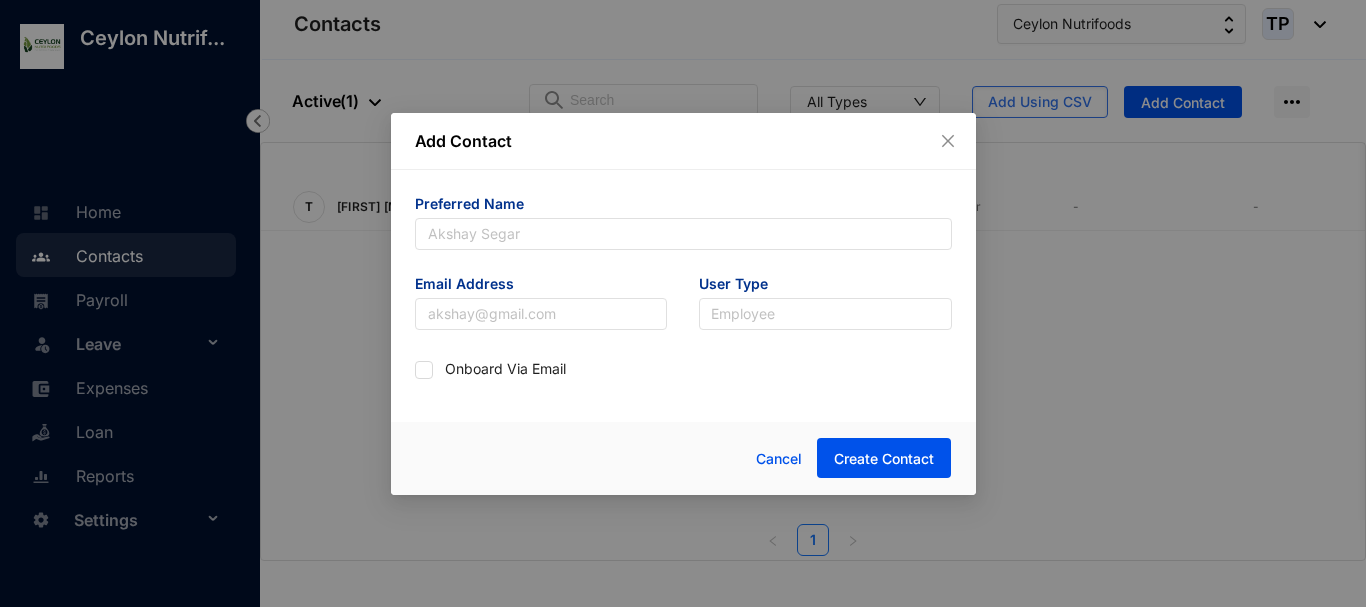 click on "Onboard Via Email" at bounding box center [683, 370] 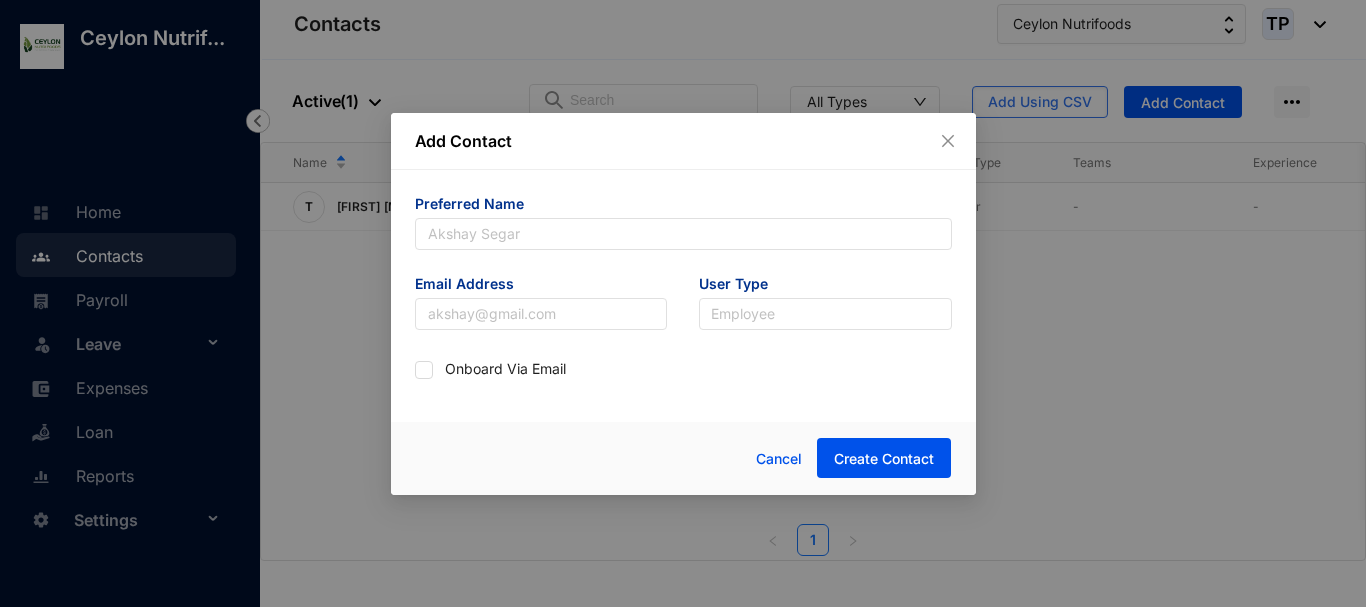 click on "Onboard Via Email" at bounding box center [683, 370] 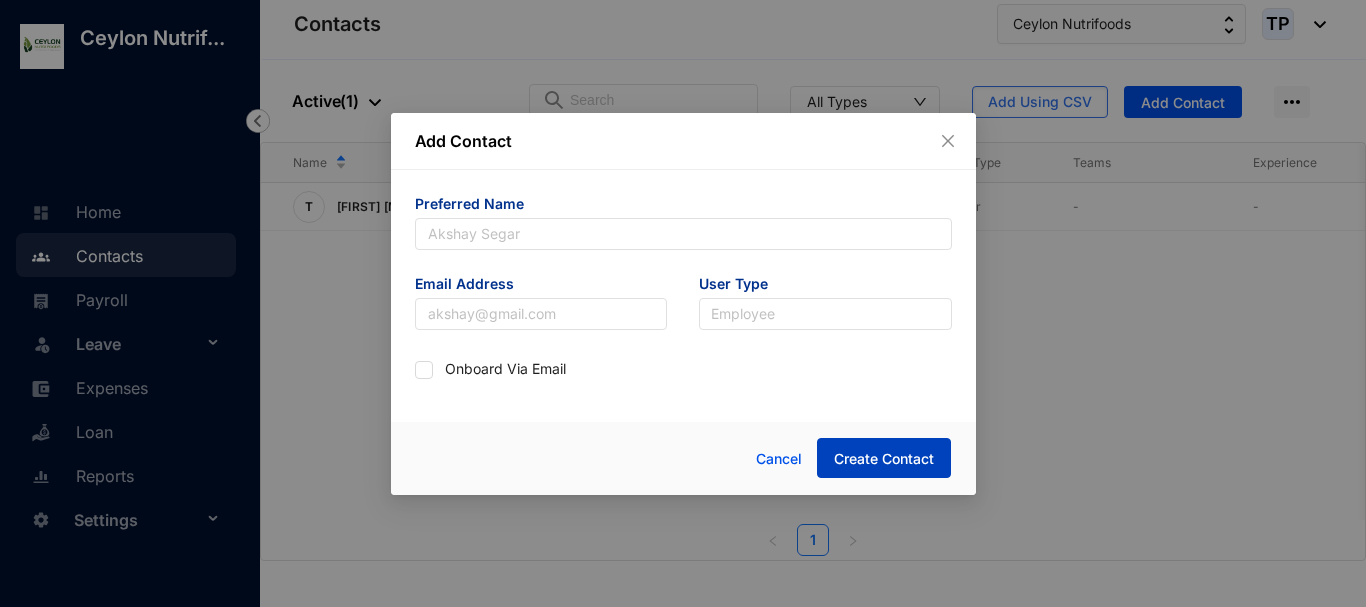 click on "Create Contact" at bounding box center [884, 459] 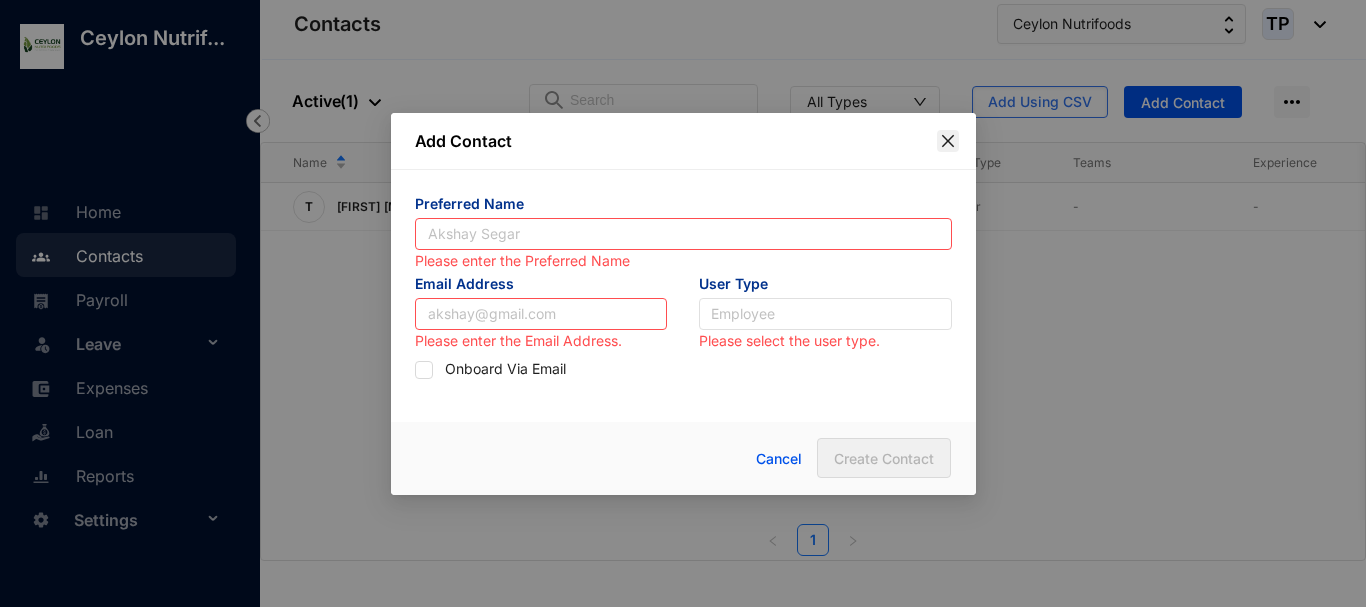 click 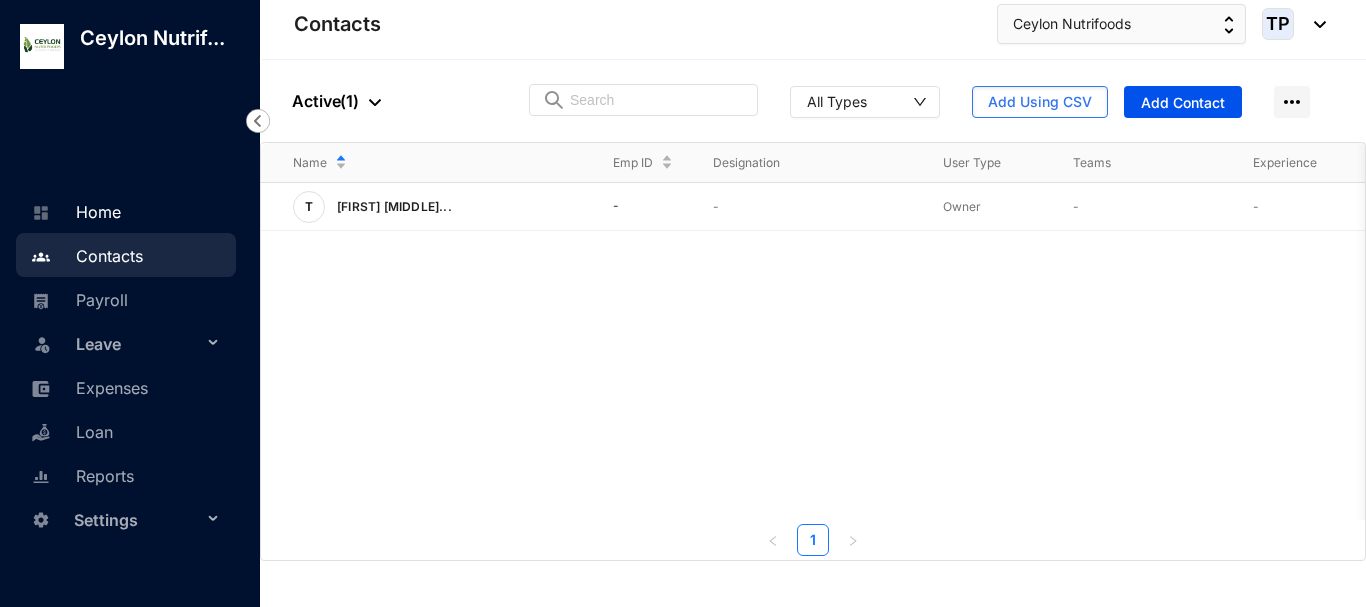 click on "Home" at bounding box center (73, 212) 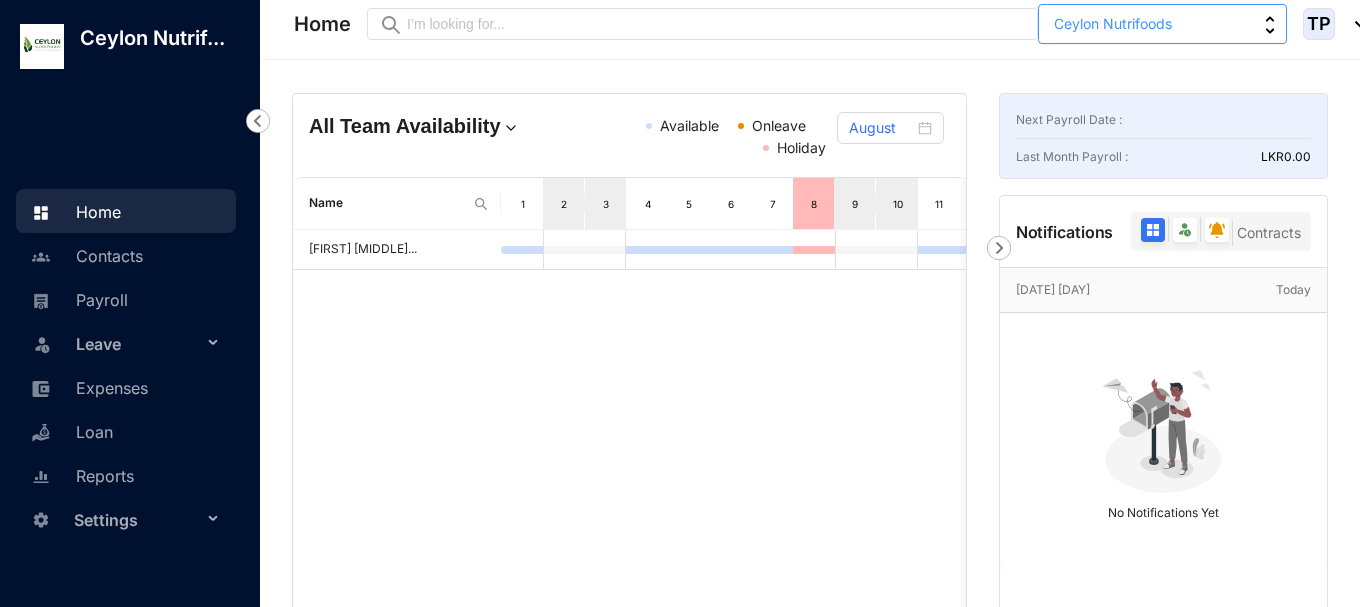click on "Ceylon Nutrifoods" at bounding box center [1162, 24] 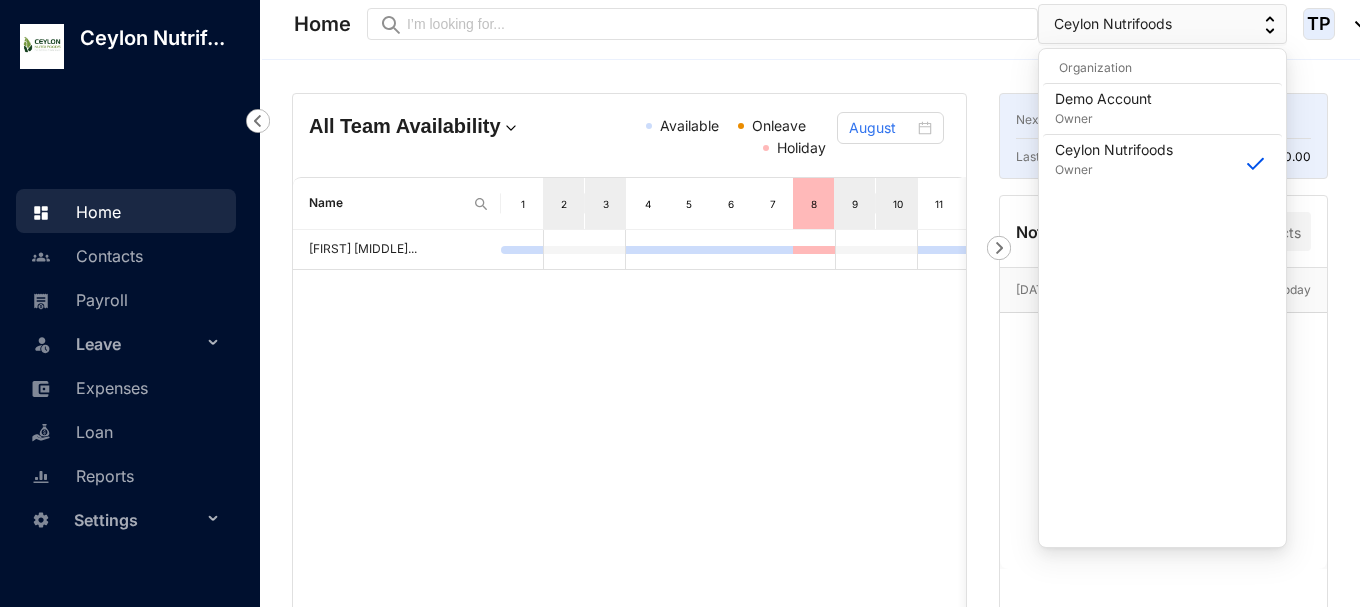 click at bounding box center (1356, 24) 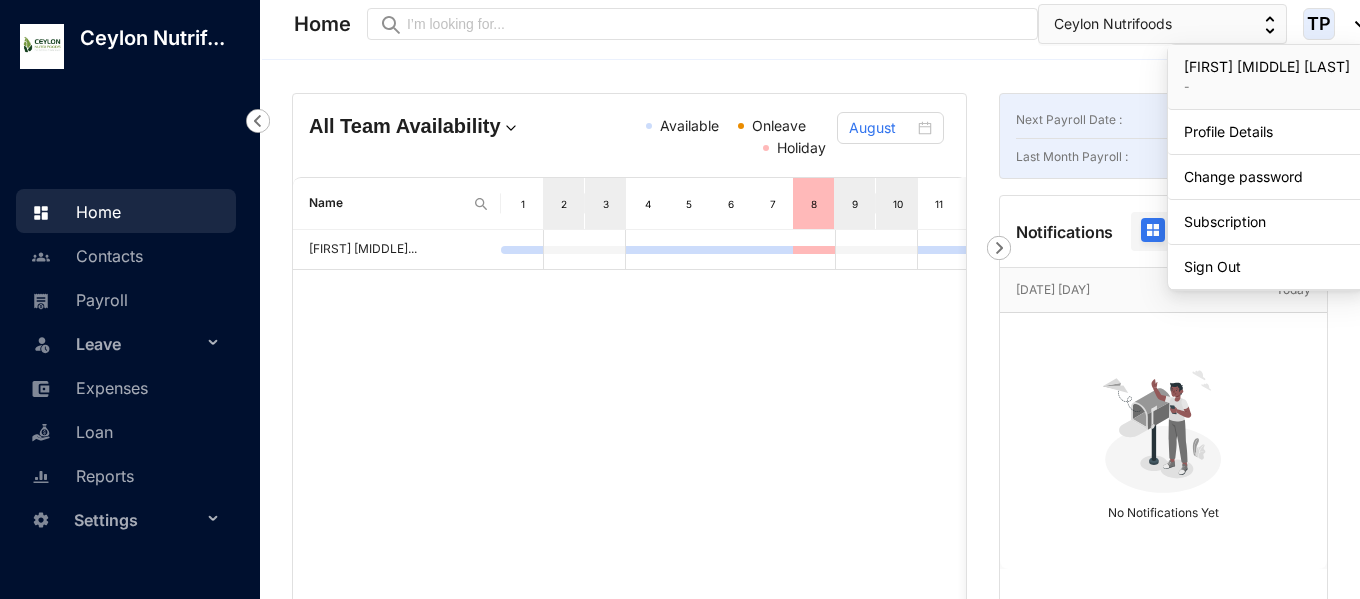 drag, startPoint x: 645, startPoint y: 365, endPoint x: 629, endPoint y: 368, distance: 16.27882 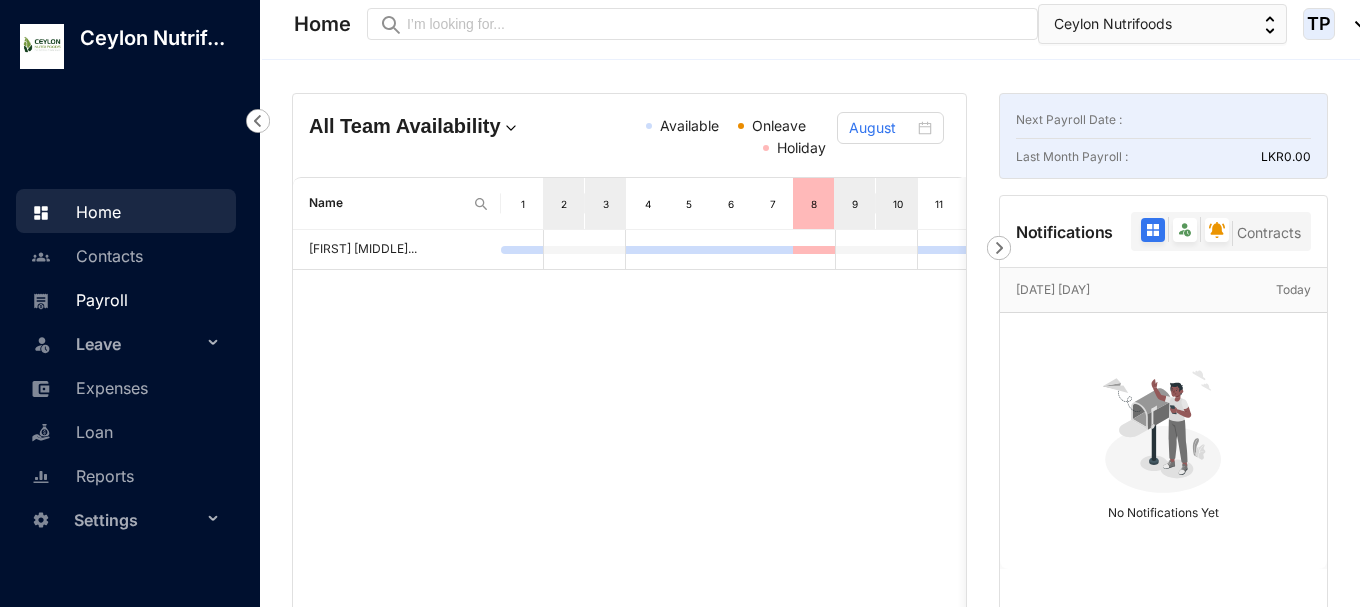 click on "Payroll" at bounding box center (77, 300) 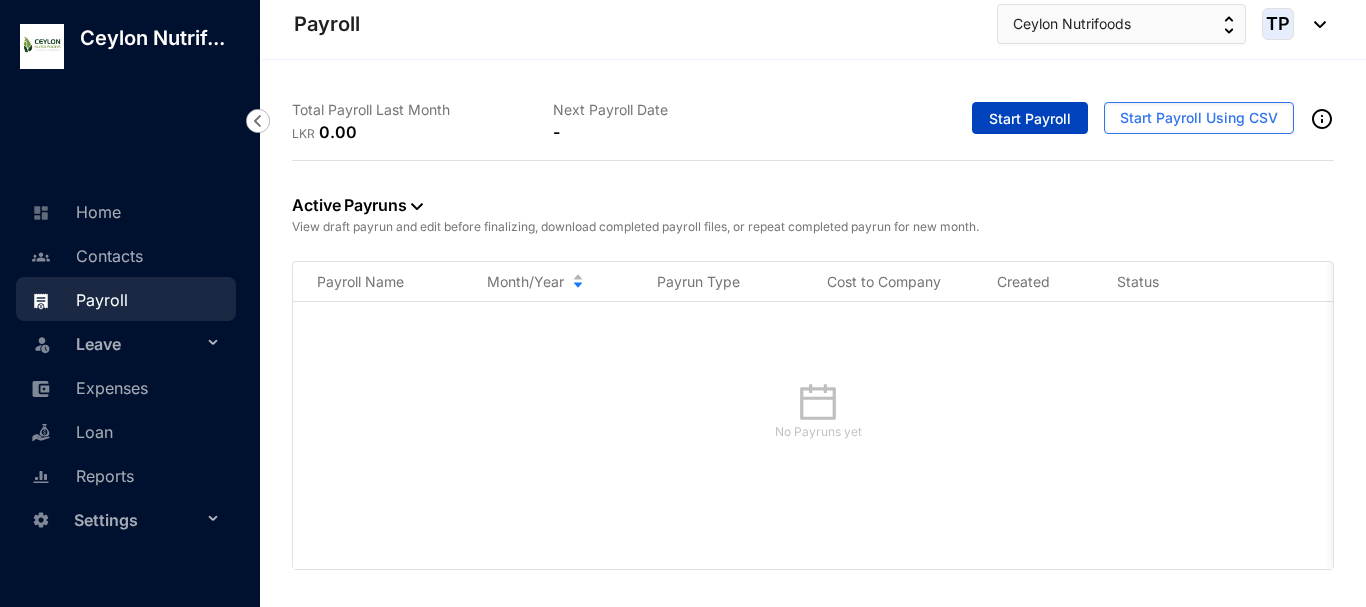 click on "Start Payroll" at bounding box center (1030, 119) 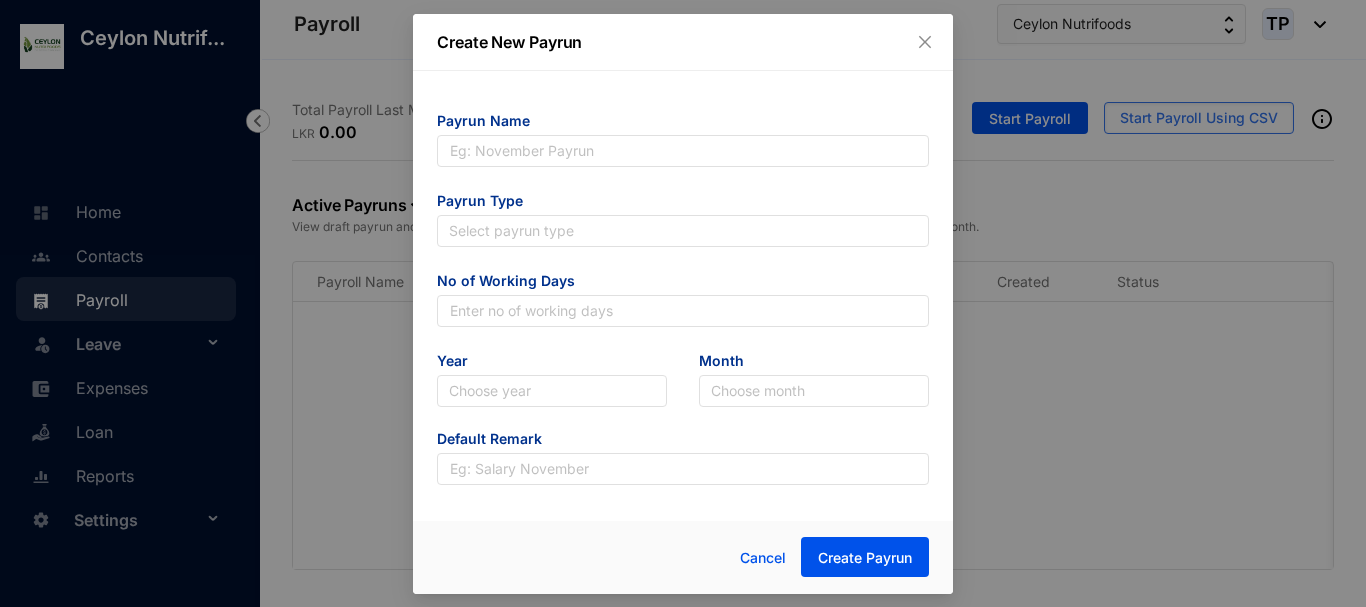 click on "Create New Payrun Payrun Name Payrun Type Select payrun type No of Working Days Year Choose year Month Choose month Default Remark Cancel Create Payrun" at bounding box center [683, 303] 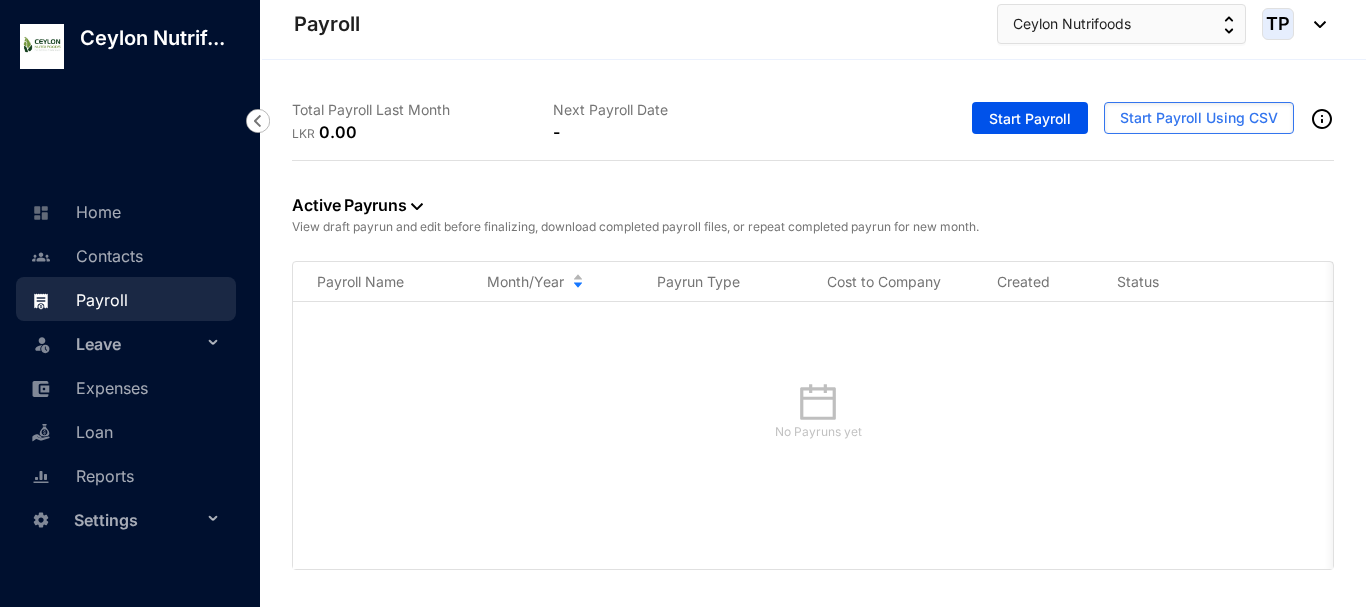 click on "Settings" at bounding box center [138, 520] 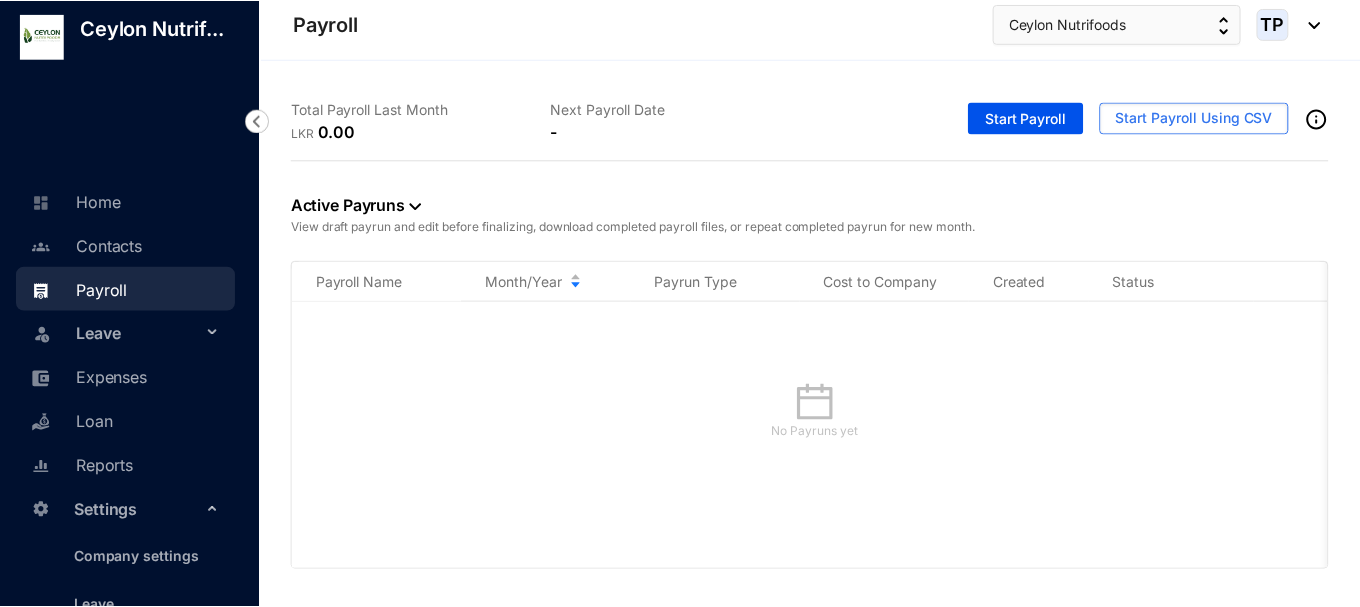 scroll, scrollTop: 0, scrollLeft: 0, axis: both 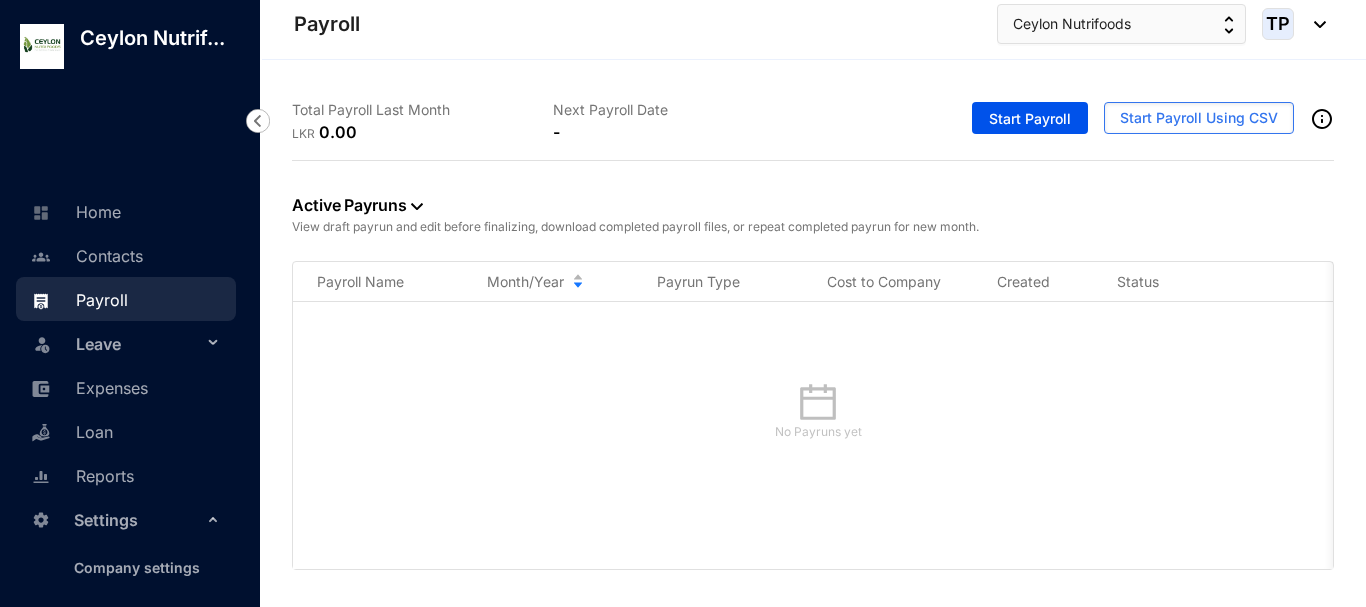 click on "Leave" at bounding box center [139, 344] 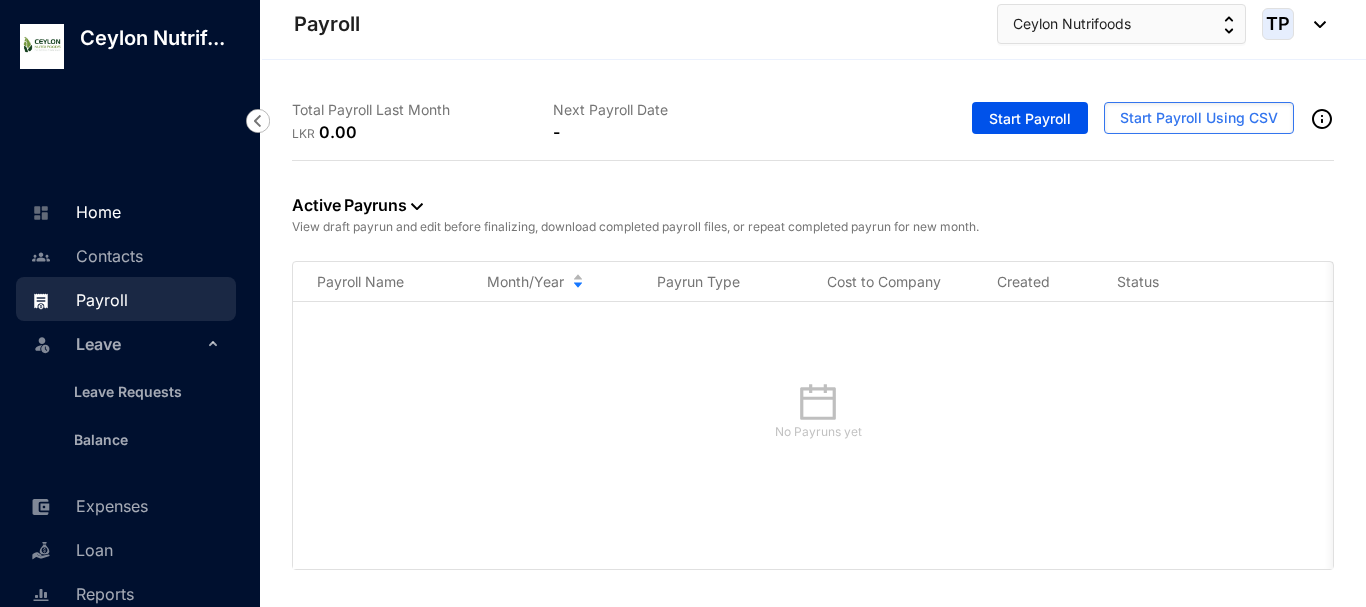 click on "Home" at bounding box center (73, 212) 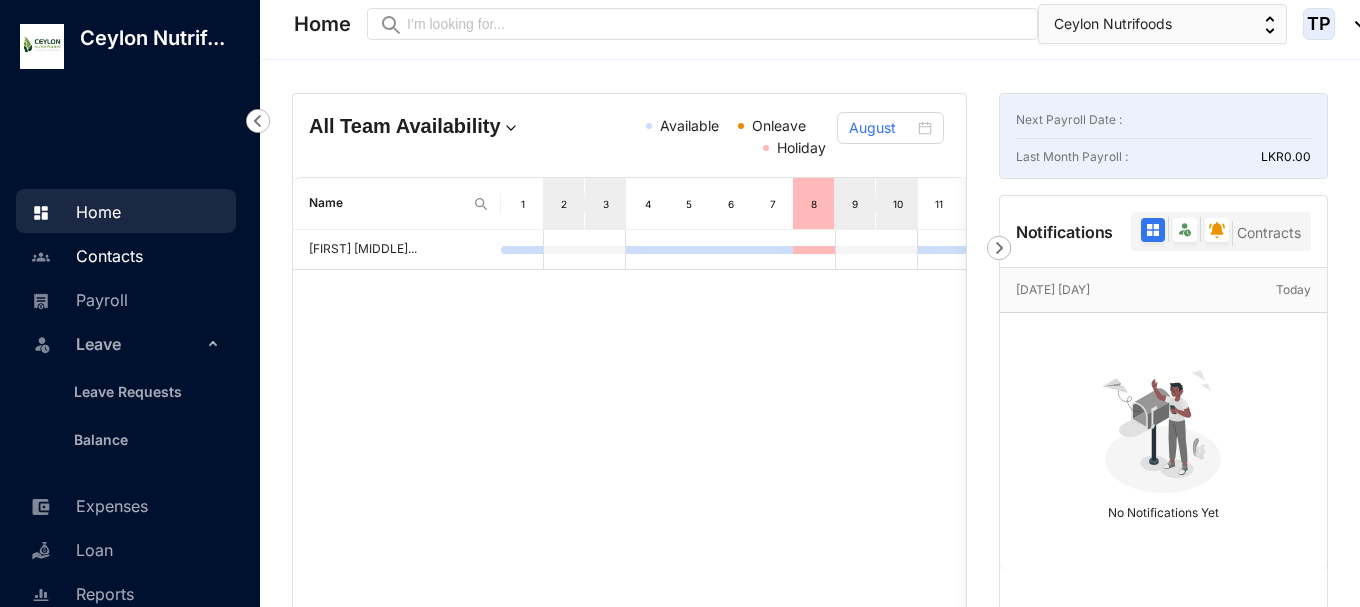 click on "Contacts" at bounding box center (84, 256) 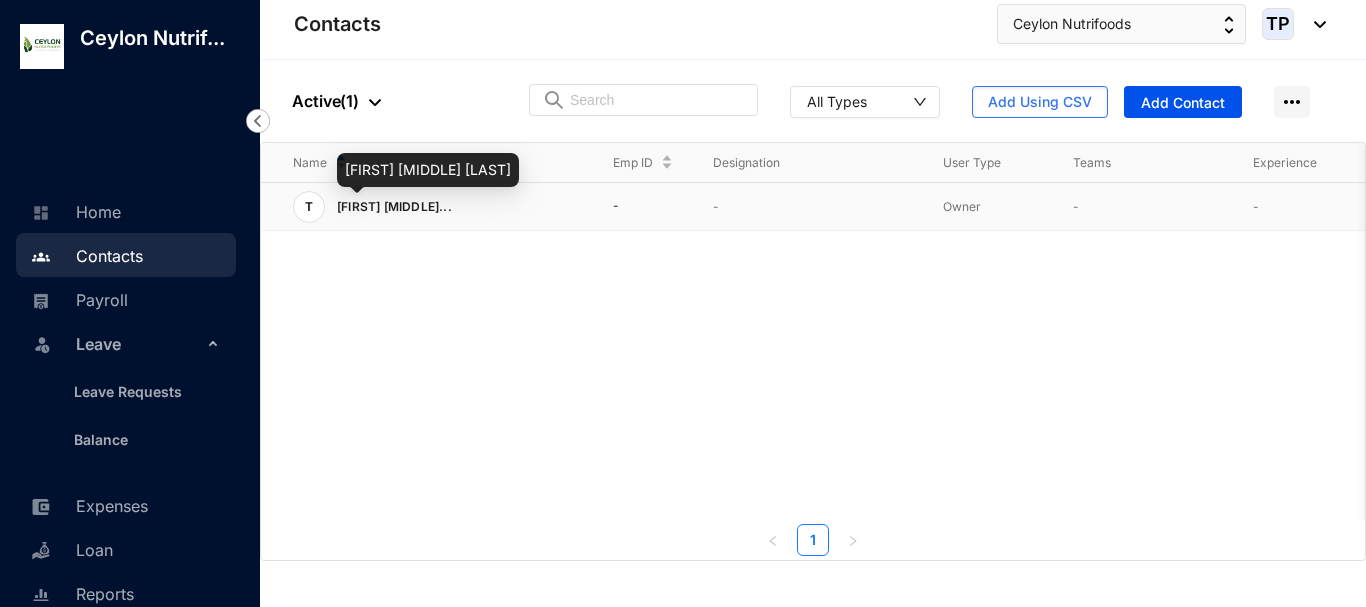 click on "[FIRST] [MIDDLE]..." at bounding box center [394, 206] 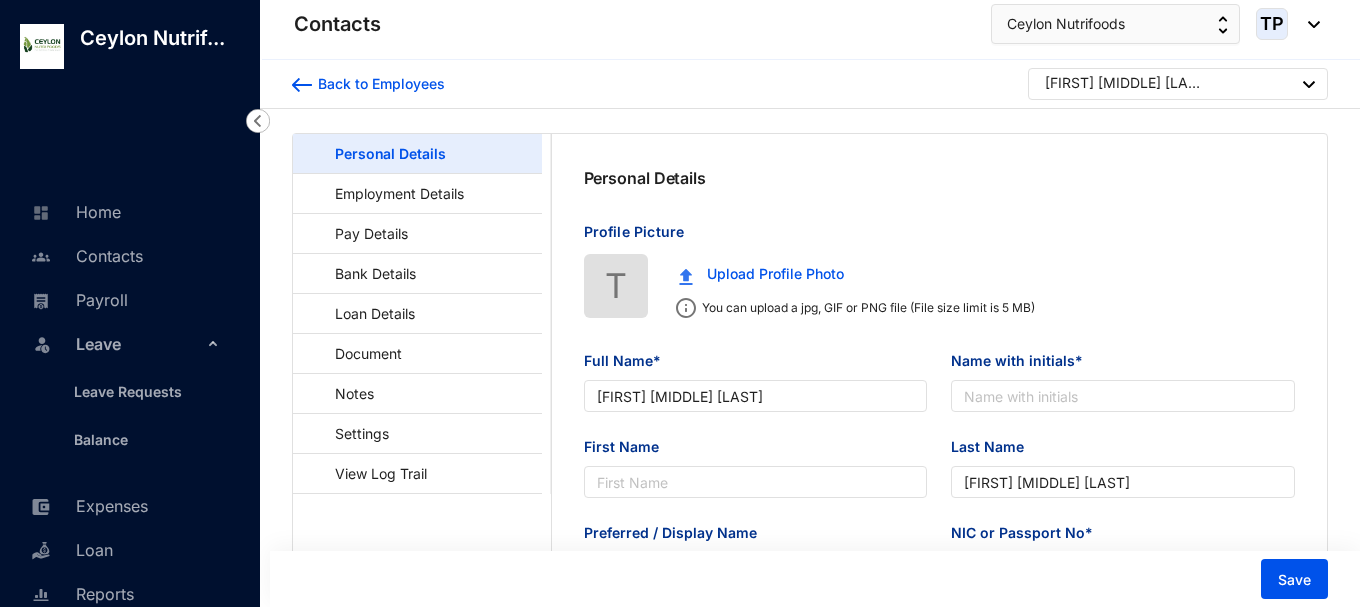 type on "[FIRST] [MIDDLE] [LAST]" 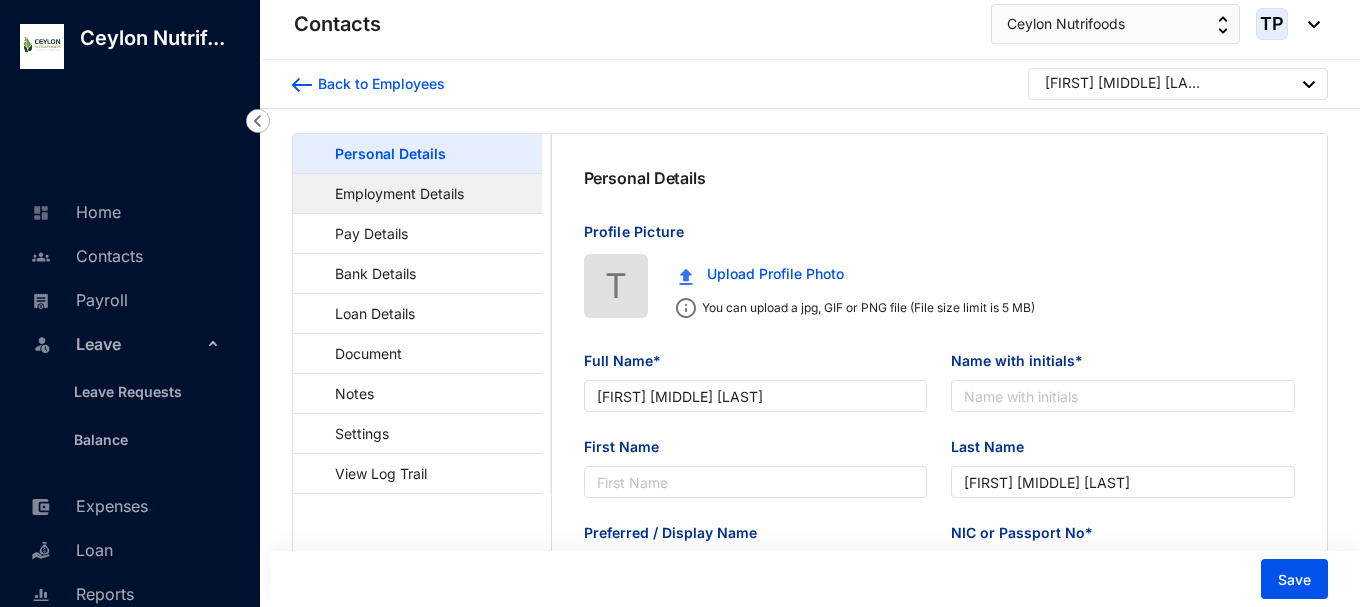 click on "Employment Details" at bounding box center (390, 193) 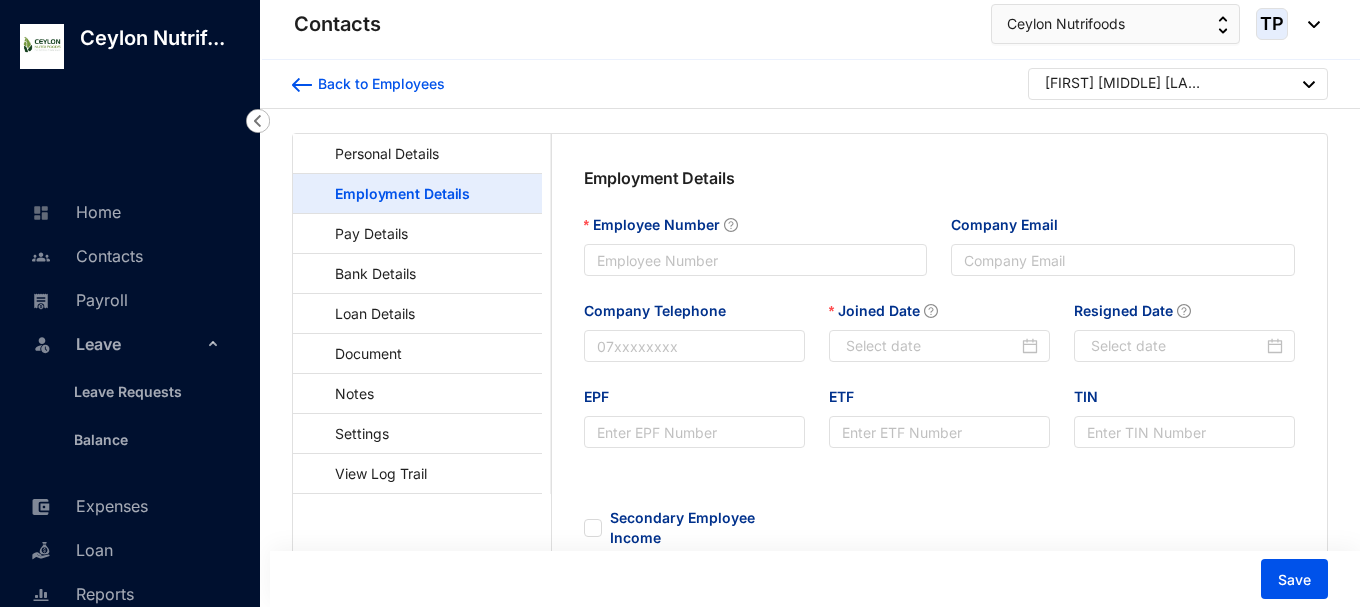 type on "2025-08-04" 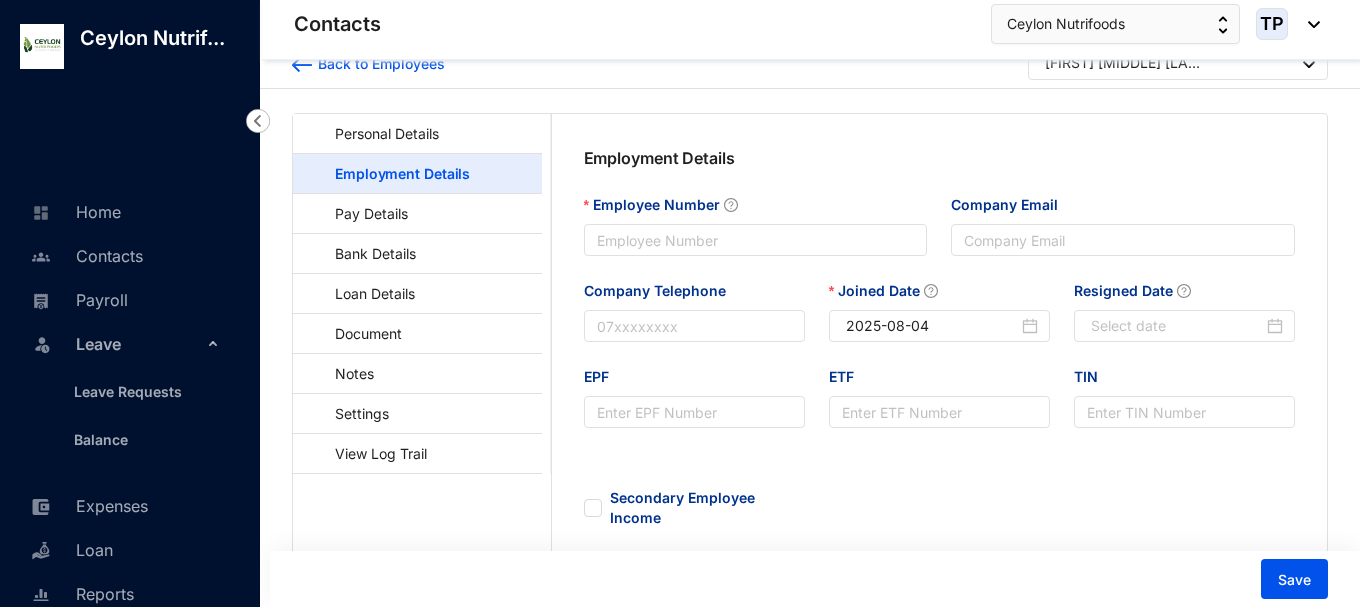 scroll, scrollTop: 0, scrollLeft: 0, axis: both 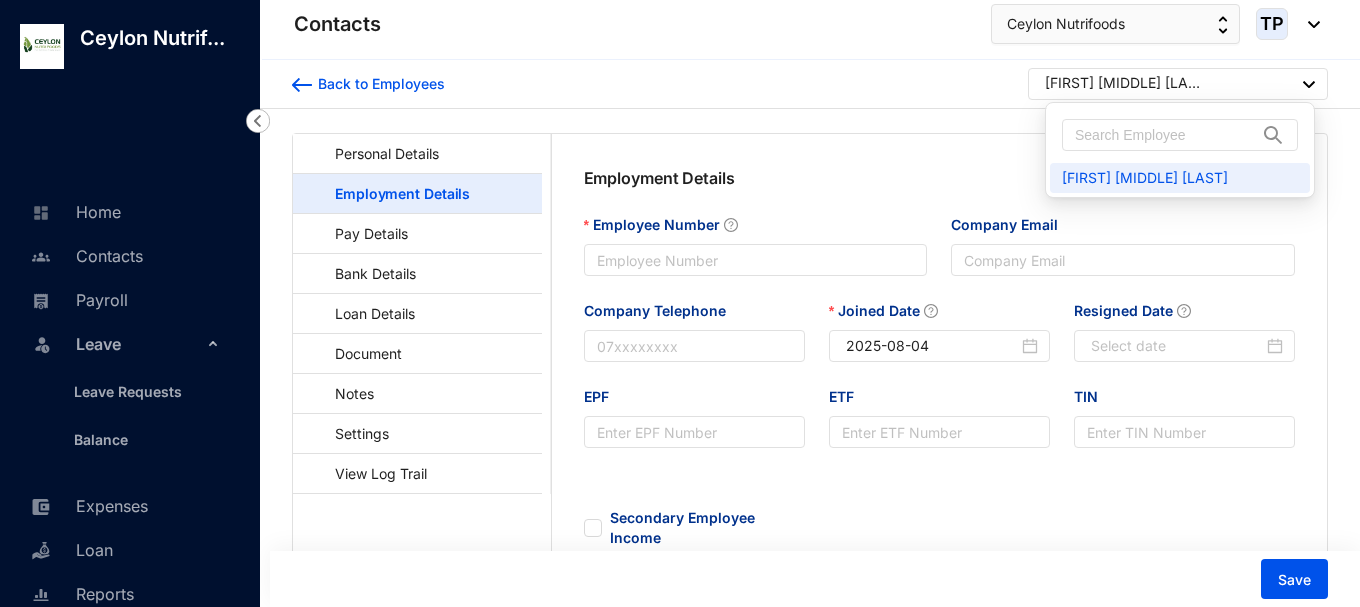click at bounding box center [1309, 84] 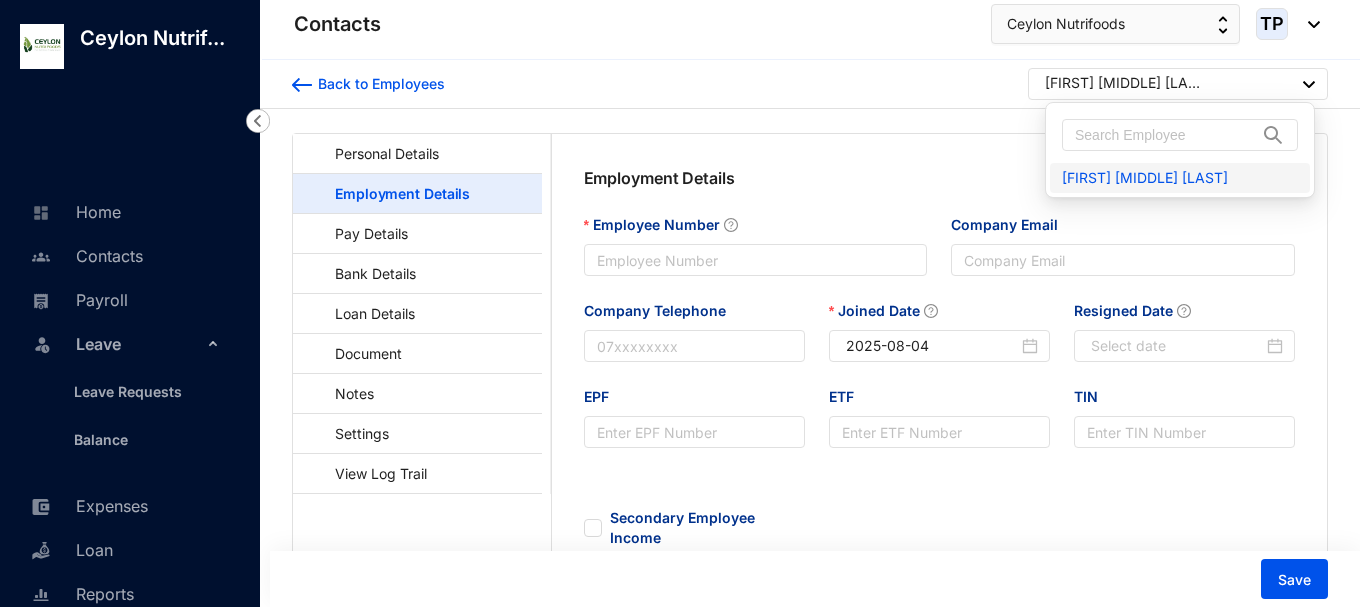 click on "[FIRST] [MIDDLE] [LAST]" at bounding box center (1180, 178) 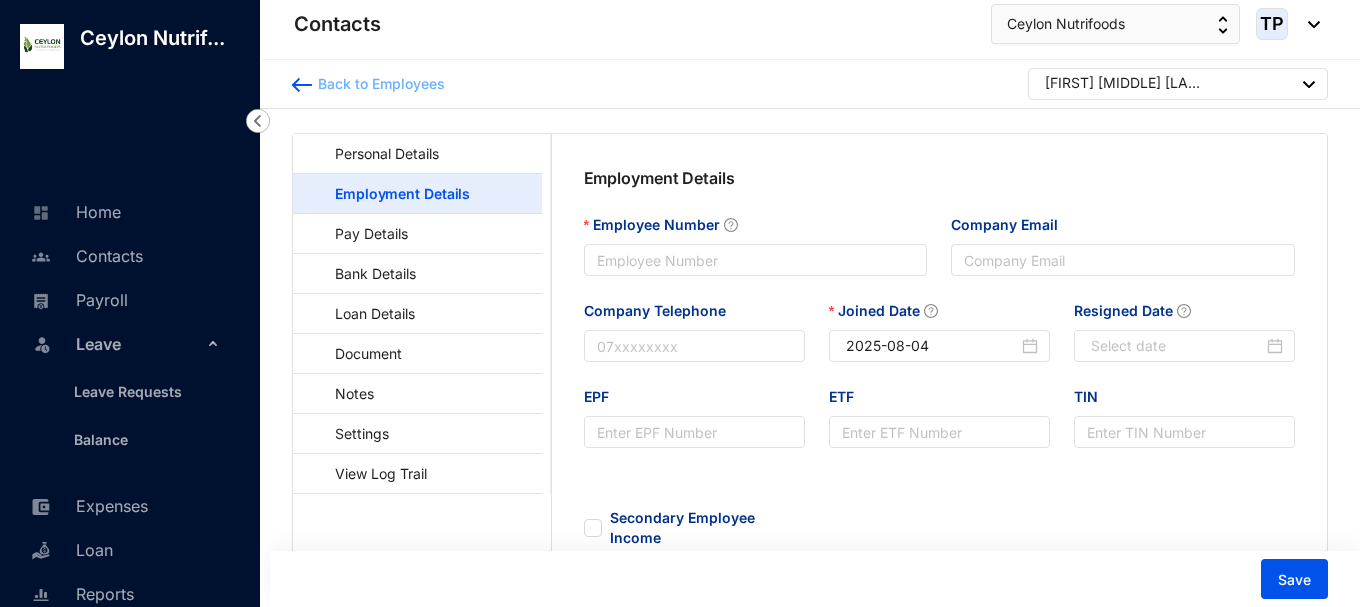 click at bounding box center (302, 85) 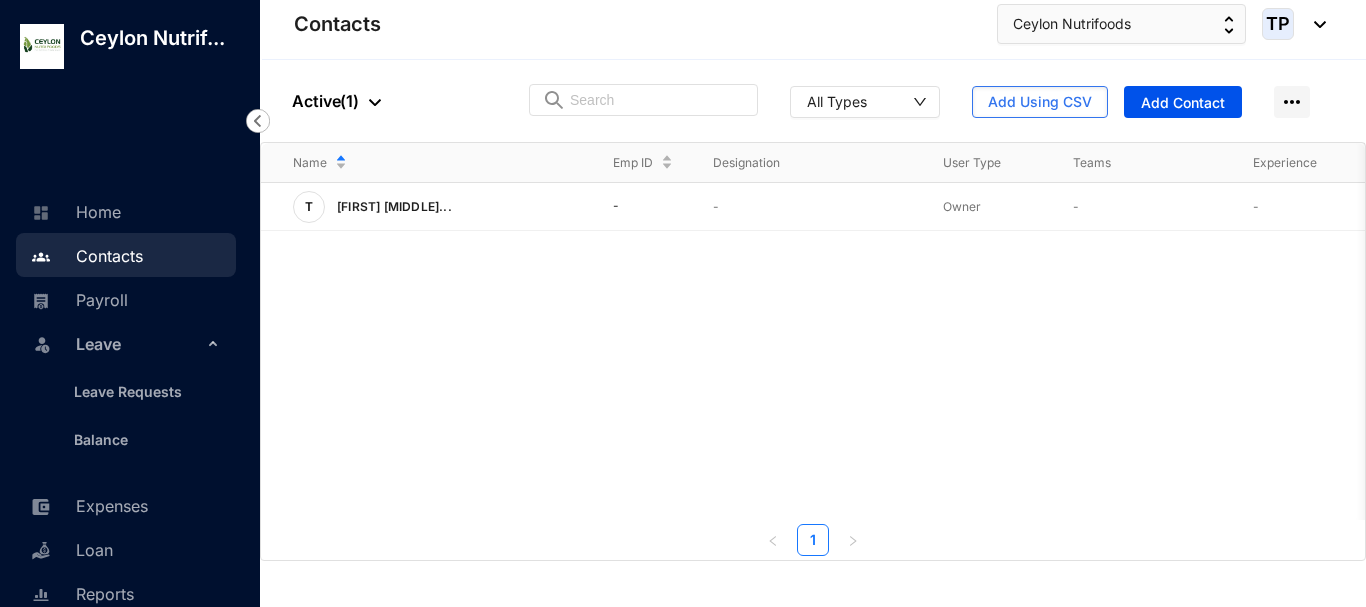 click on "TP" at bounding box center [1294, 24] 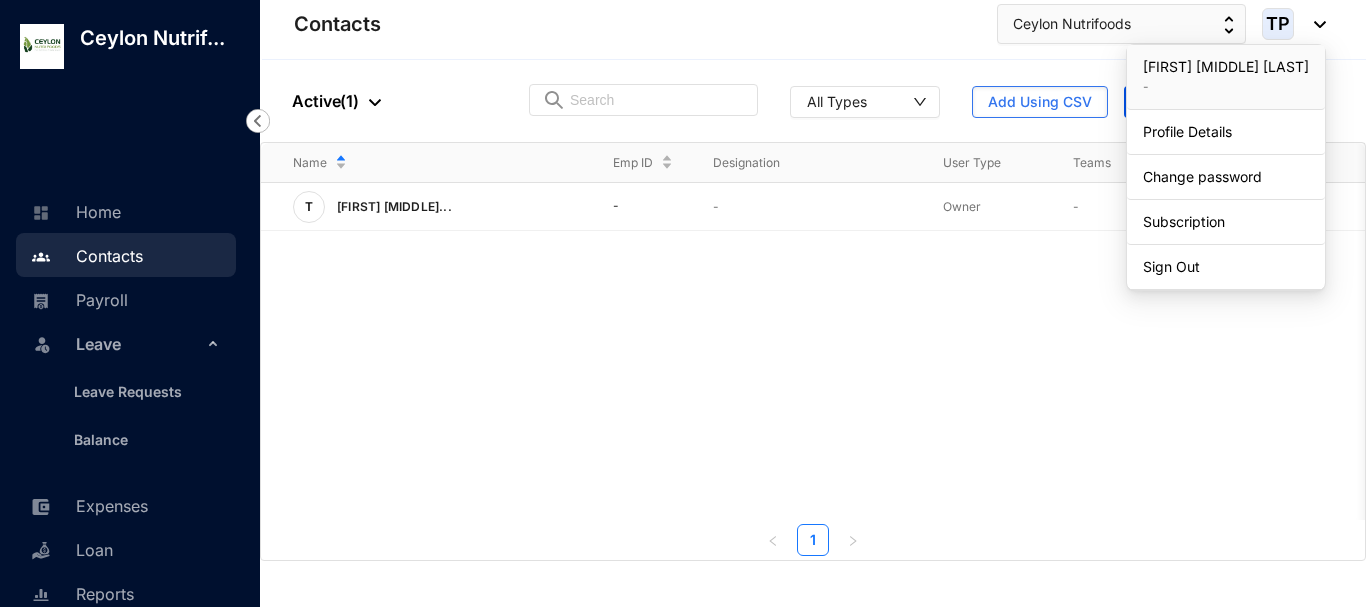 click on "[FIRST] [MIDDLE] [LAST]" at bounding box center (1226, 67) 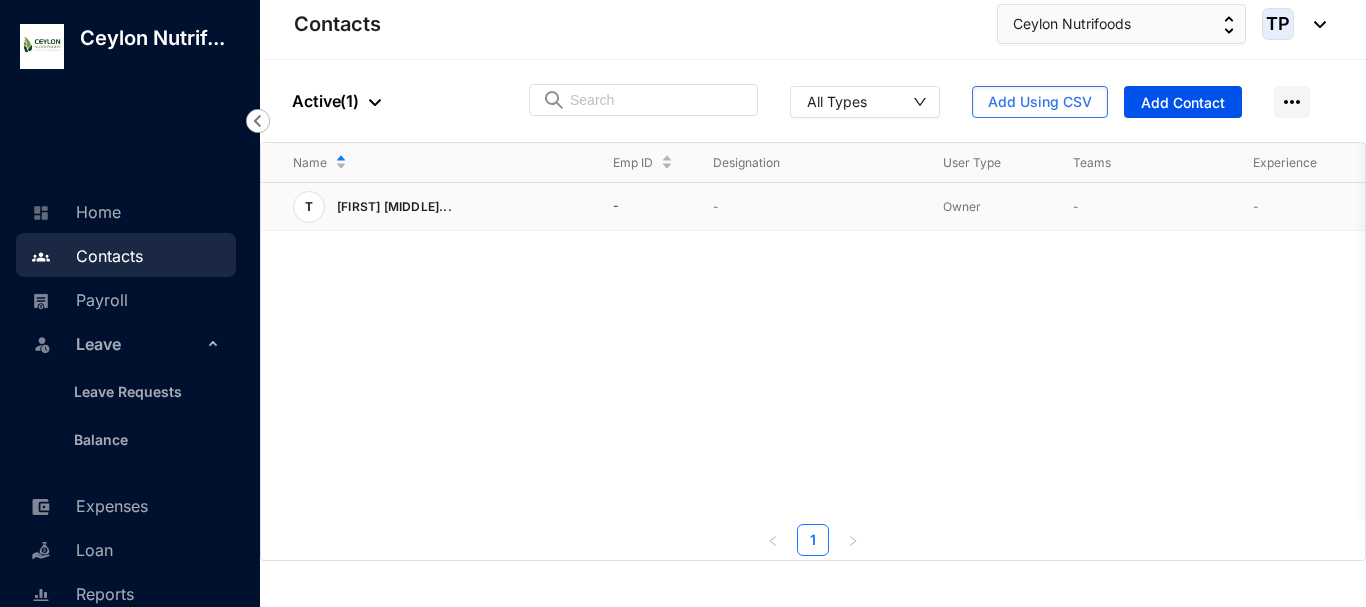 click on "[FIRST] [MIDDLE]..." at bounding box center [388, 207] 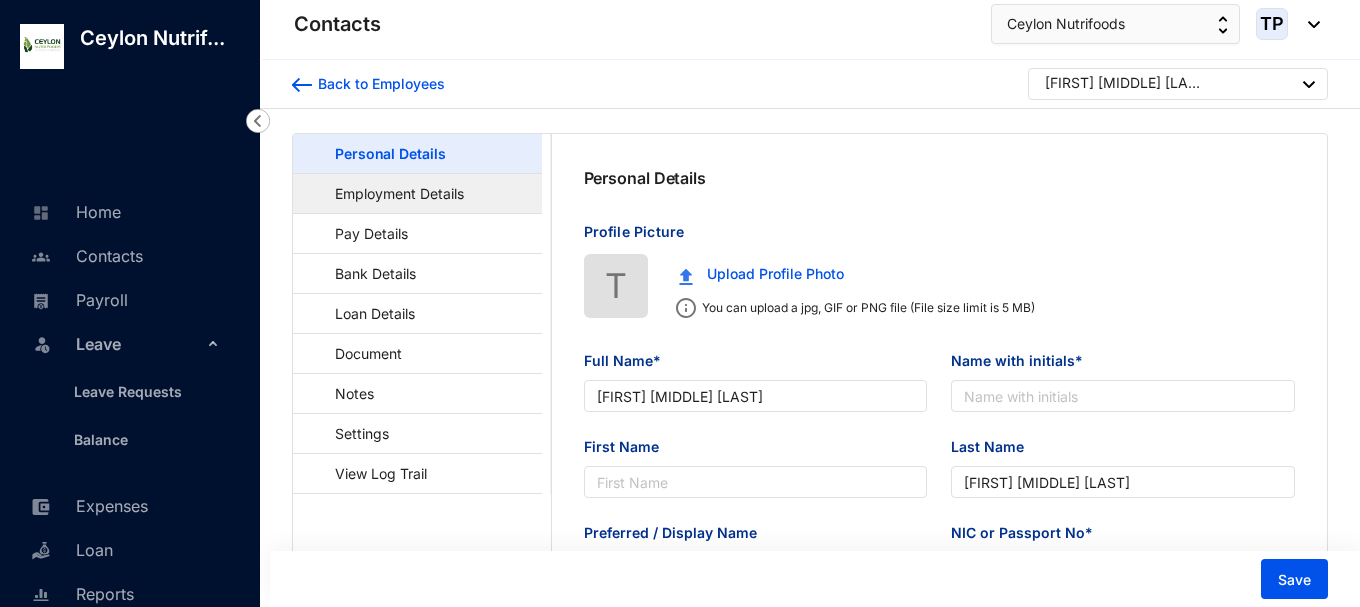 click on "Employment Details" at bounding box center [390, 193] 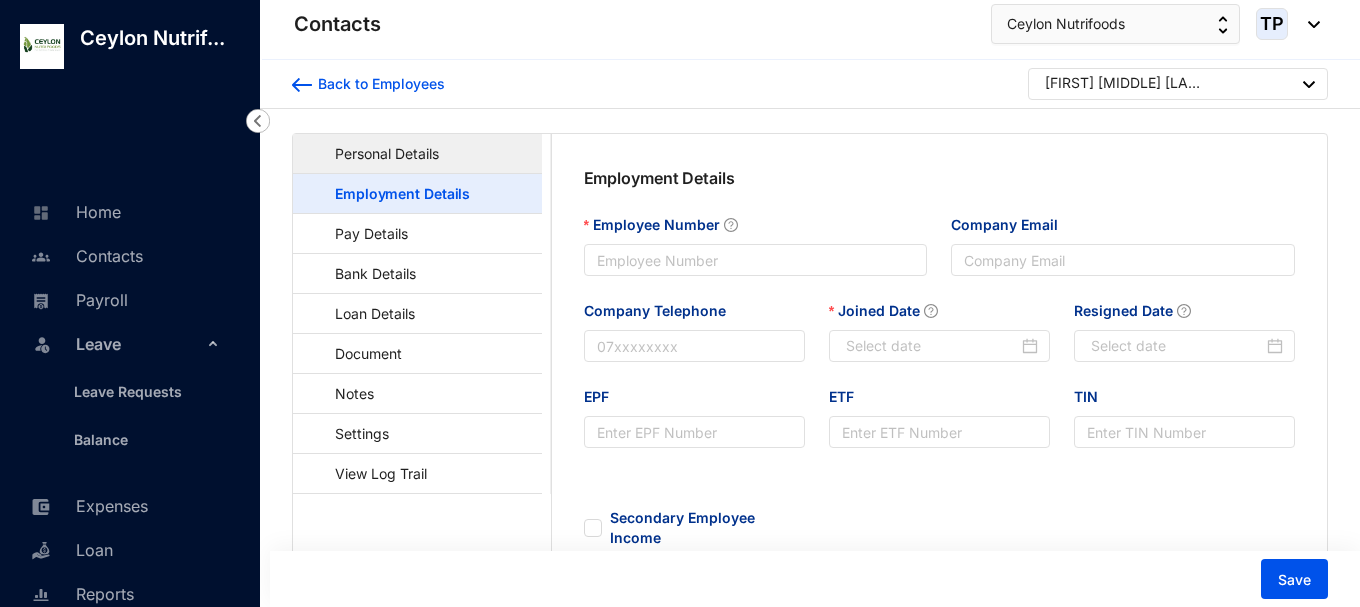 type on "2025-08-04" 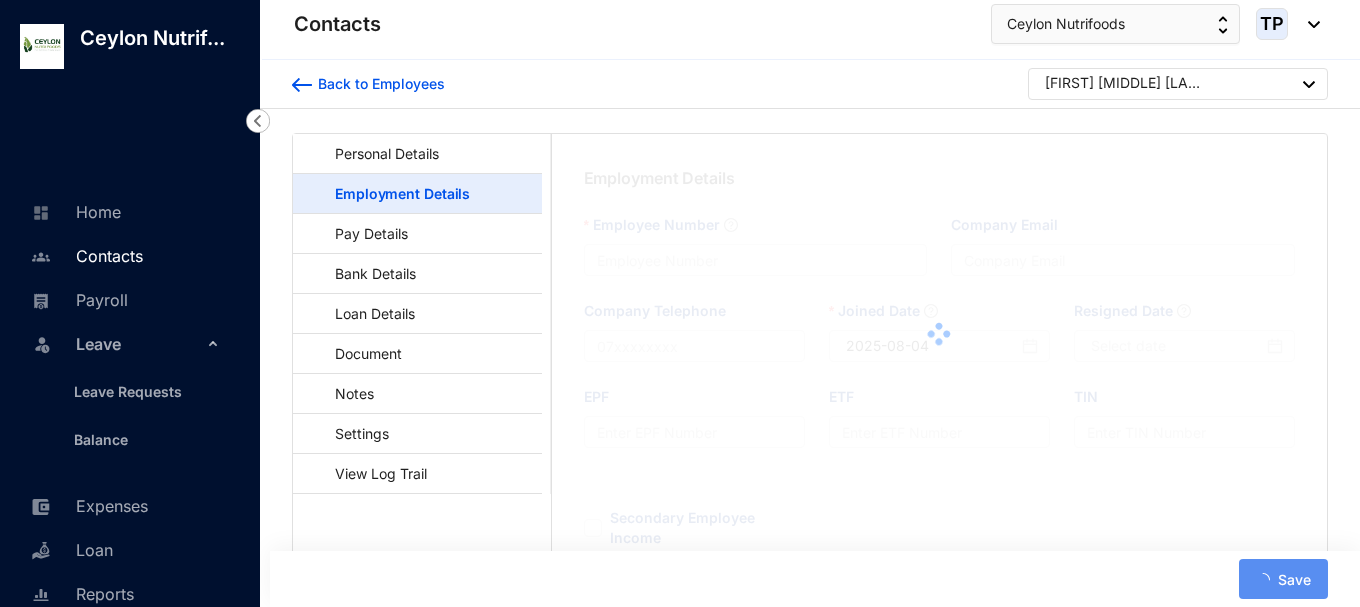 click on "Contacts" at bounding box center [84, 256] 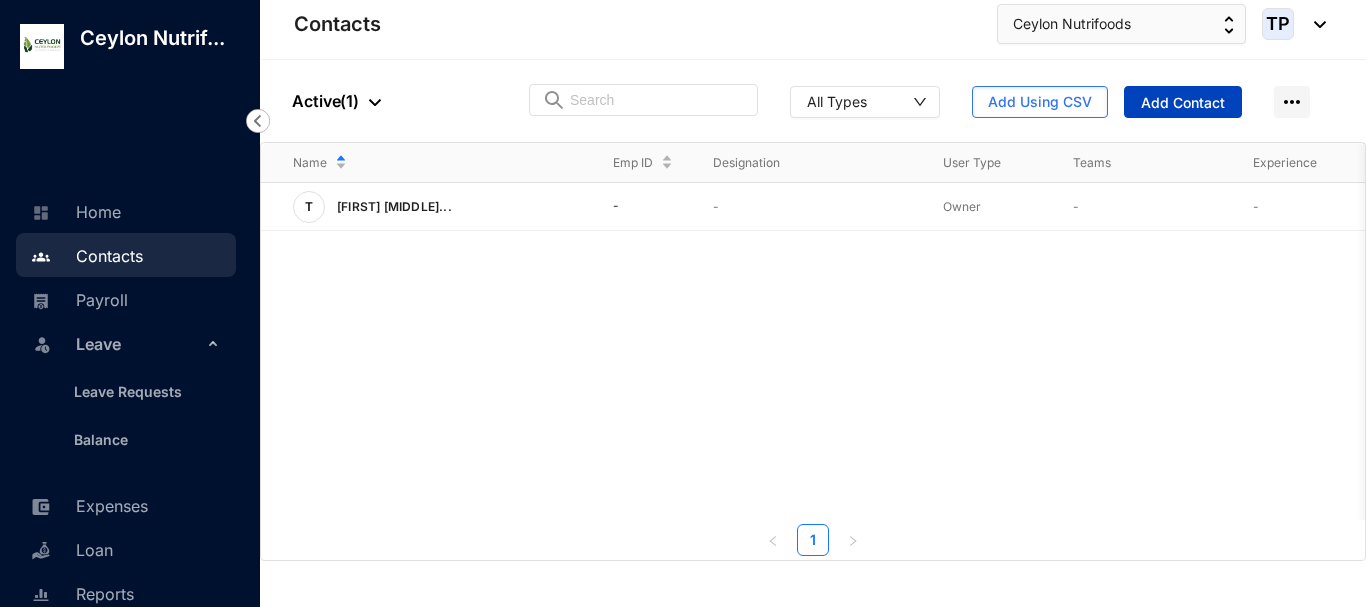 click on "Add Contact" at bounding box center (1183, 103) 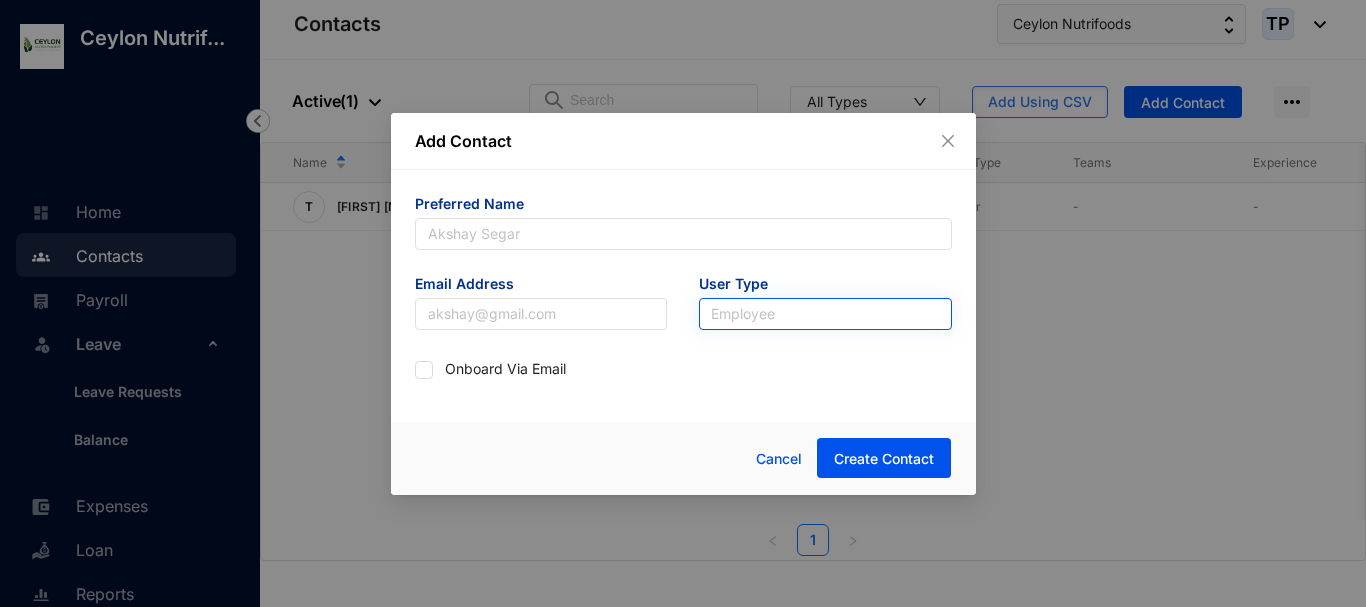 click at bounding box center (825, 314) 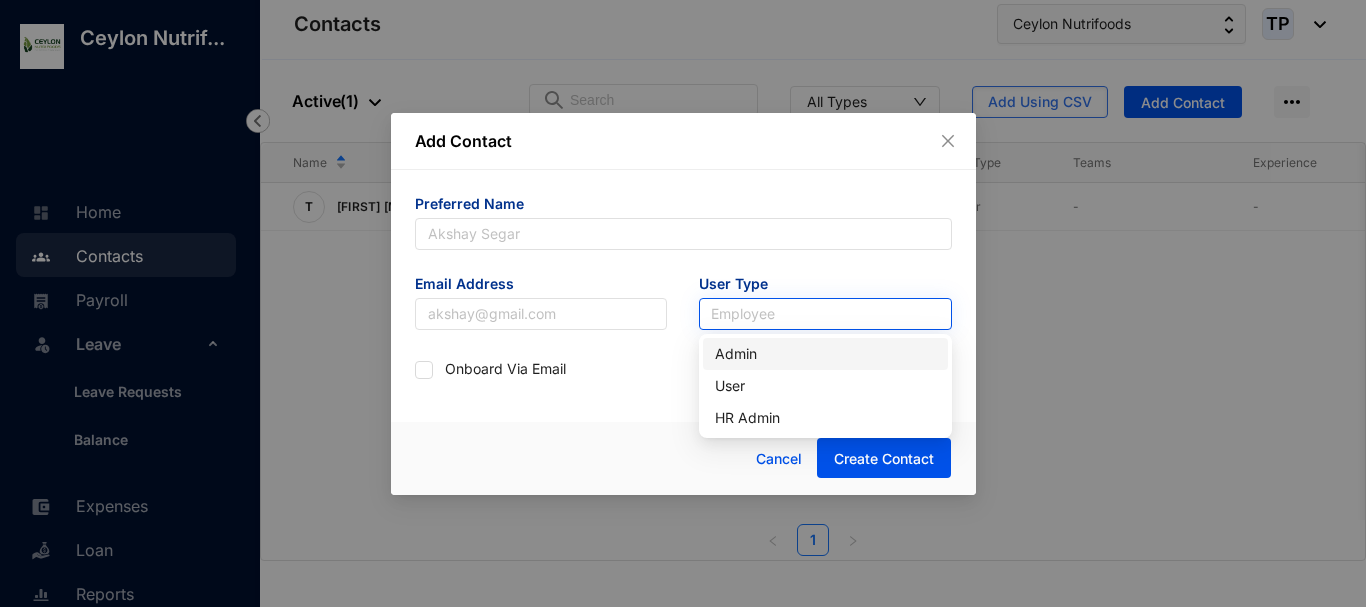 click at bounding box center (825, 314) 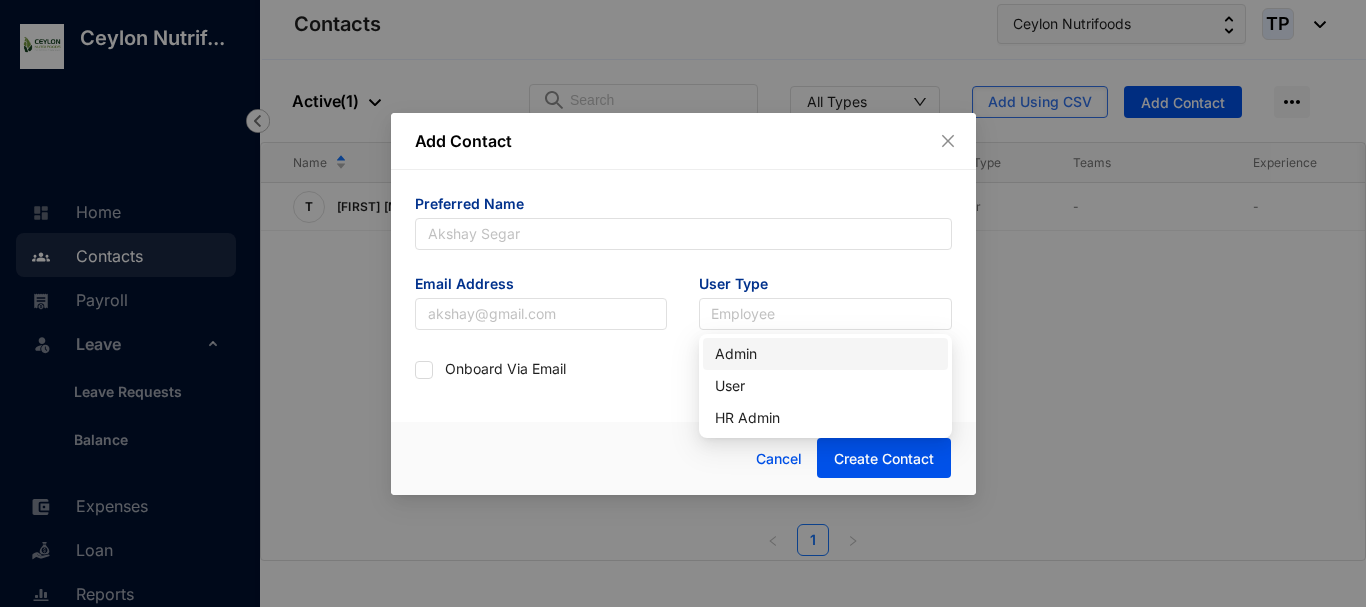 drag, startPoint x: 726, startPoint y: 309, endPoint x: 616, endPoint y: 362, distance: 122.10242 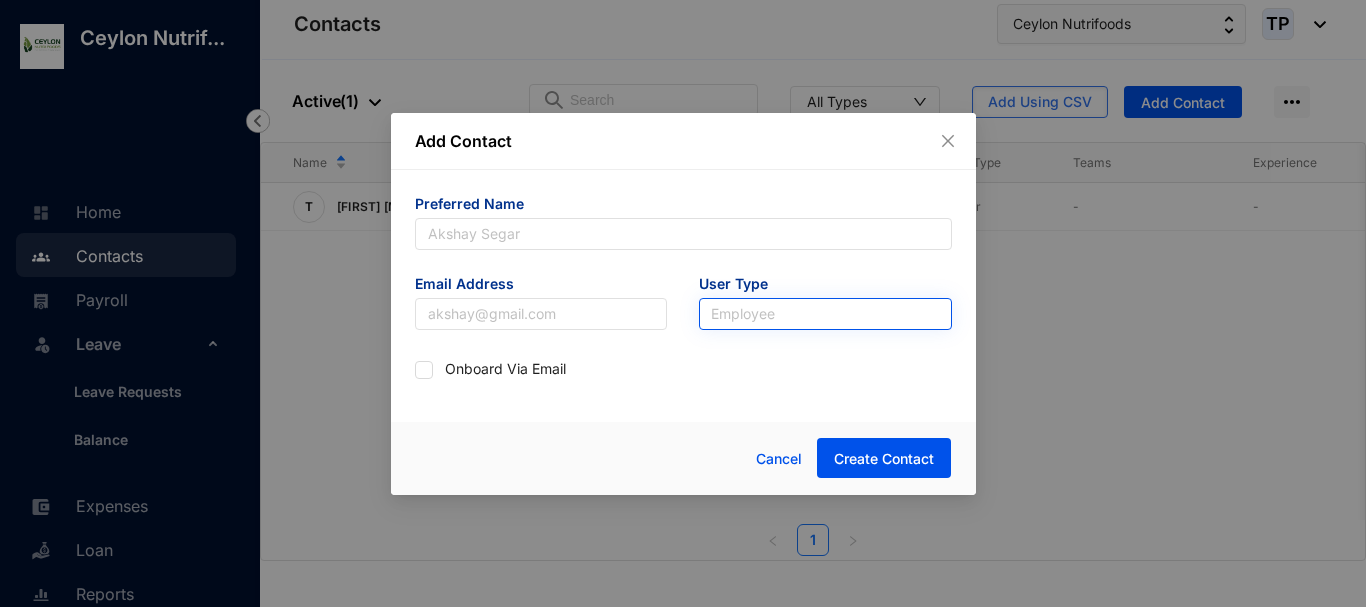 click at bounding box center [825, 314] 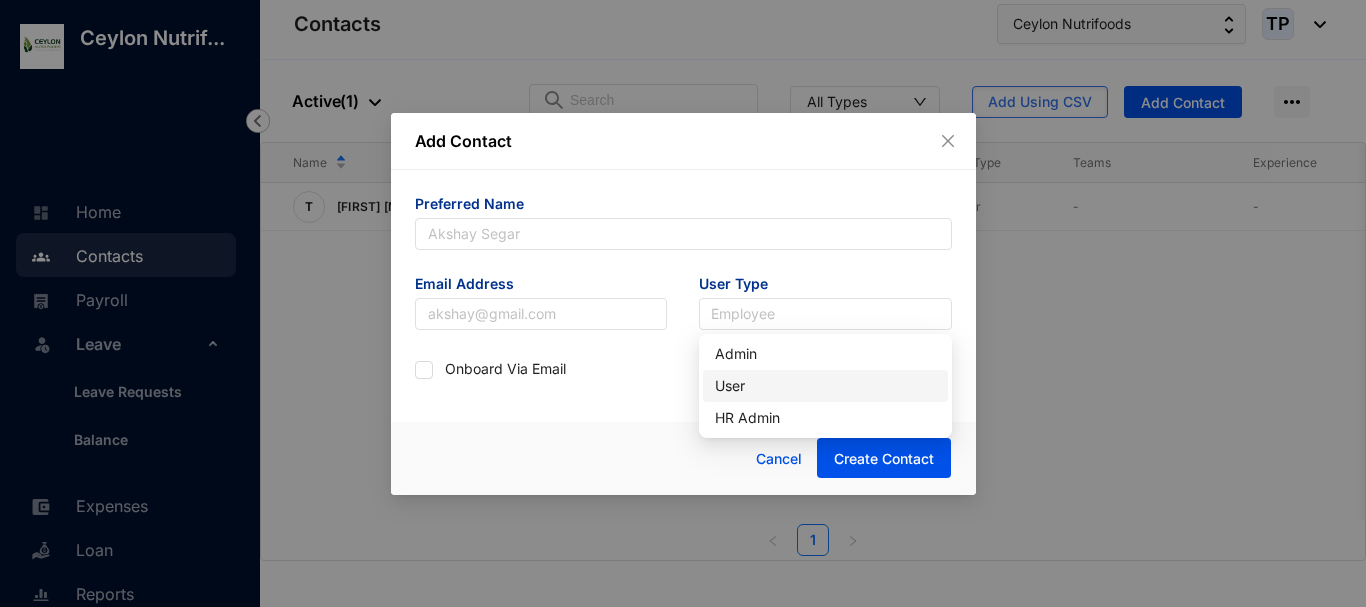 click on "User" at bounding box center [825, 386] 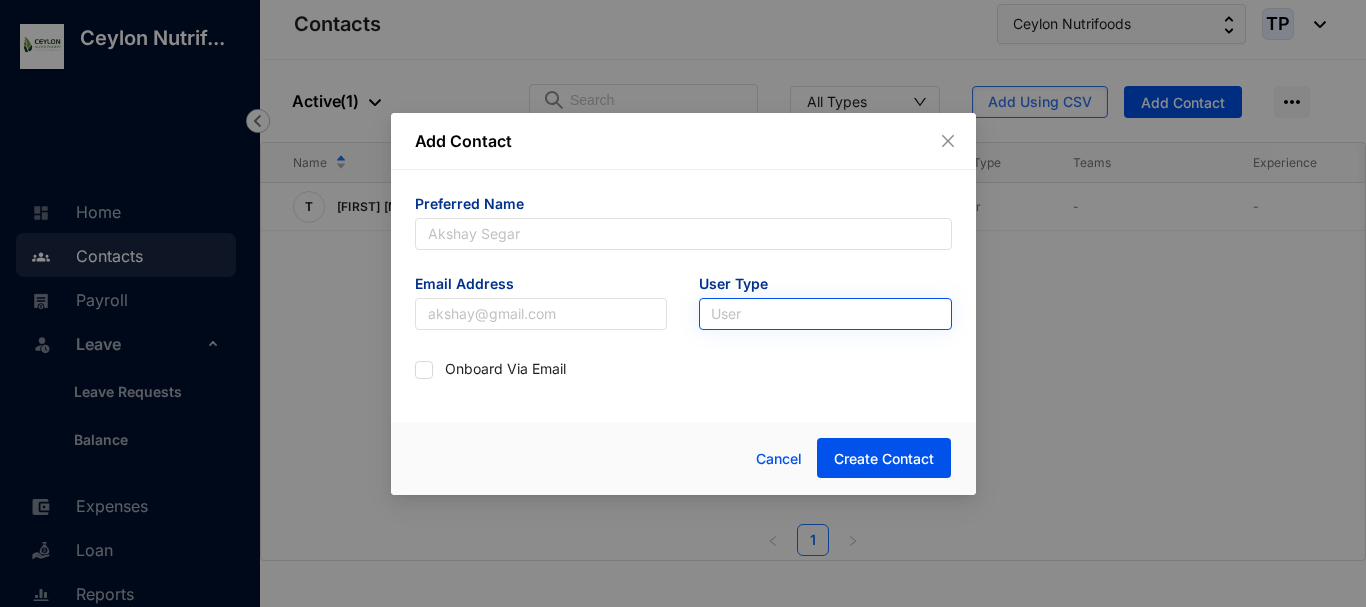 click on "User" at bounding box center (825, 314) 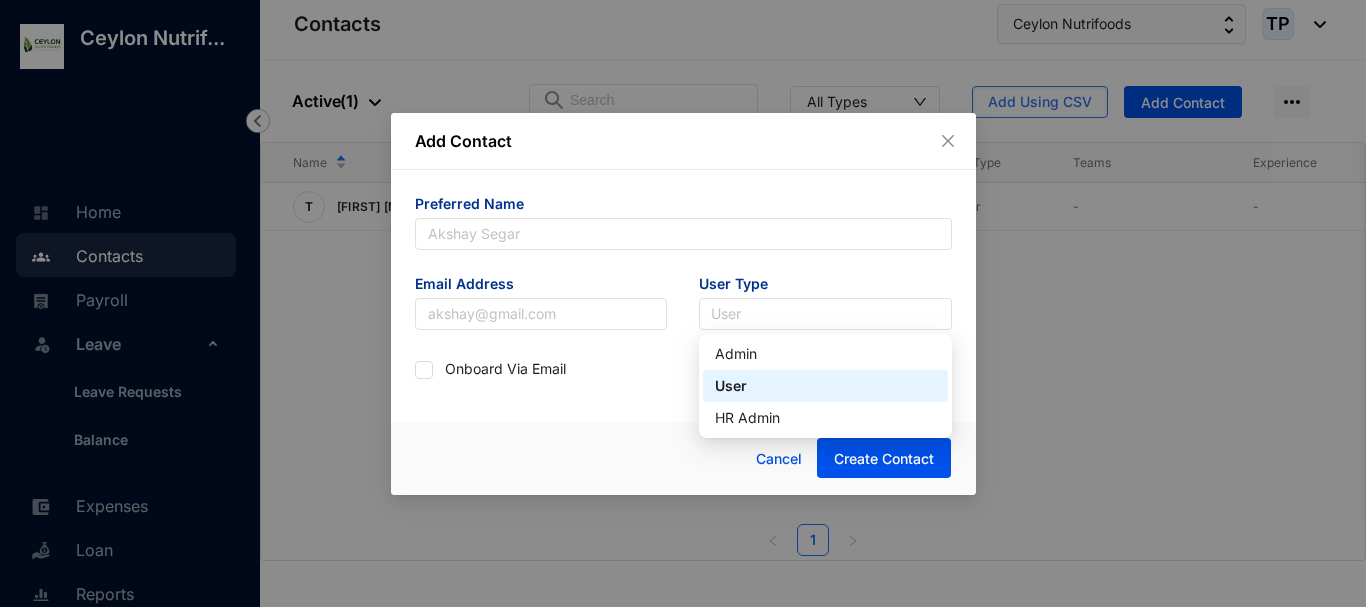 click on "User" at bounding box center [825, 386] 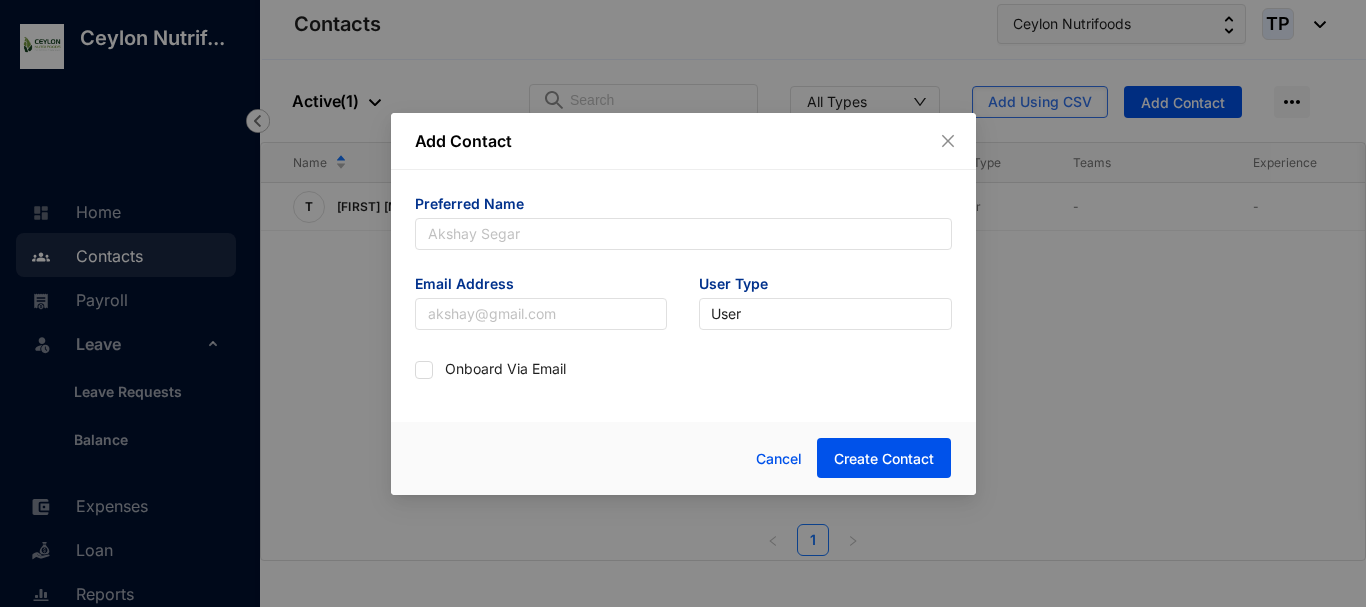 click on "Onboard Via Email" at bounding box center [505, 370] 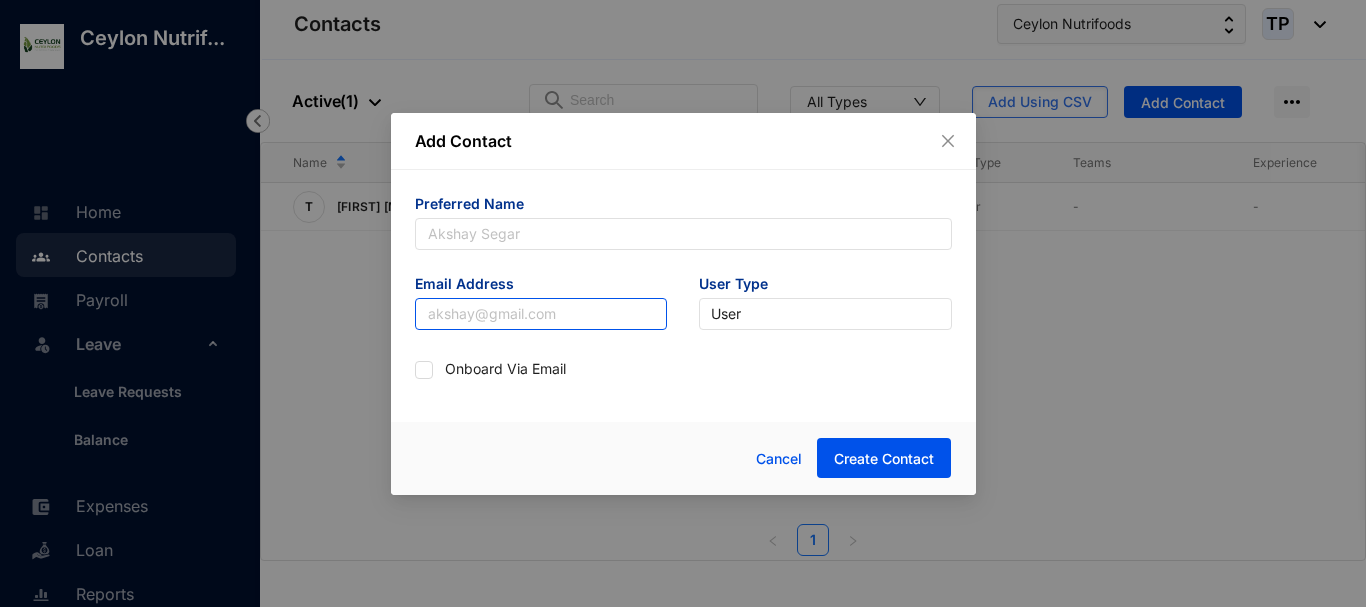 click at bounding box center (541, 314) 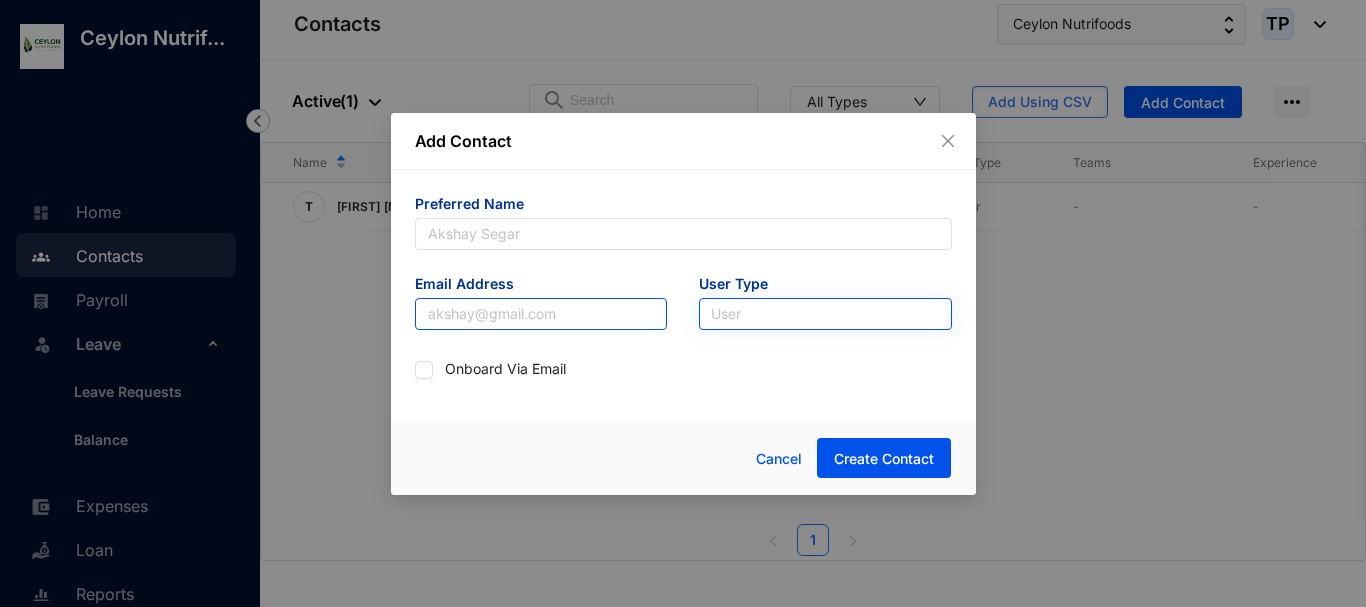 click on "User" at bounding box center (825, 314) 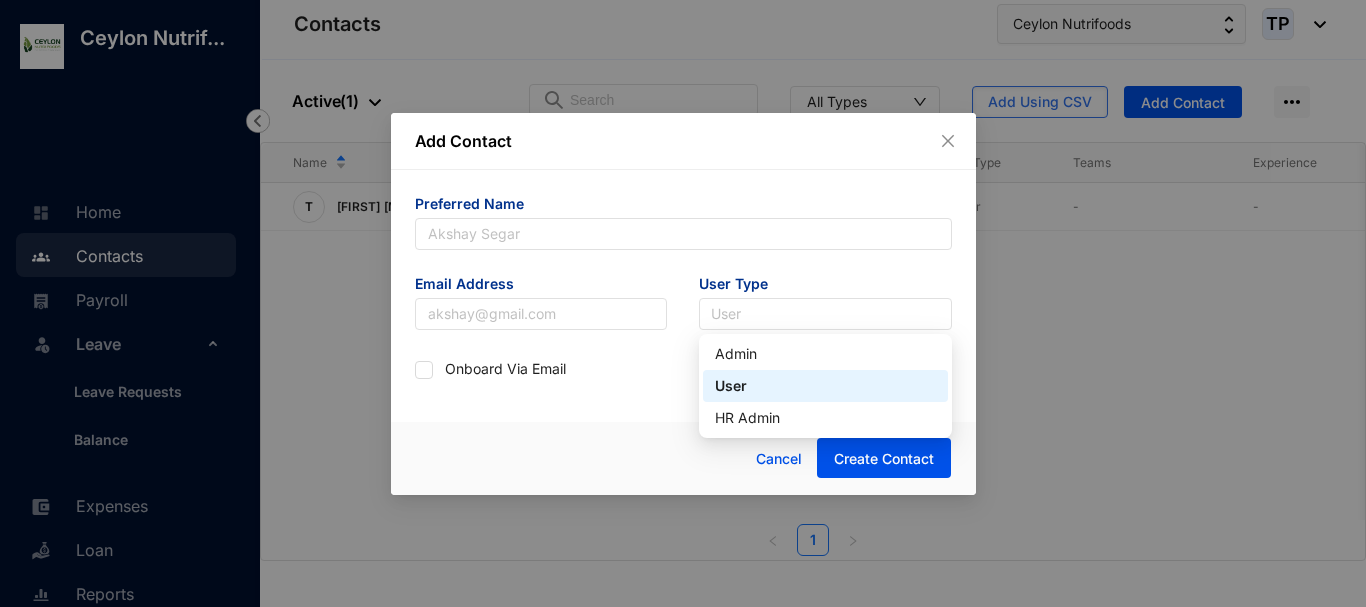 drag, startPoint x: 736, startPoint y: 380, endPoint x: 612, endPoint y: 353, distance: 126.90548 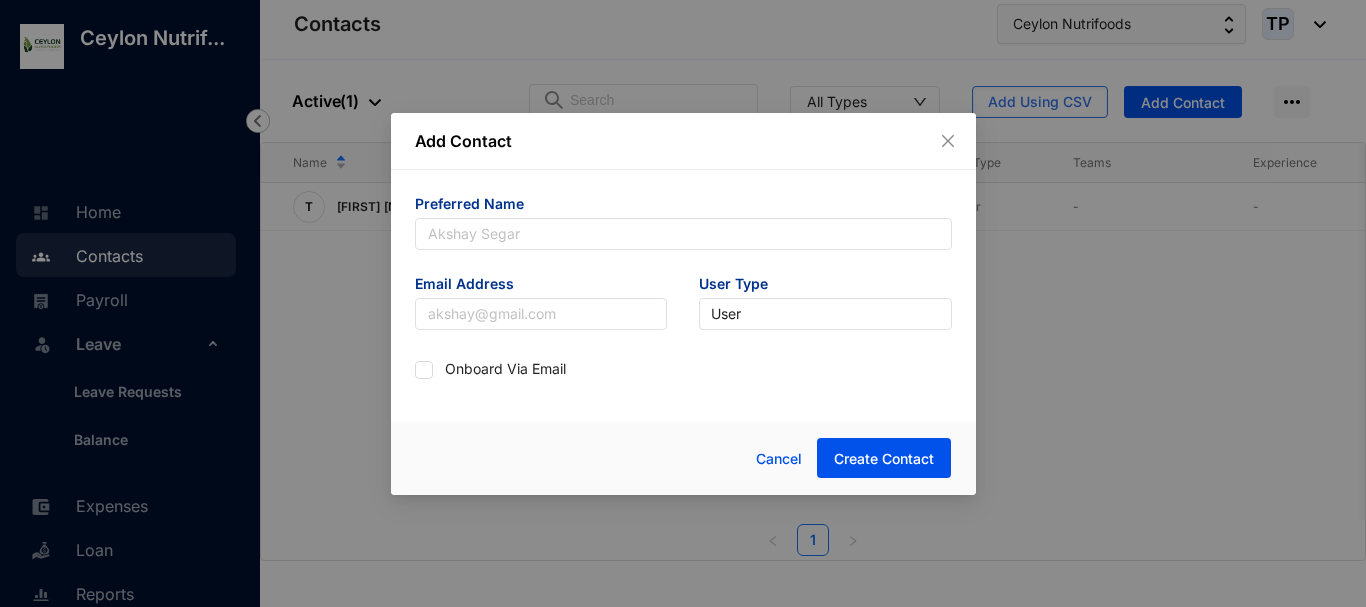 click on "Add Contact Preferred Name Email Address User Type User Onboard Via Email Cancel Create Contact" at bounding box center (683, 303) 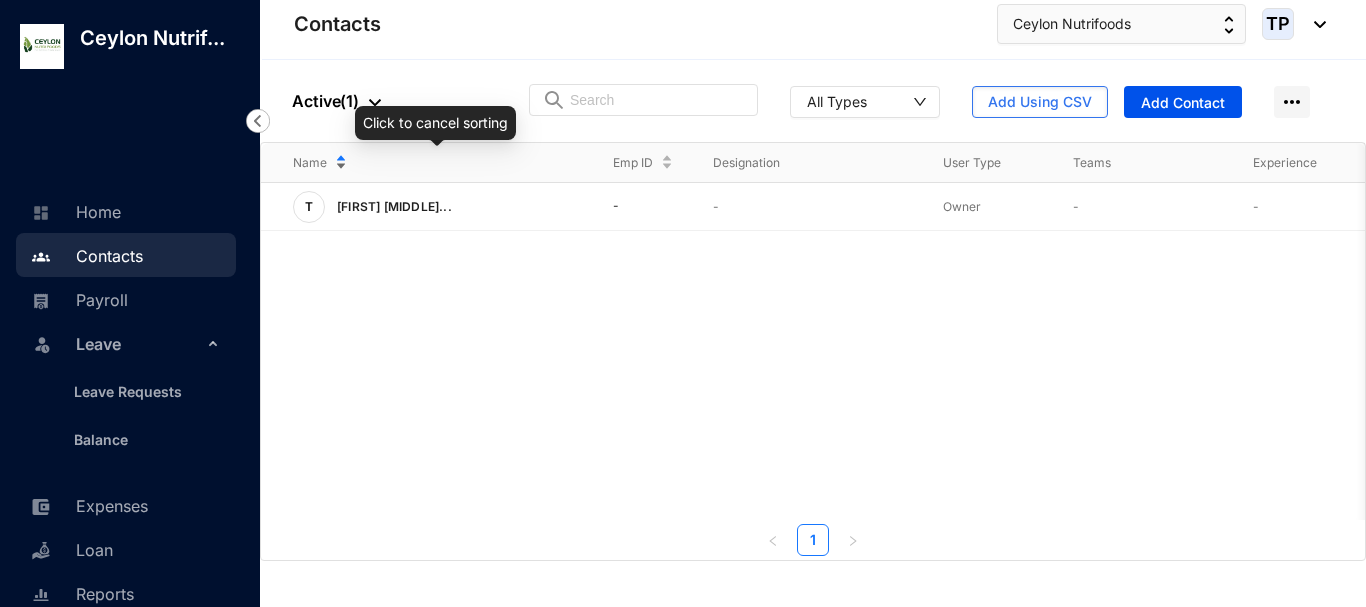 click on "Name" at bounding box center [437, 163] 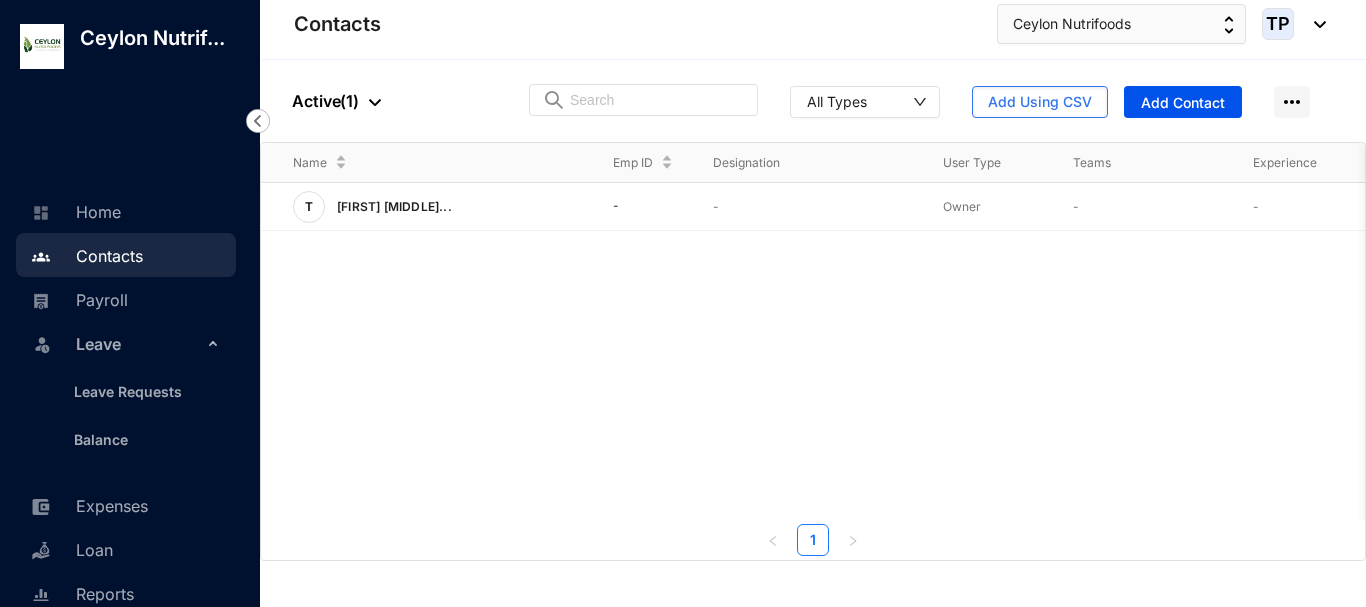click on "User Type" at bounding box center (976, 163) 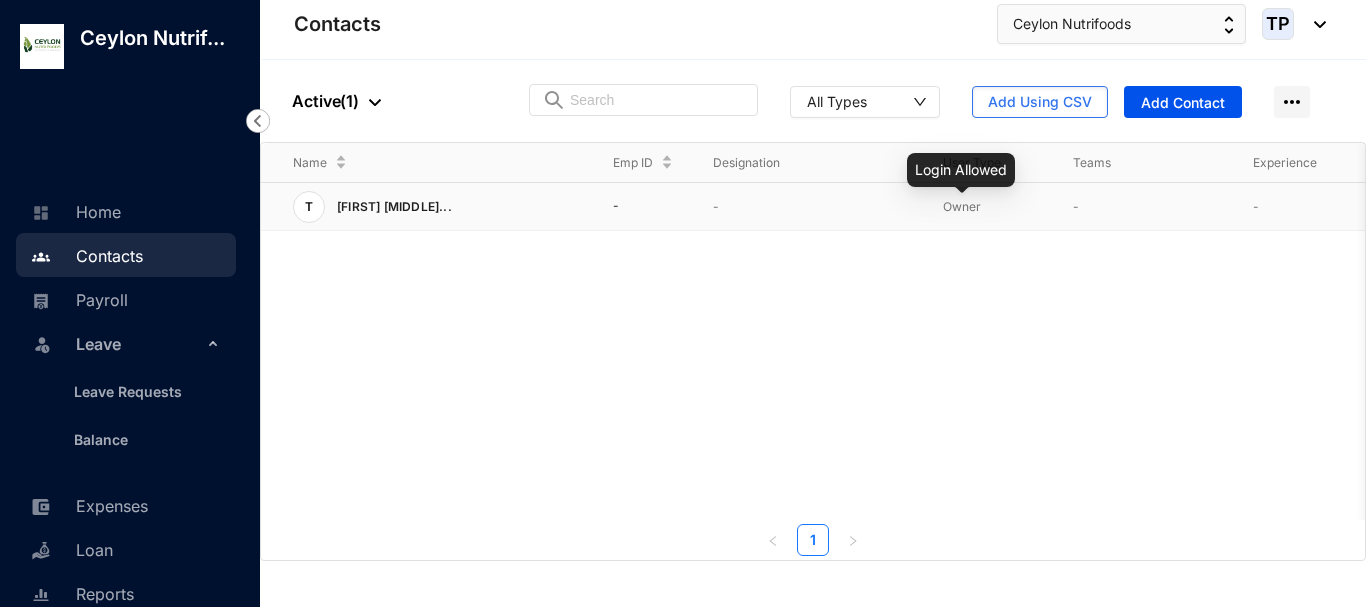 click on "Owner" at bounding box center (962, 206) 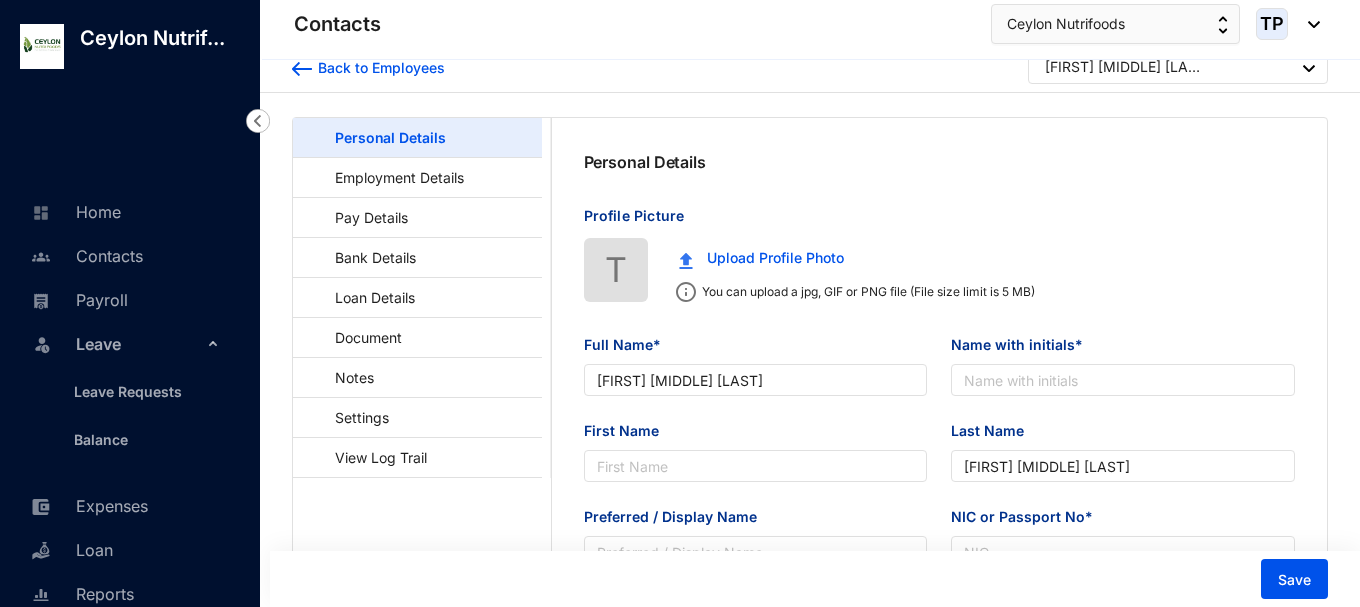 scroll, scrollTop: 0, scrollLeft: 0, axis: both 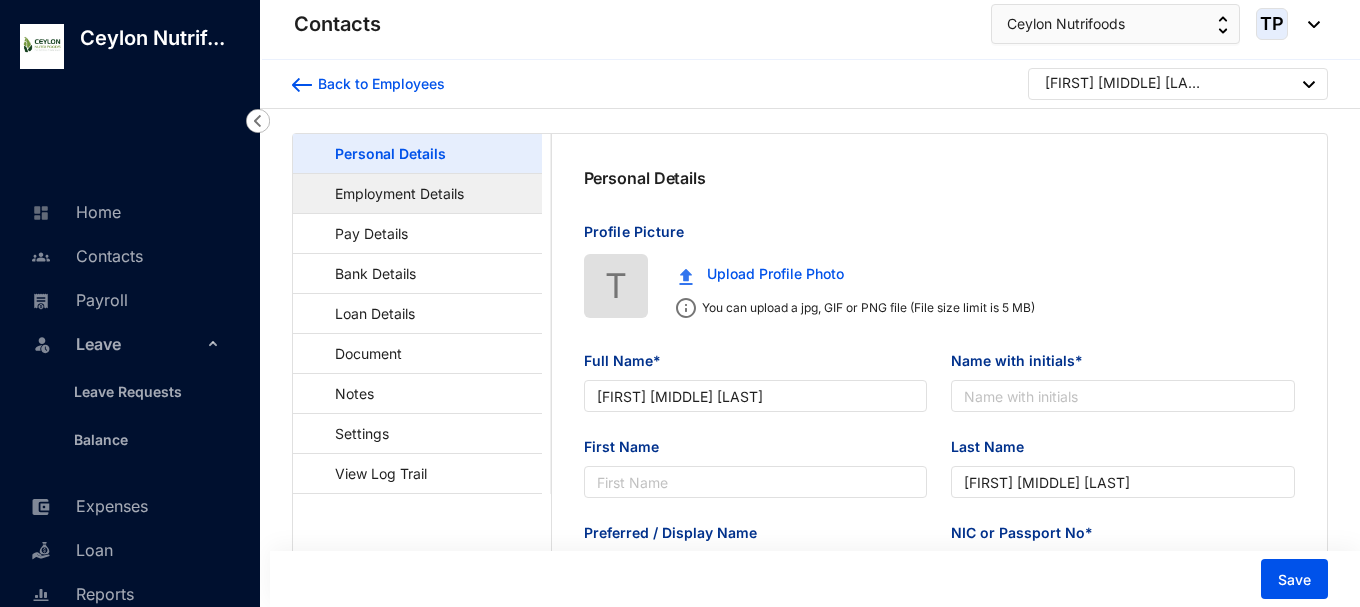 click on "Employment Details" at bounding box center [390, 193] 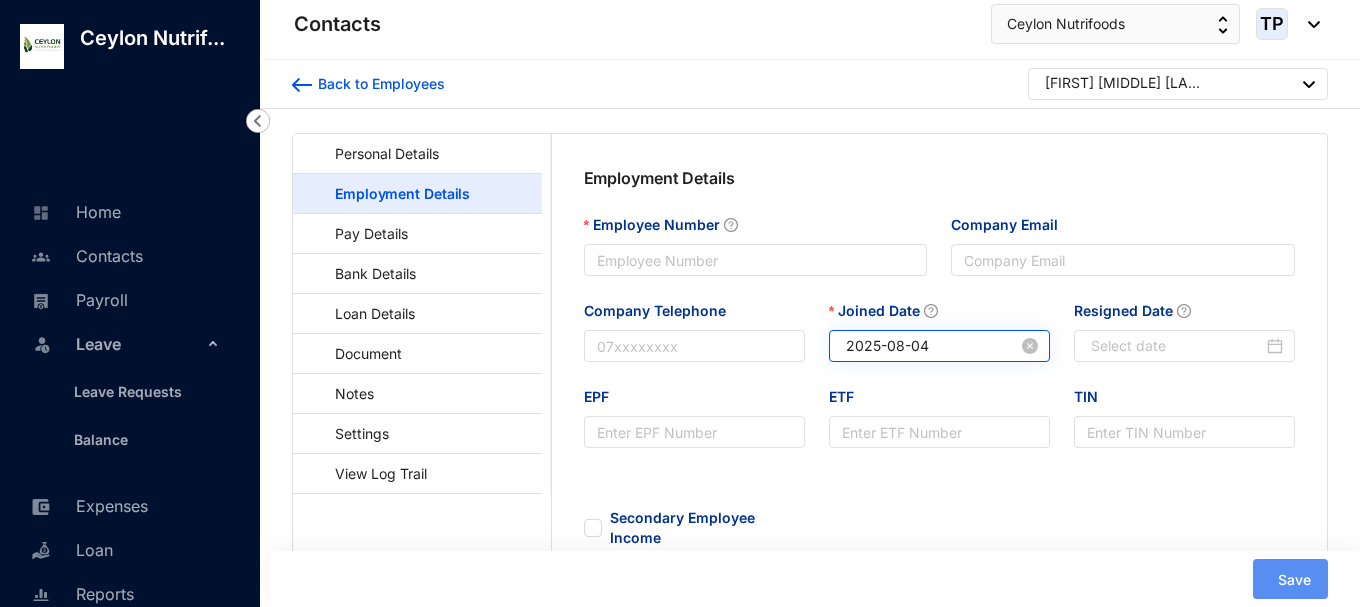 type on "2025-08-04" 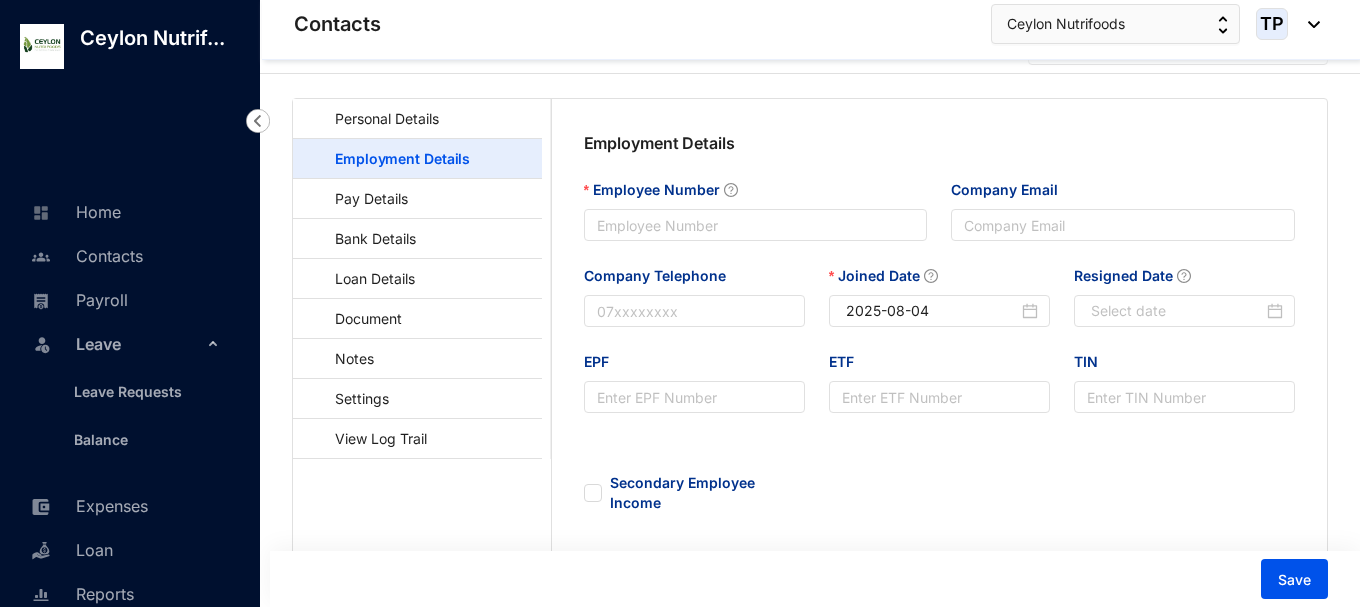 scroll, scrollTop: 0, scrollLeft: 0, axis: both 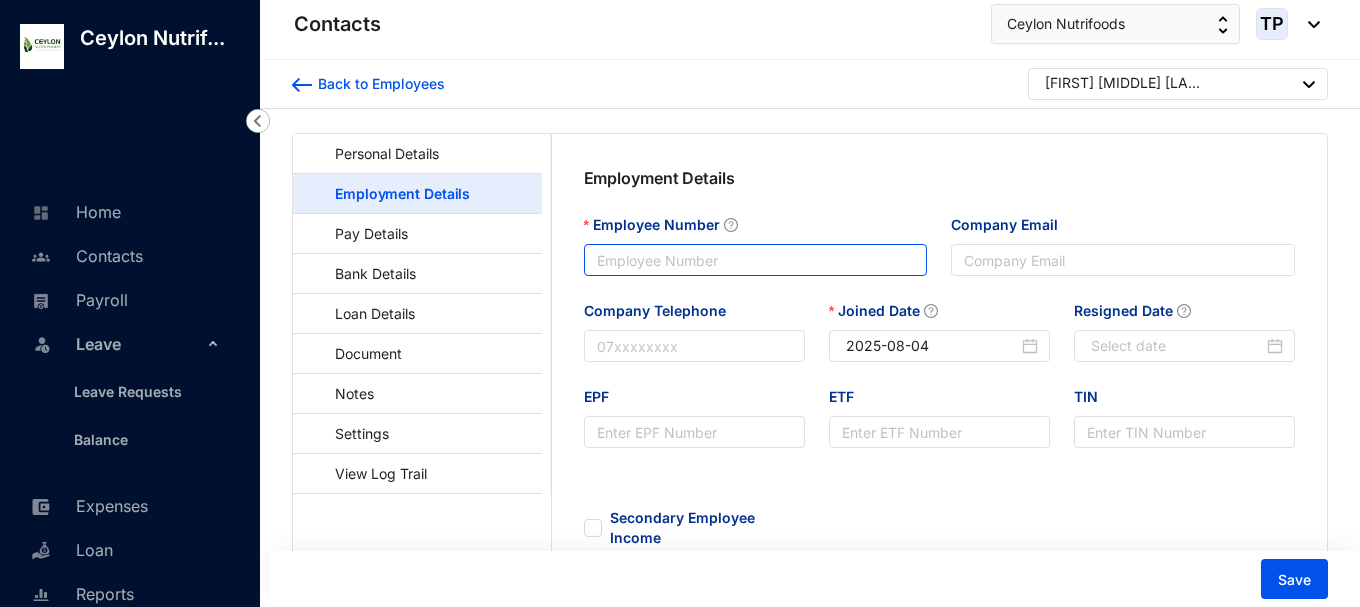 click on "Employee Number" at bounding box center (756, 260) 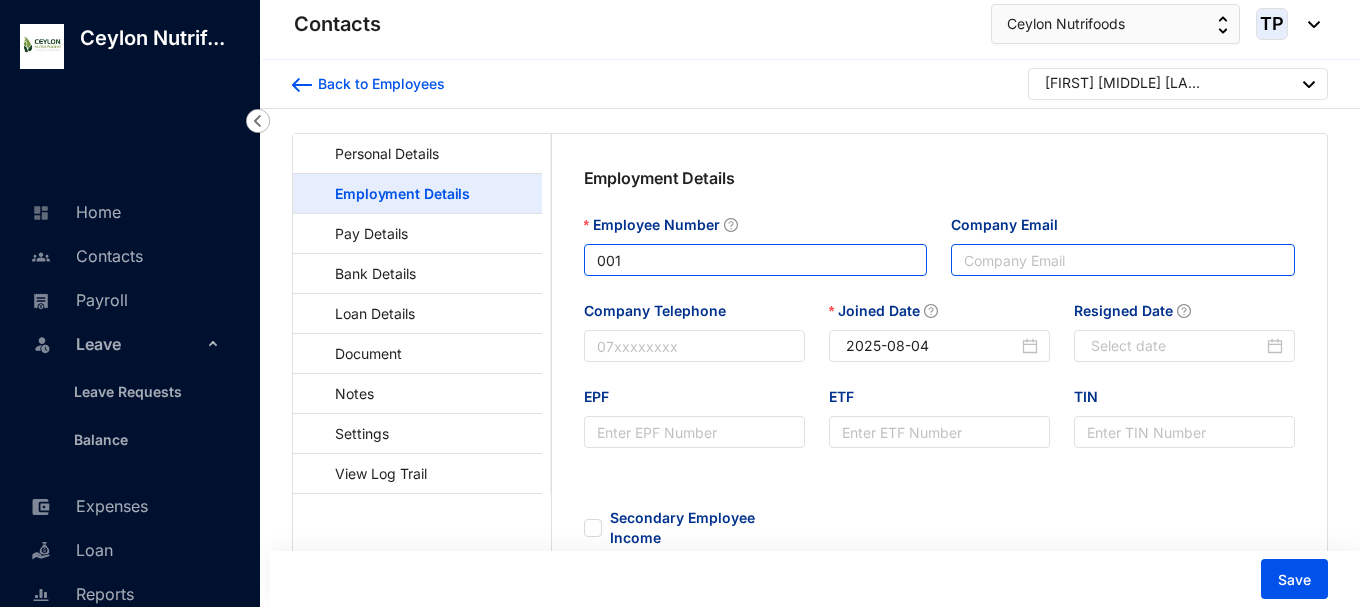 type on "001" 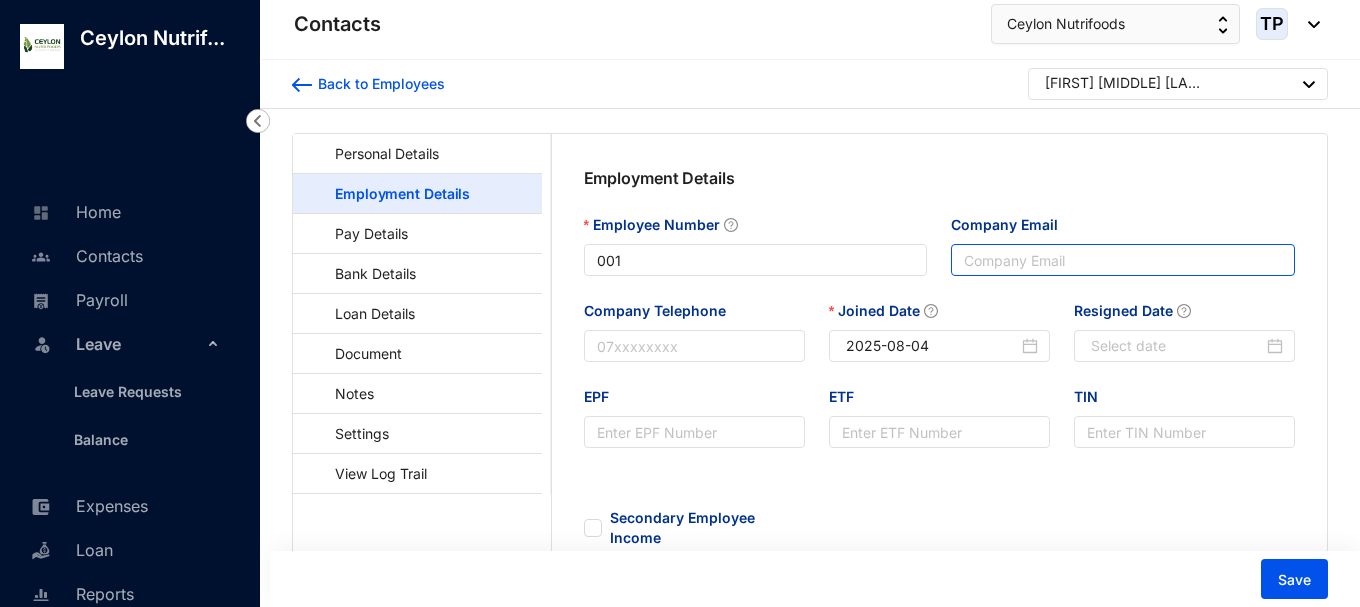 click on "Company Email" at bounding box center [1123, 260] 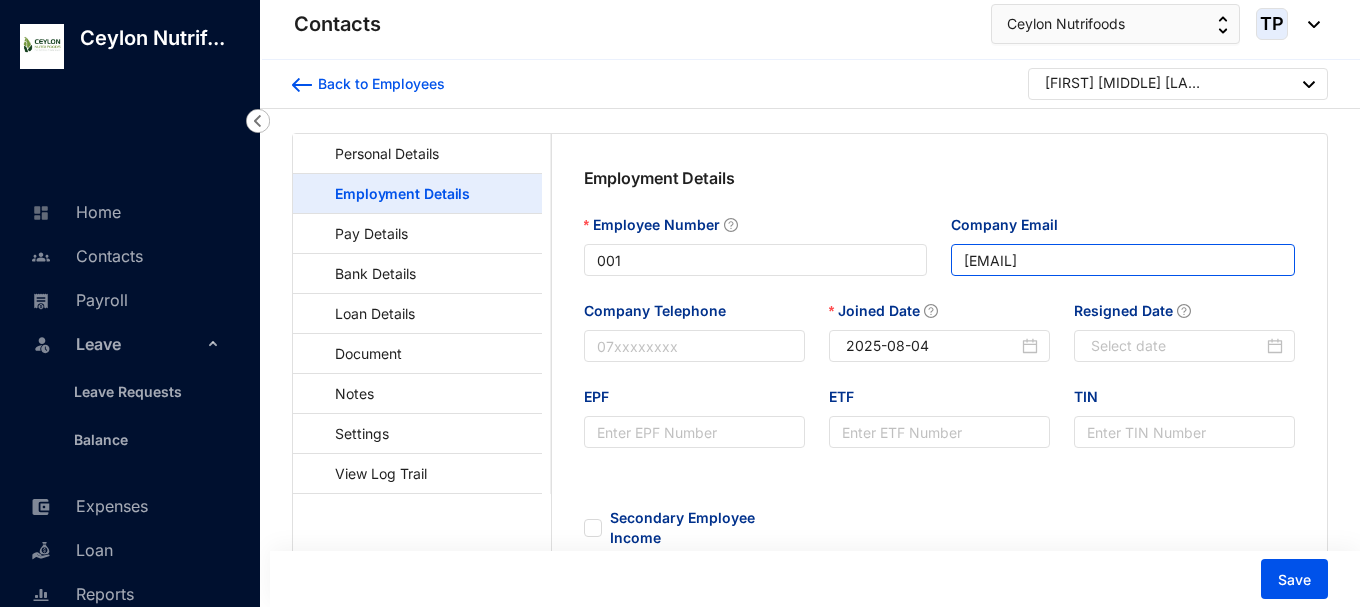 type on "[EMAIL]" 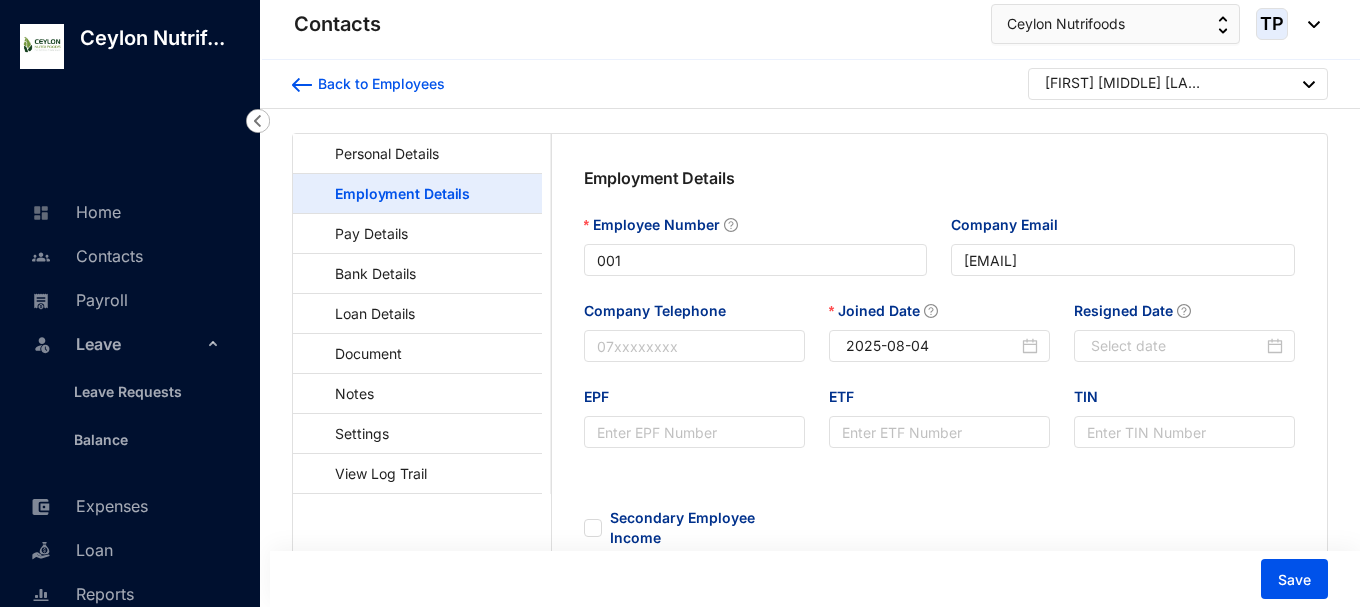 click on "EPF" at bounding box center [694, 401] 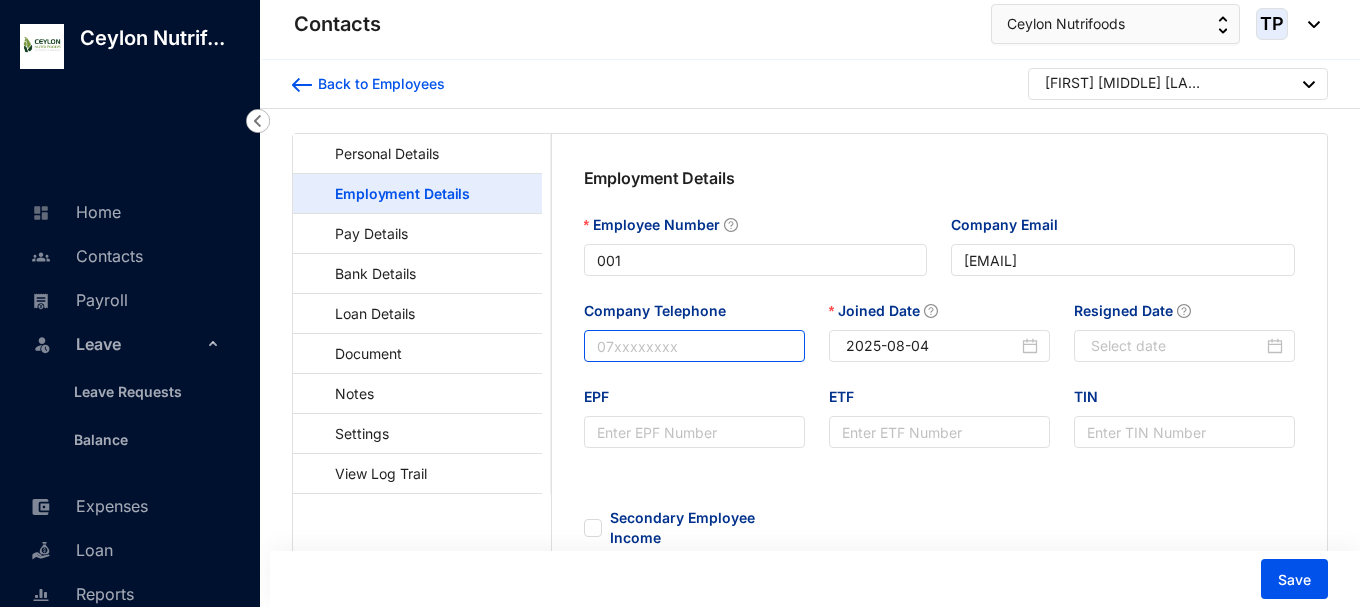 click on "Company Telephone" at bounding box center (694, 346) 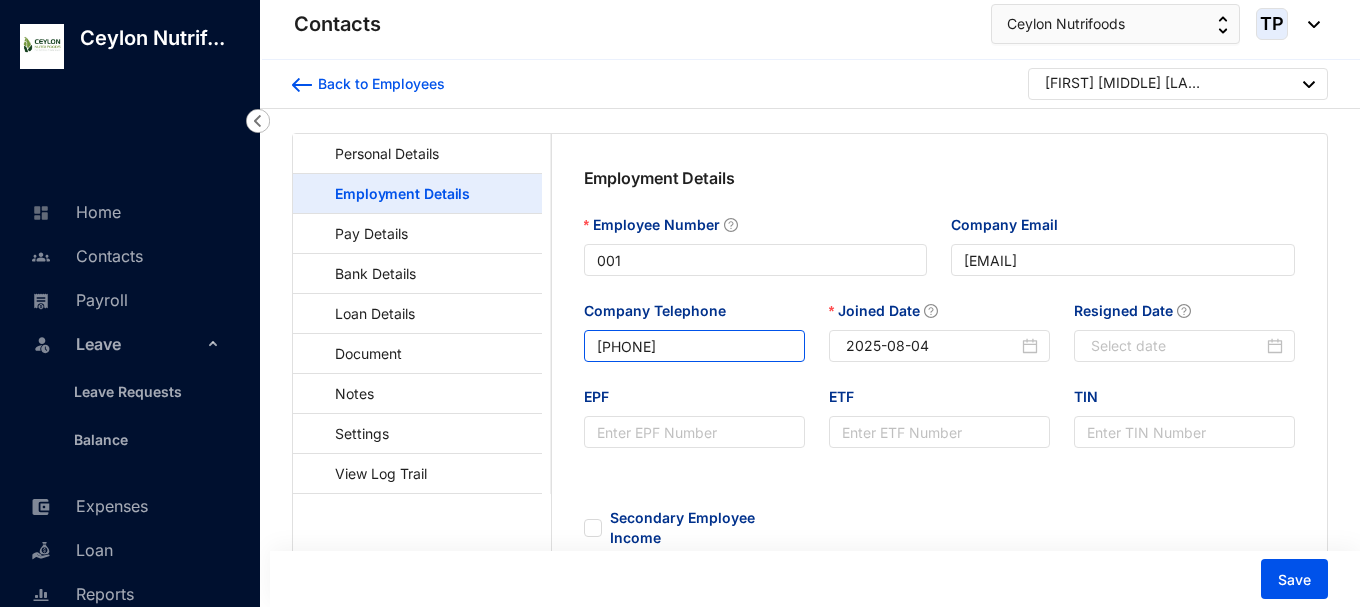 type on "[PHONE]" 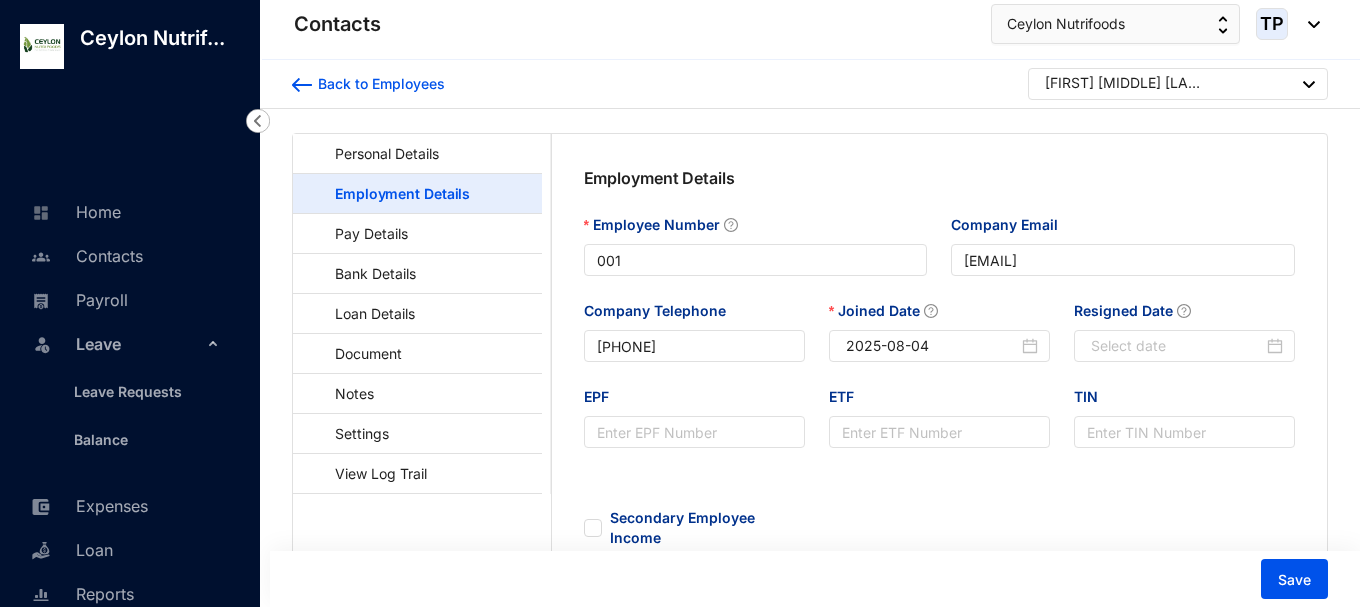 click on "ETF" at bounding box center [939, 401] 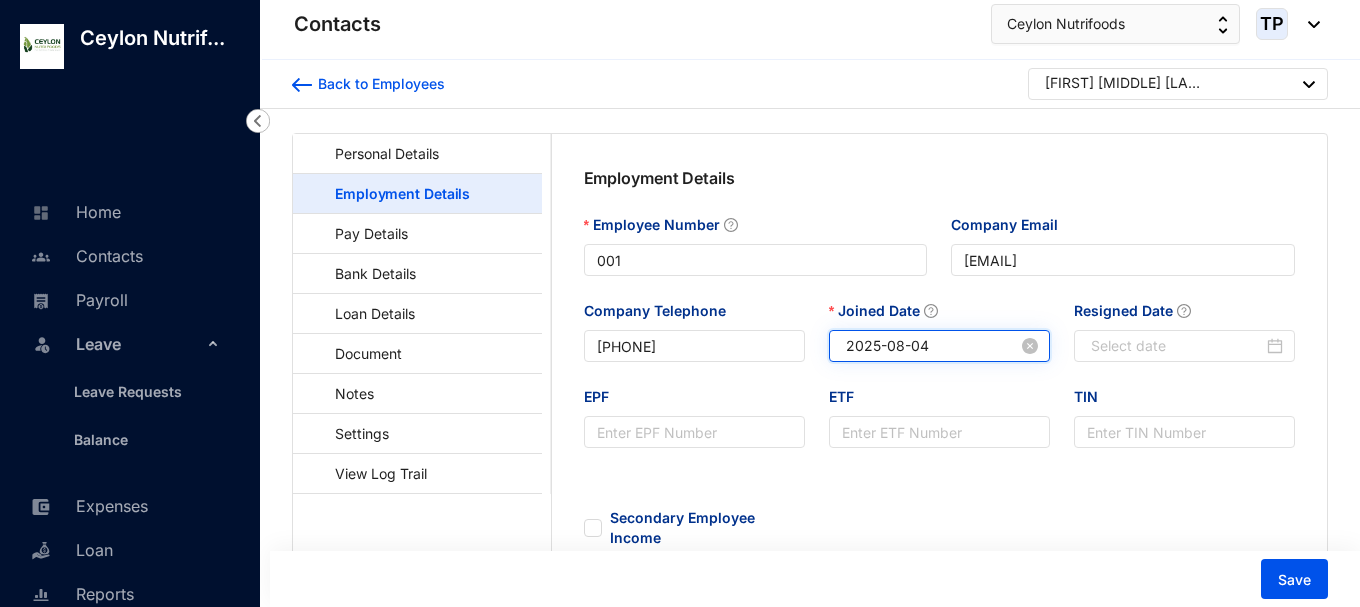 click on "2025-08-04" at bounding box center (932, 346) 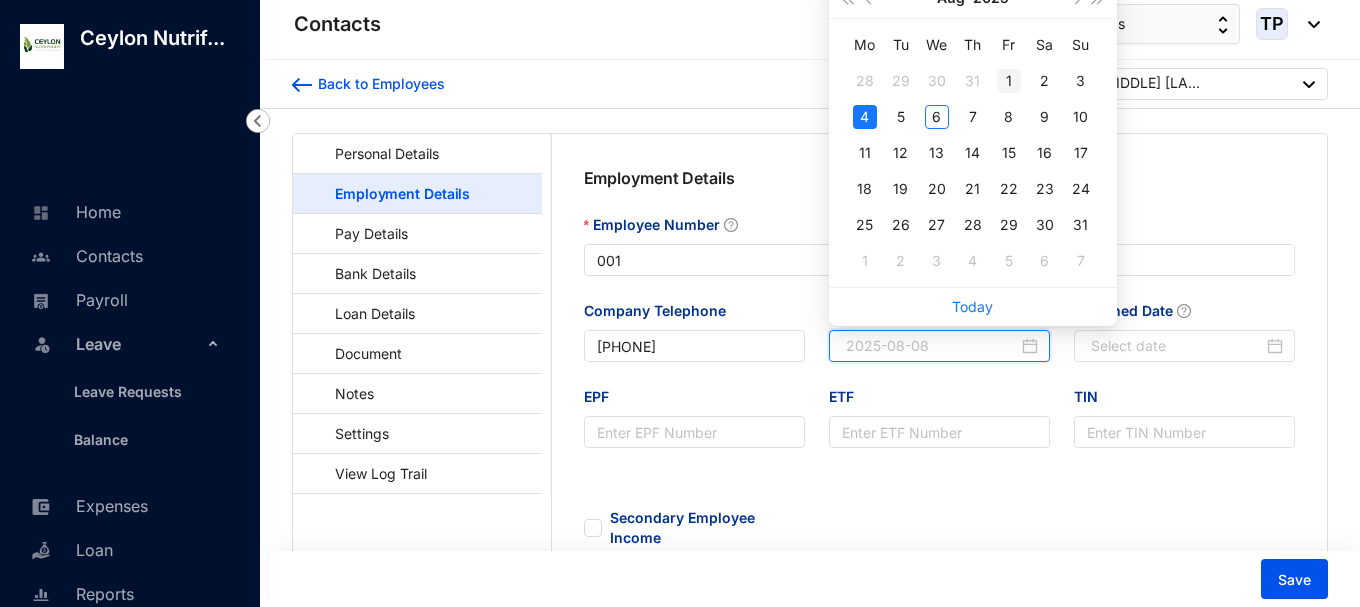 type on "2025-08-01" 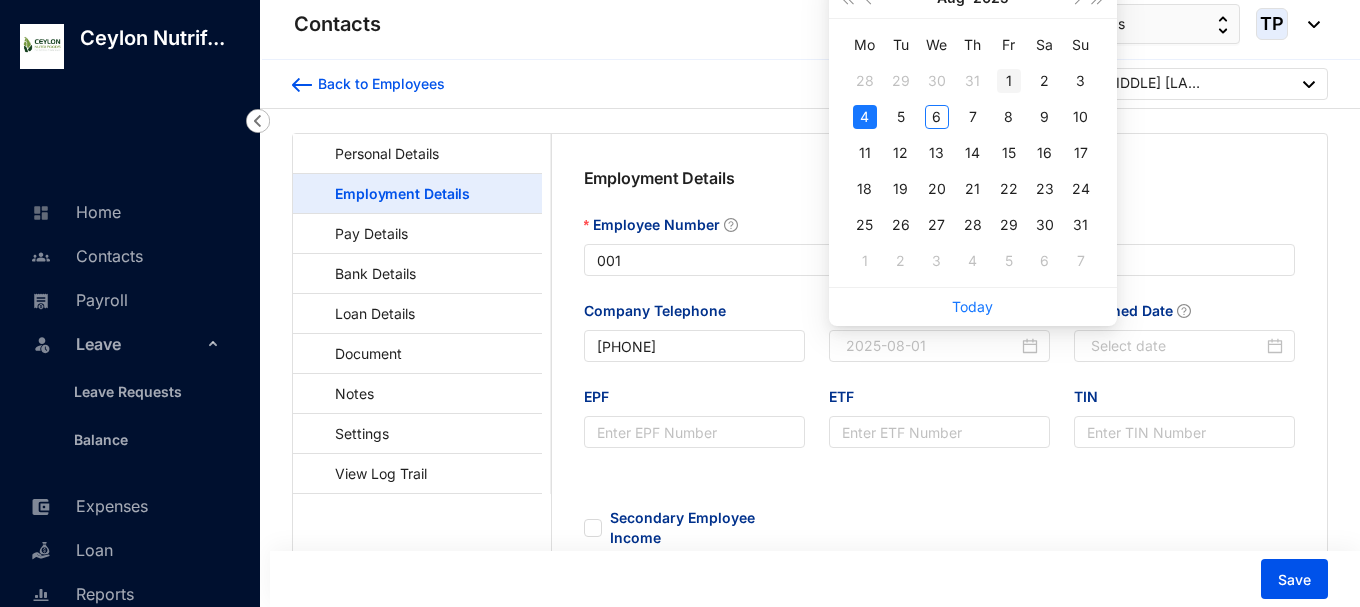 click on "1" at bounding box center (1009, 81) 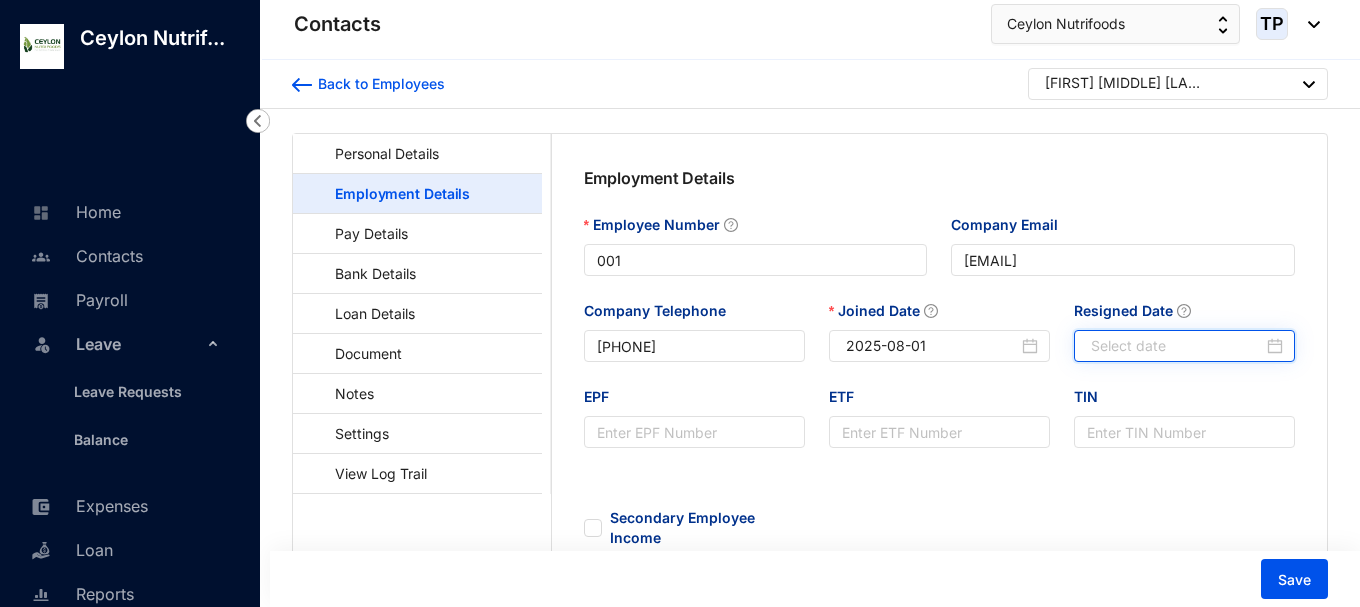 click on "Resigned Date" at bounding box center (1177, 346) 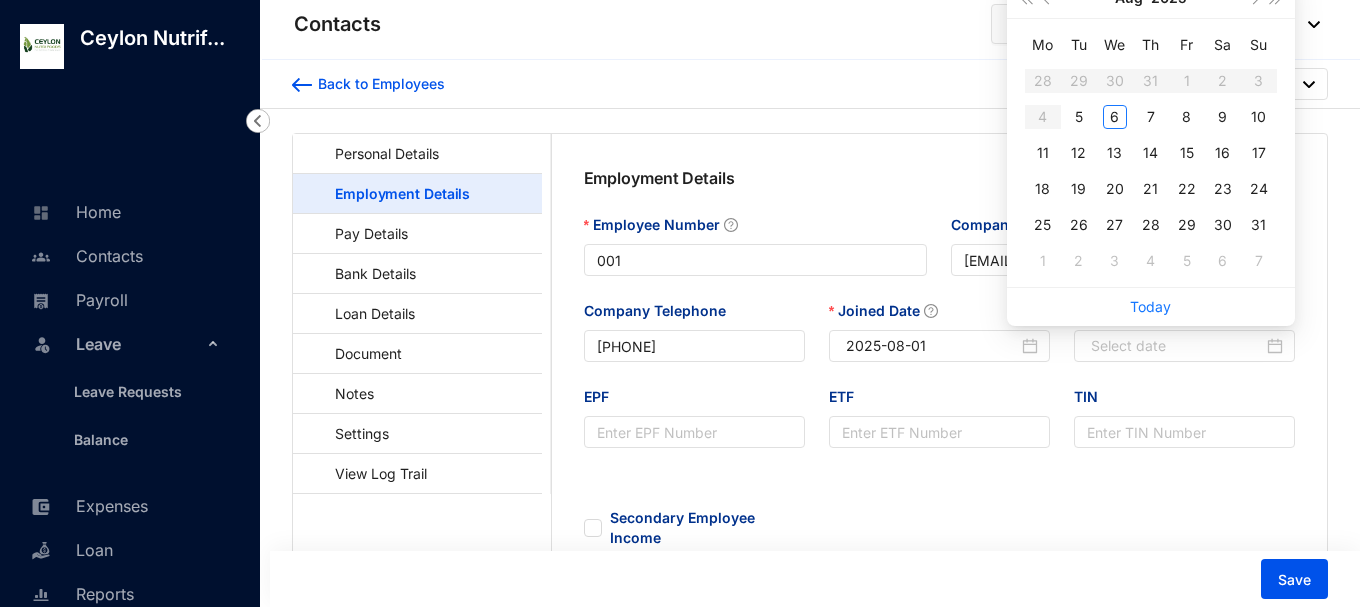 click on "Secondary Employee Income" at bounding box center [940, 522] 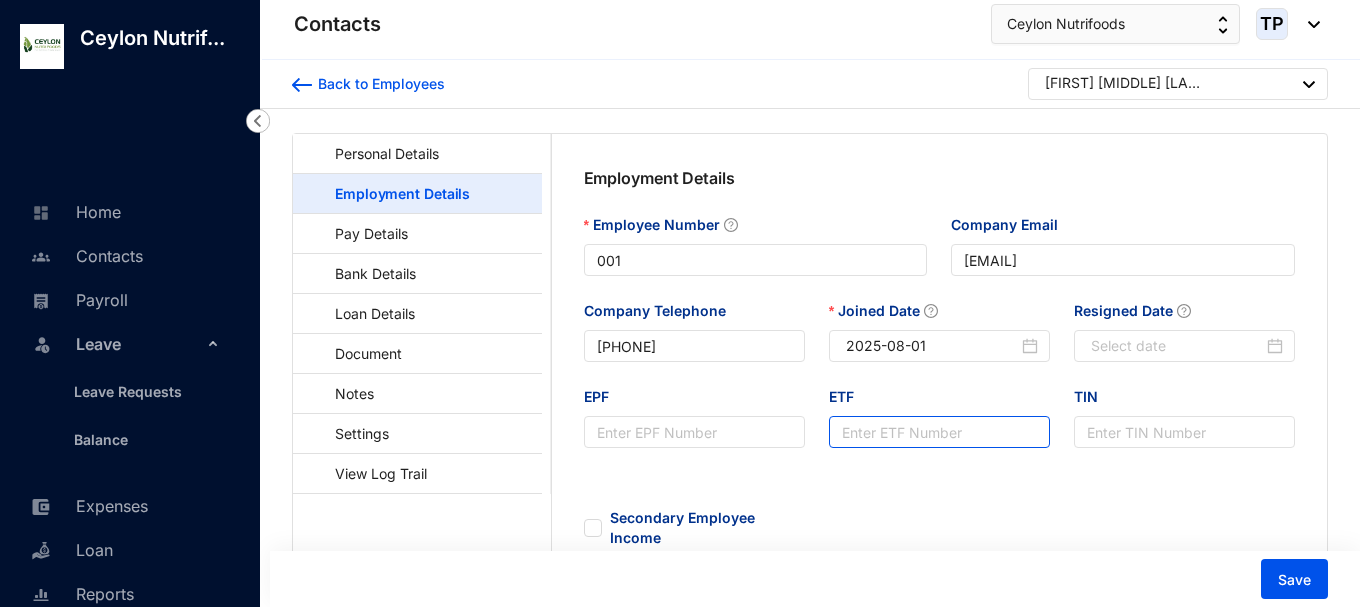 click on "ETF" at bounding box center [939, 432] 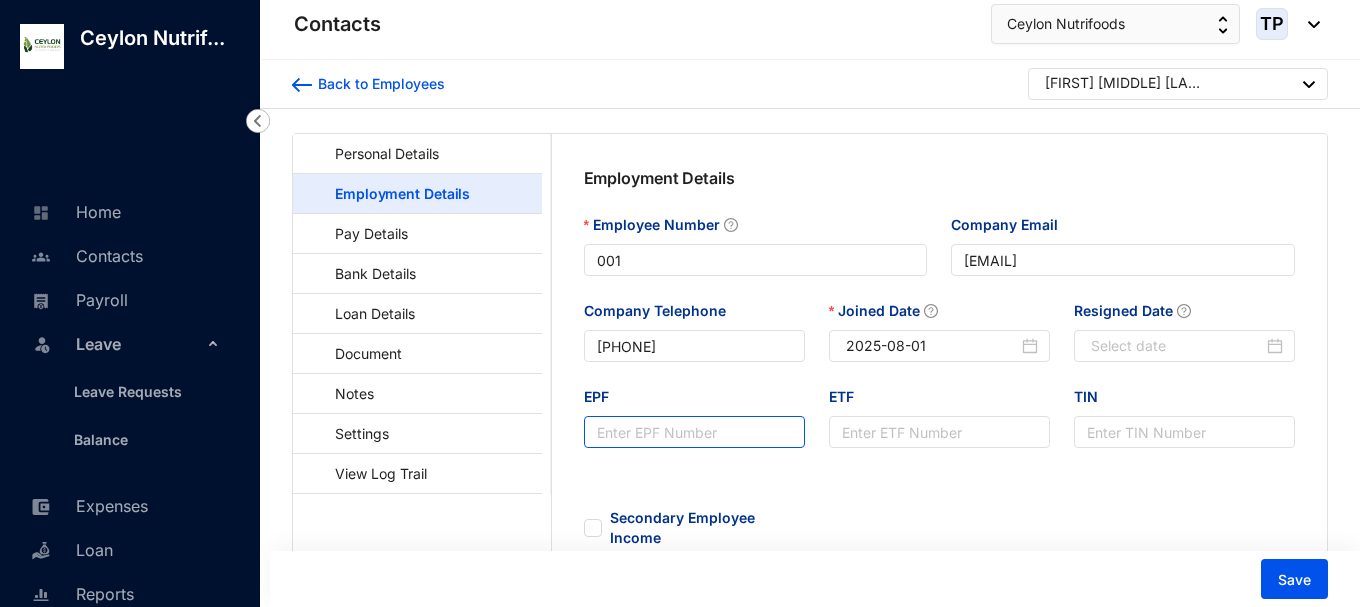 click on "EPF" at bounding box center (694, 432) 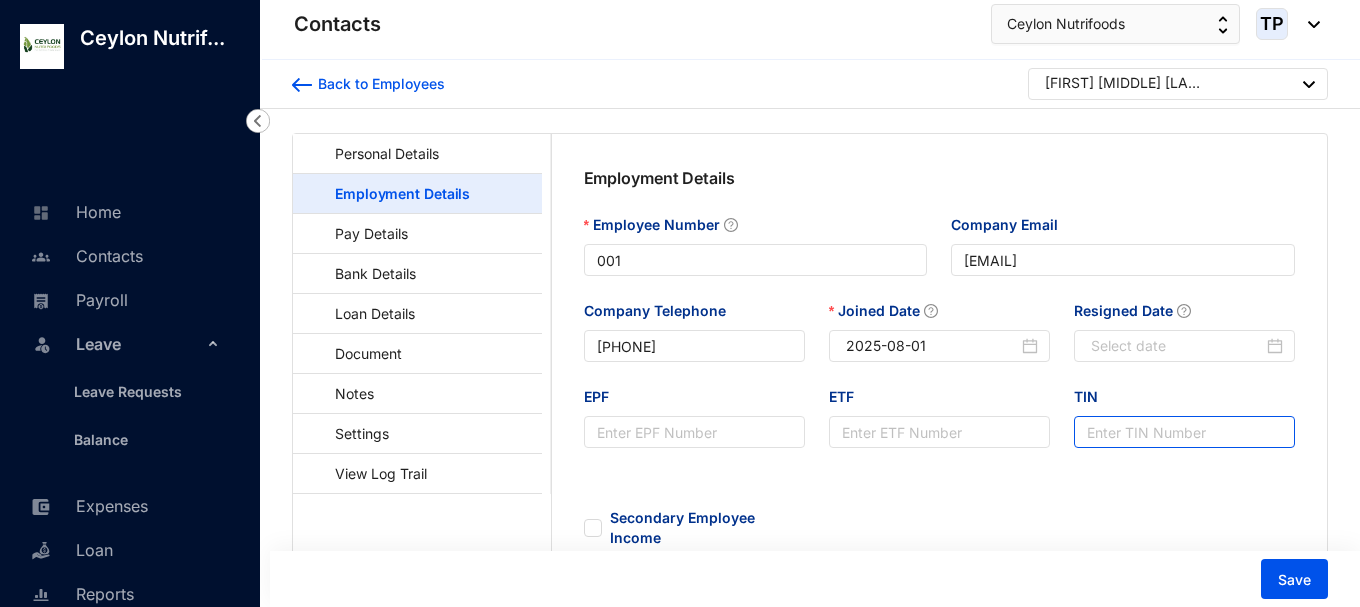 click on "TIN" at bounding box center (1184, 432) 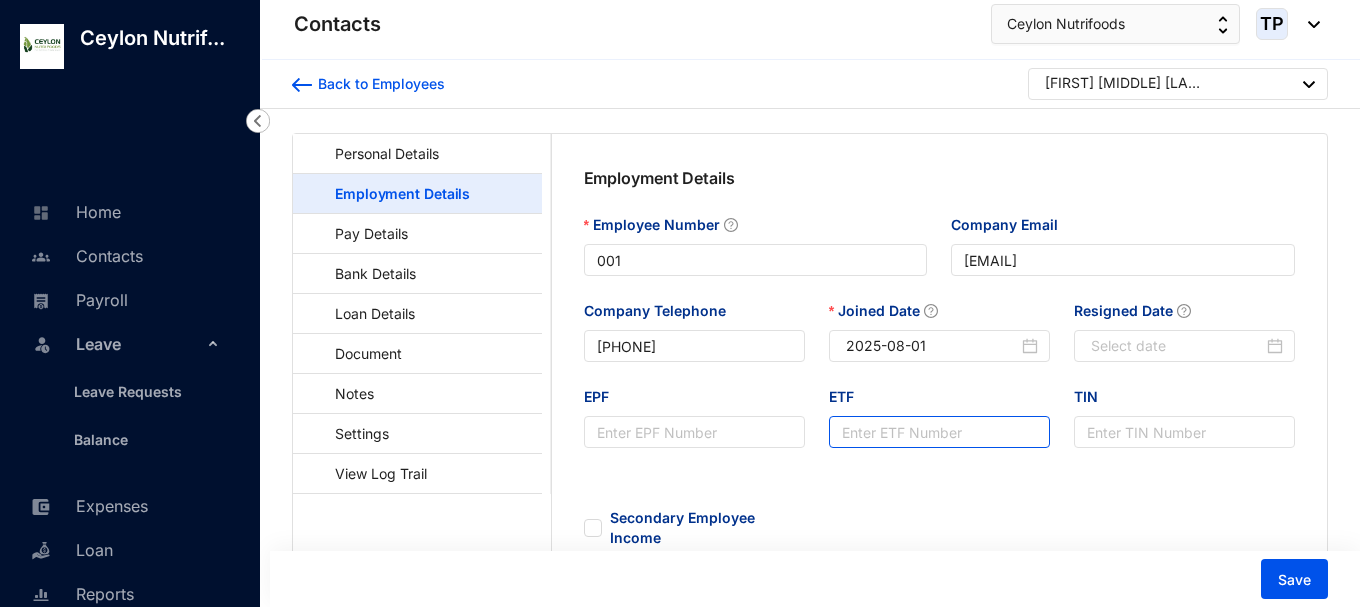 click on "ETF" at bounding box center [939, 432] 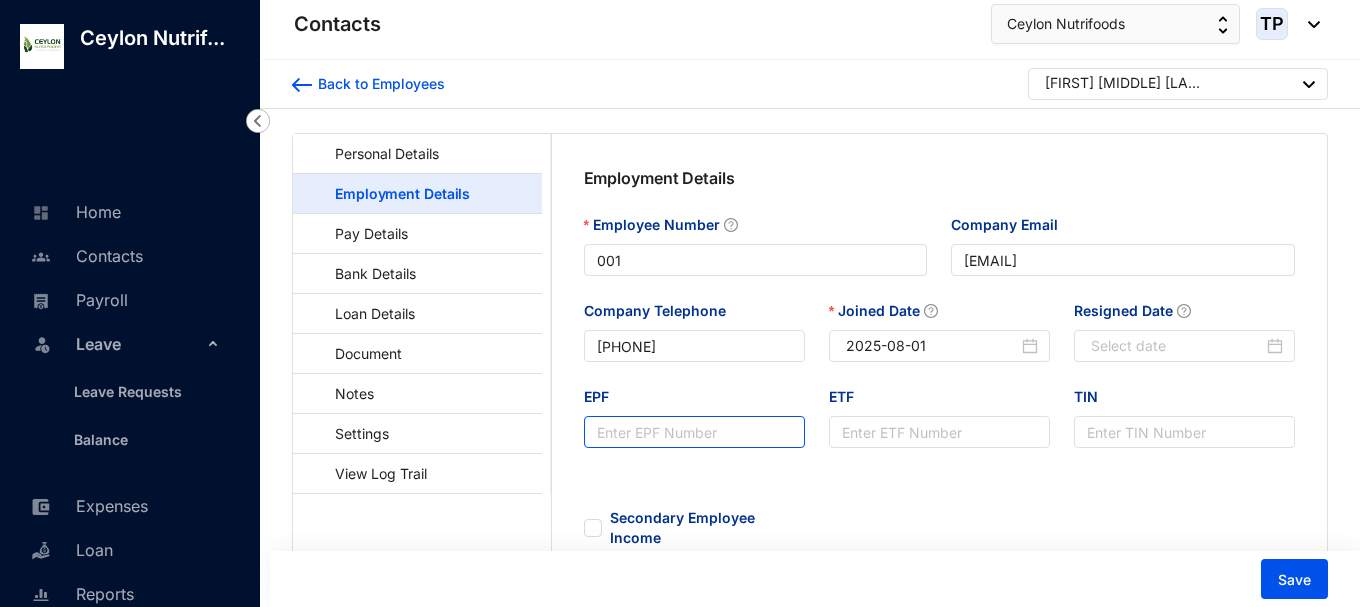 click on "EPF" at bounding box center [694, 432] 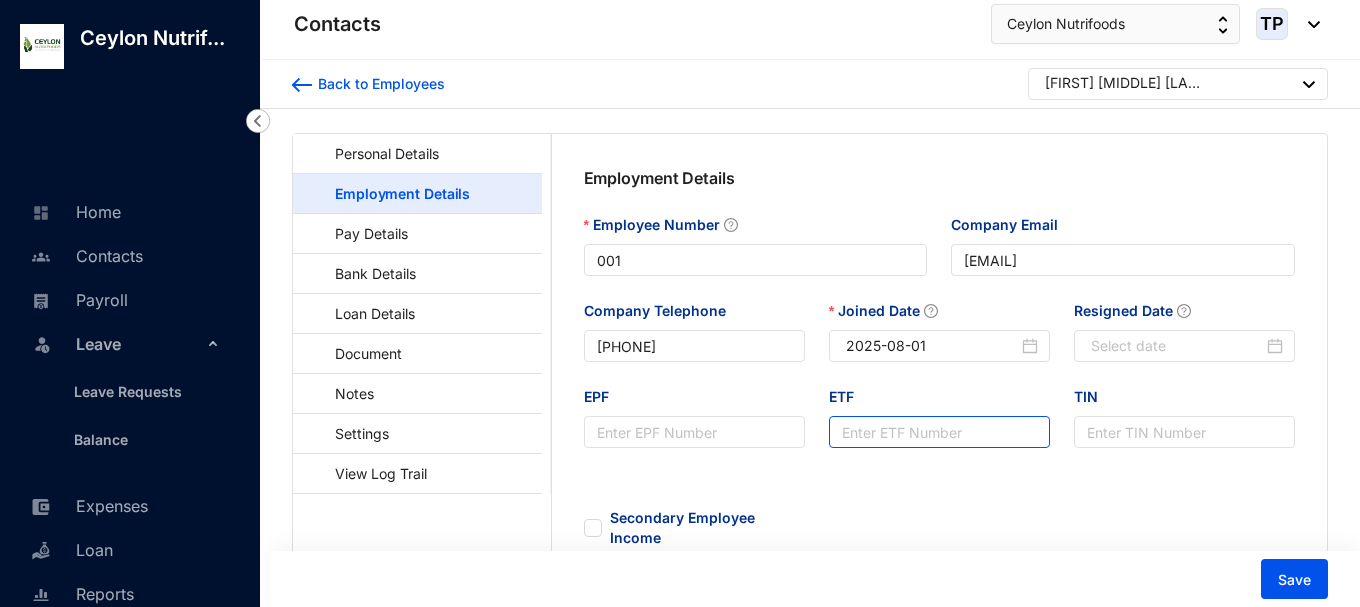 click on "ETF" at bounding box center (939, 432) 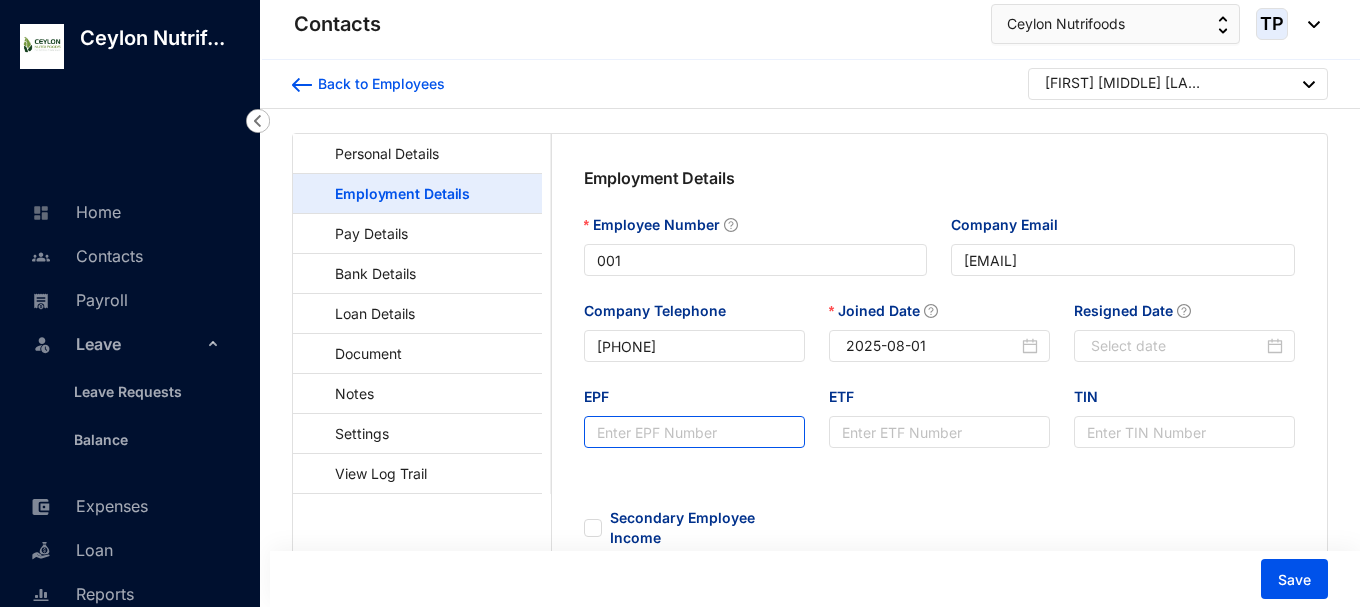 click on "EPF" at bounding box center (694, 432) 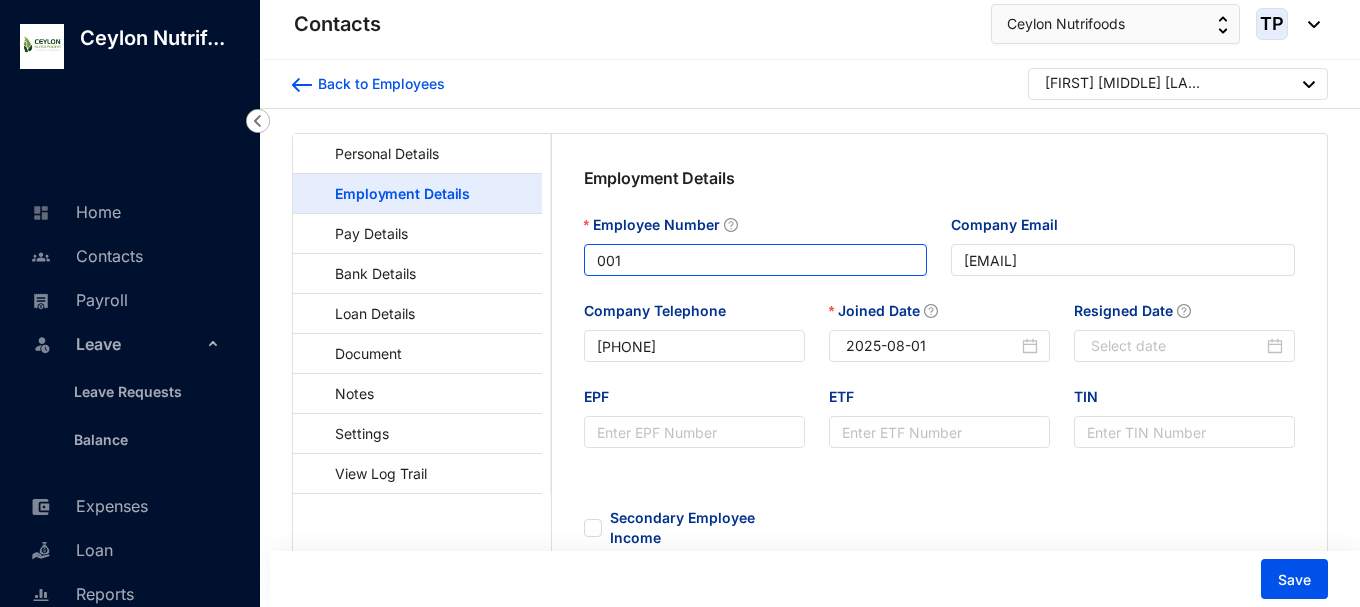 click on "001" at bounding box center [756, 260] 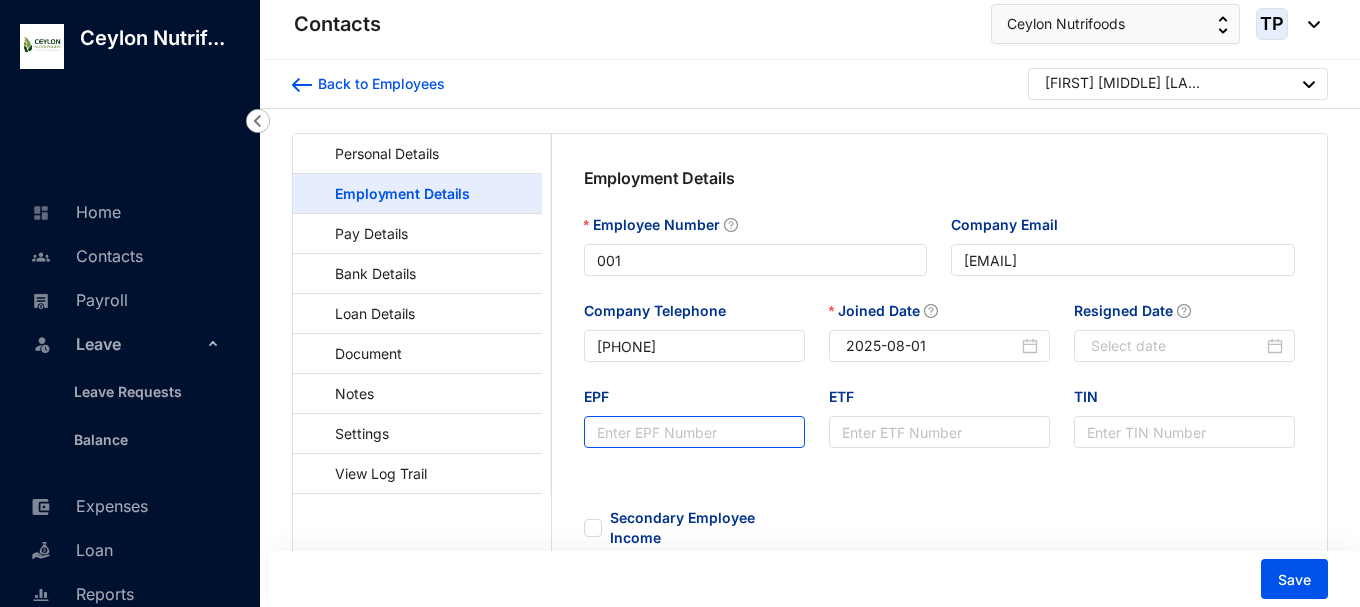 click on "EPF" at bounding box center (694, 432) 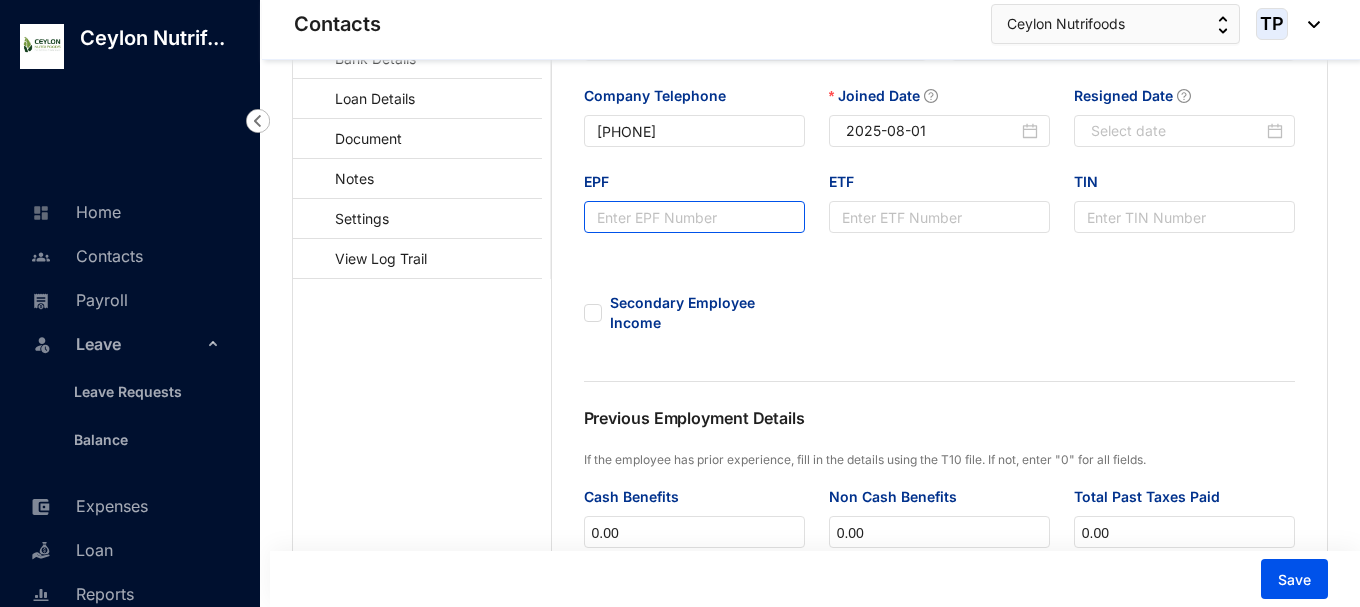 scroll, scrollTop: 200, scrollLeft: 0, axis: vertical 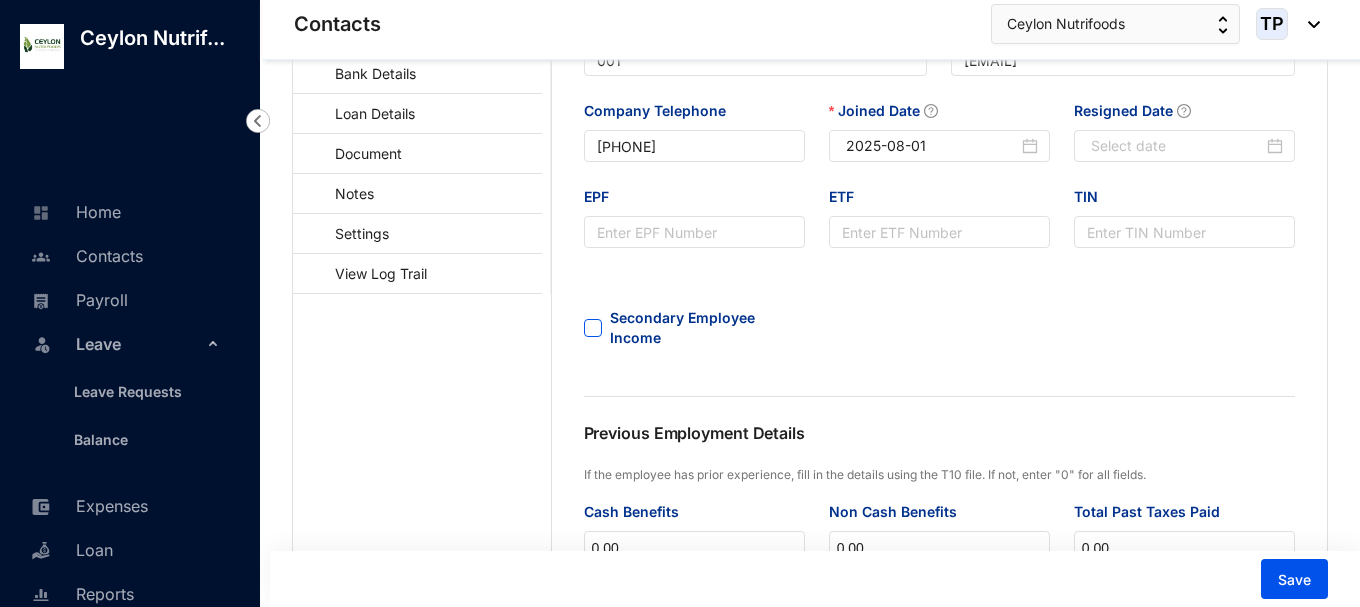 click on "Secondary Employee Income" at bounding box center [591, 326] 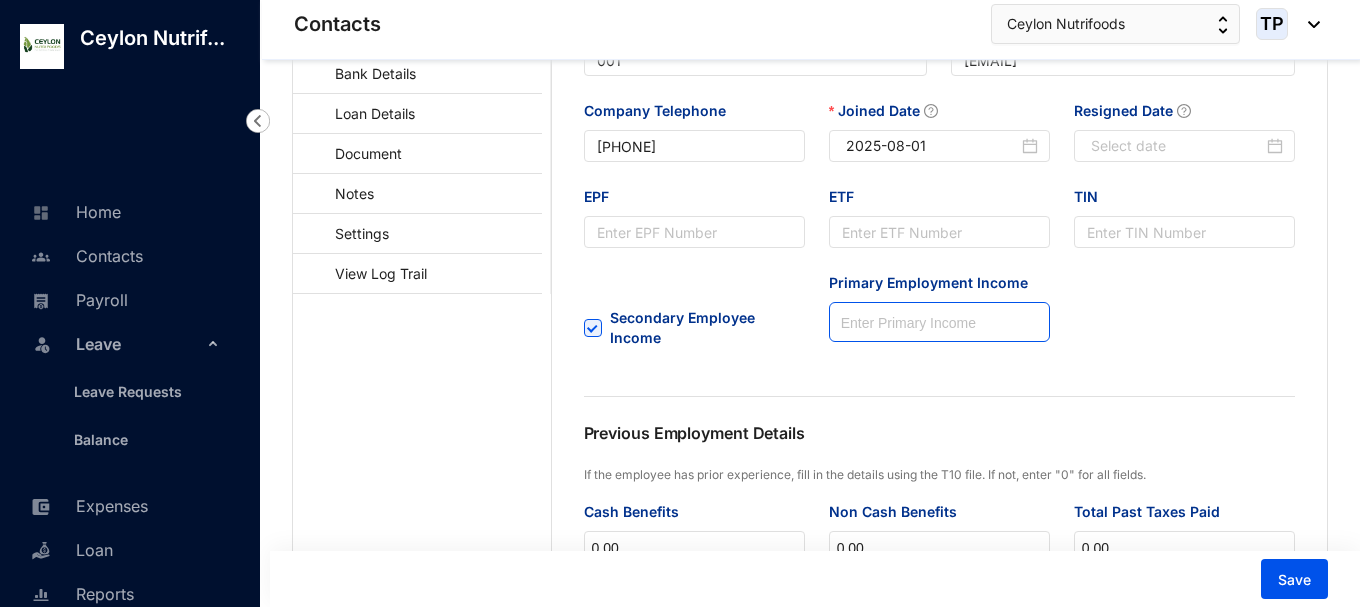 click on "Primary Employment Income" at bounding box center (939, 323) 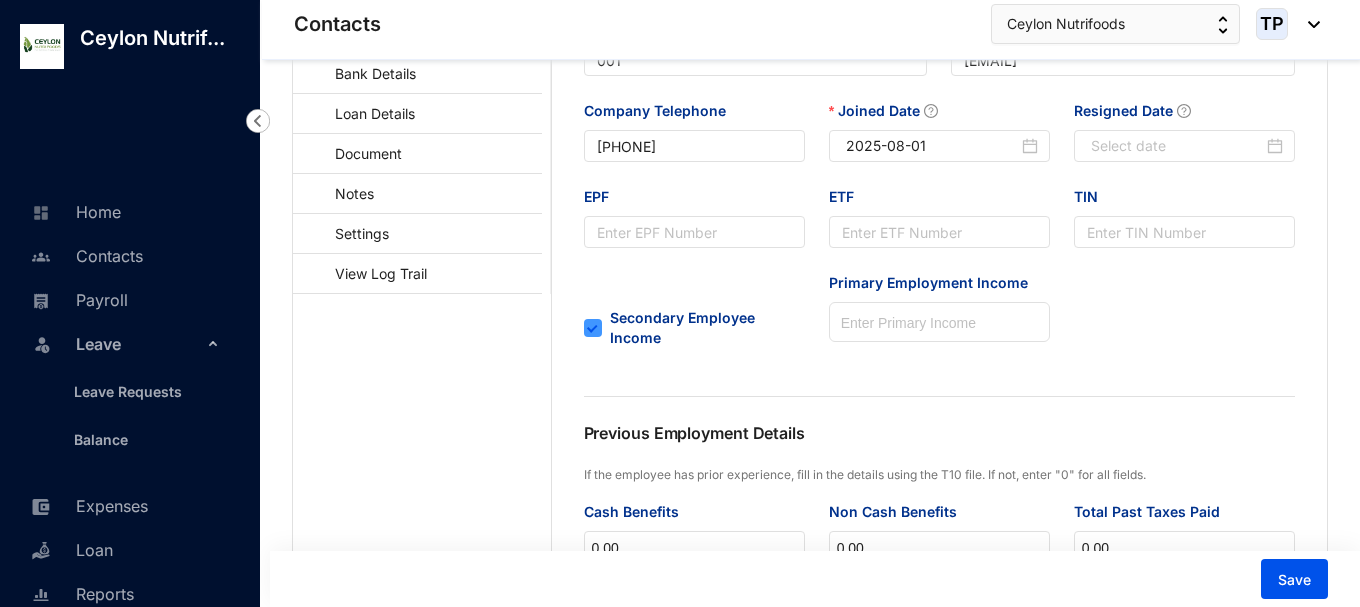 click on "Secondary Employee Income" at bounding box center (591, 326) 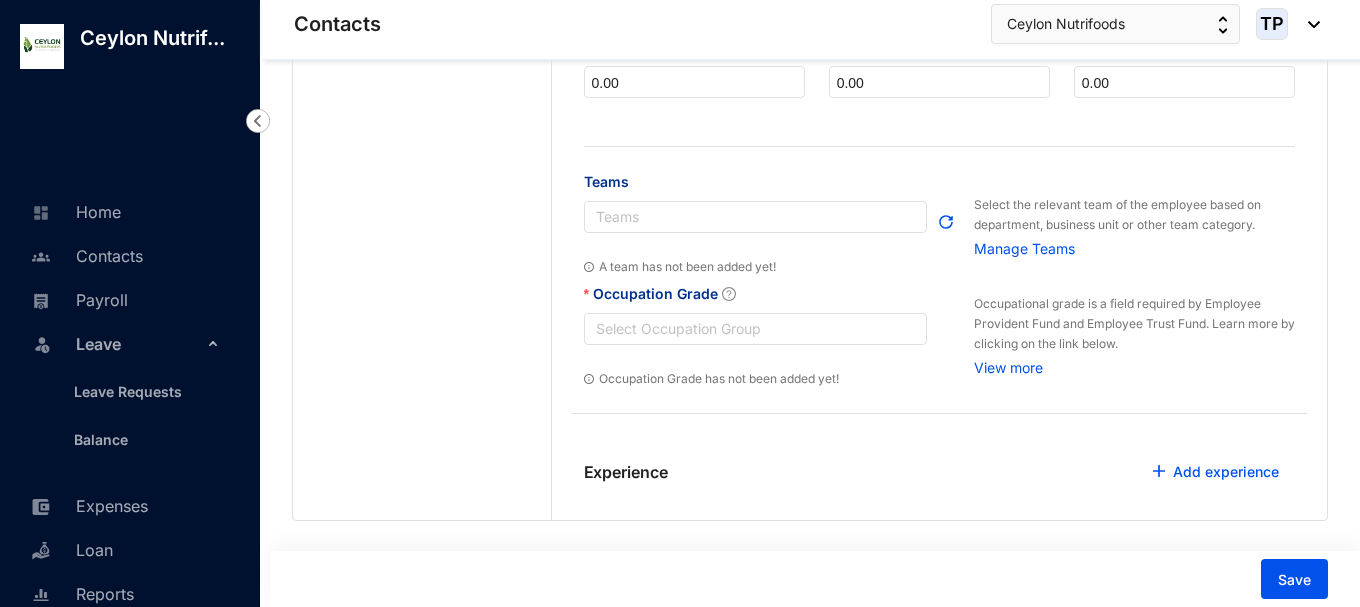 scroll, scrollTop: 700, scrollLeft: 0, axis: vertical 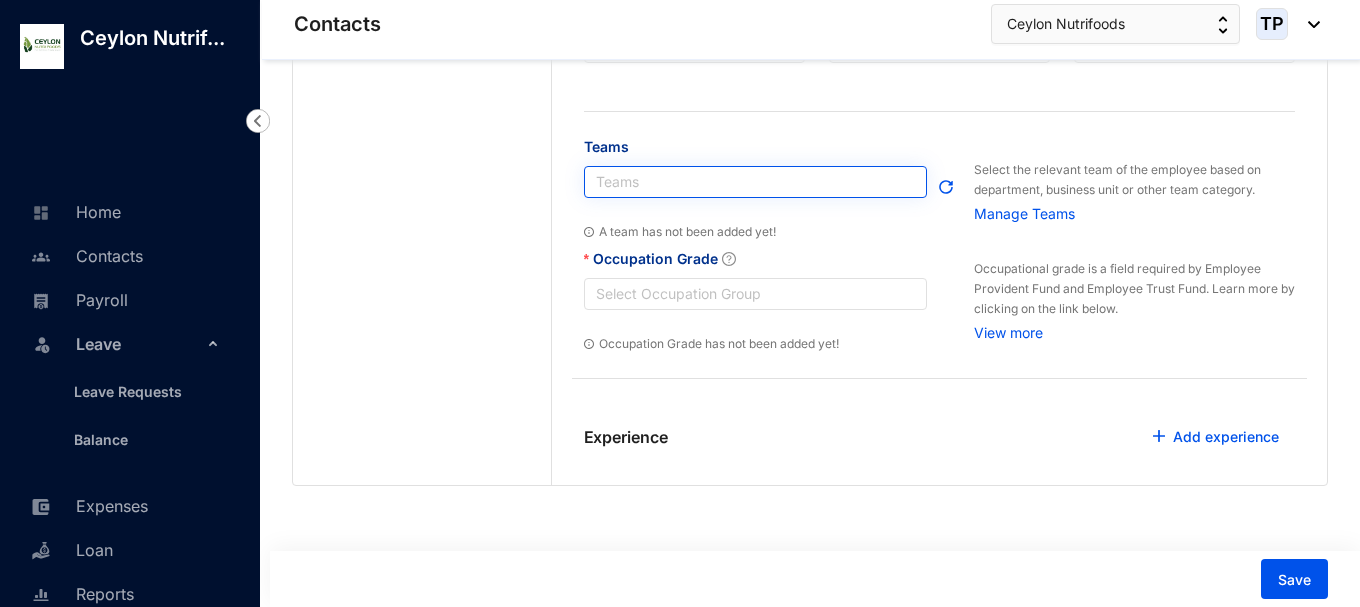 click at bounding box center [745, 182] 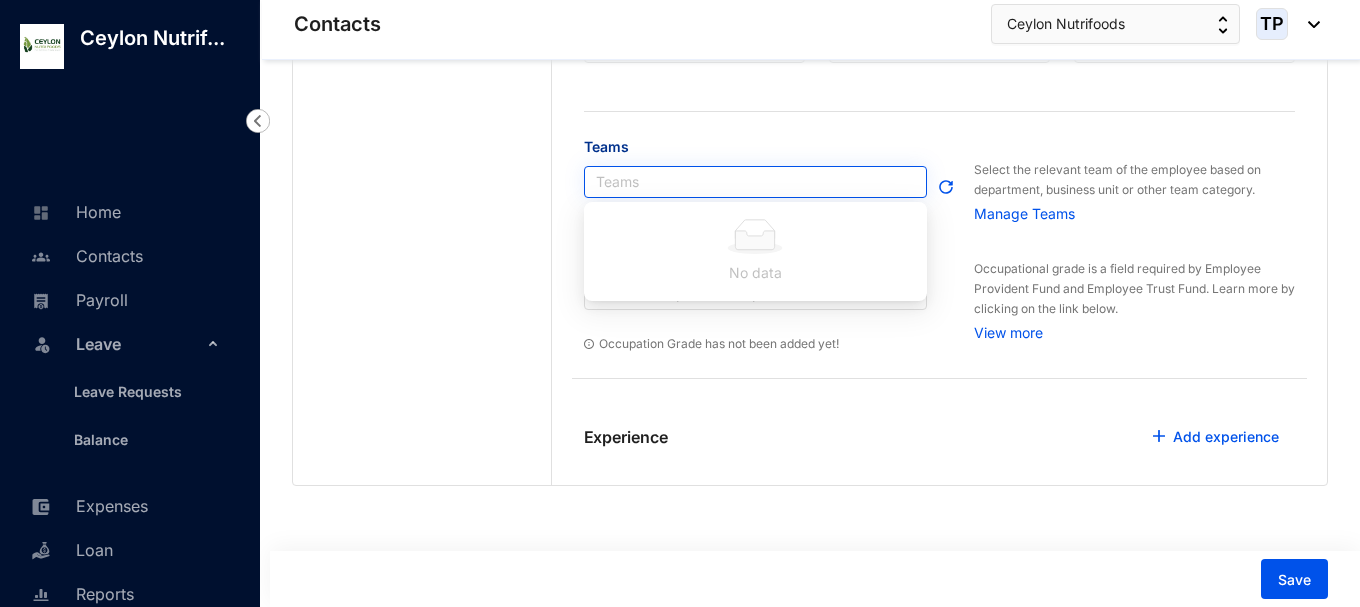 click at bounding box center [745, 182] 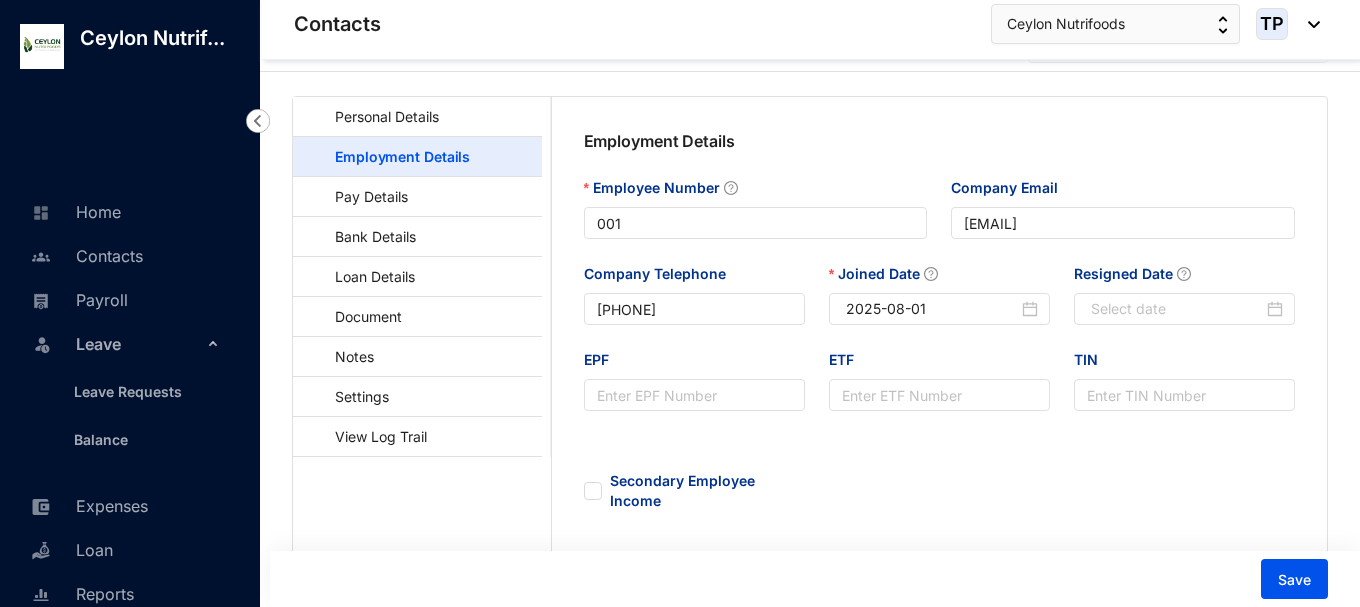 scroll, scrollTop: 0, scrollLeft: 0, axis: both 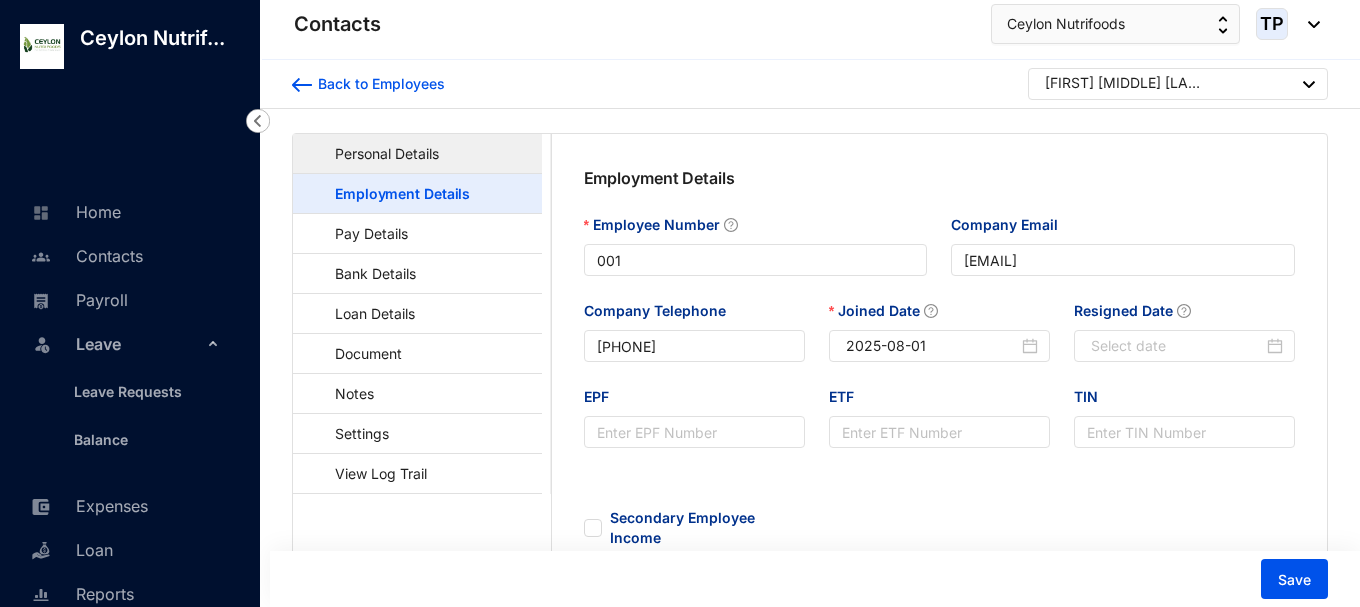 click on "Personal Details" at bounding box center [377, 153] 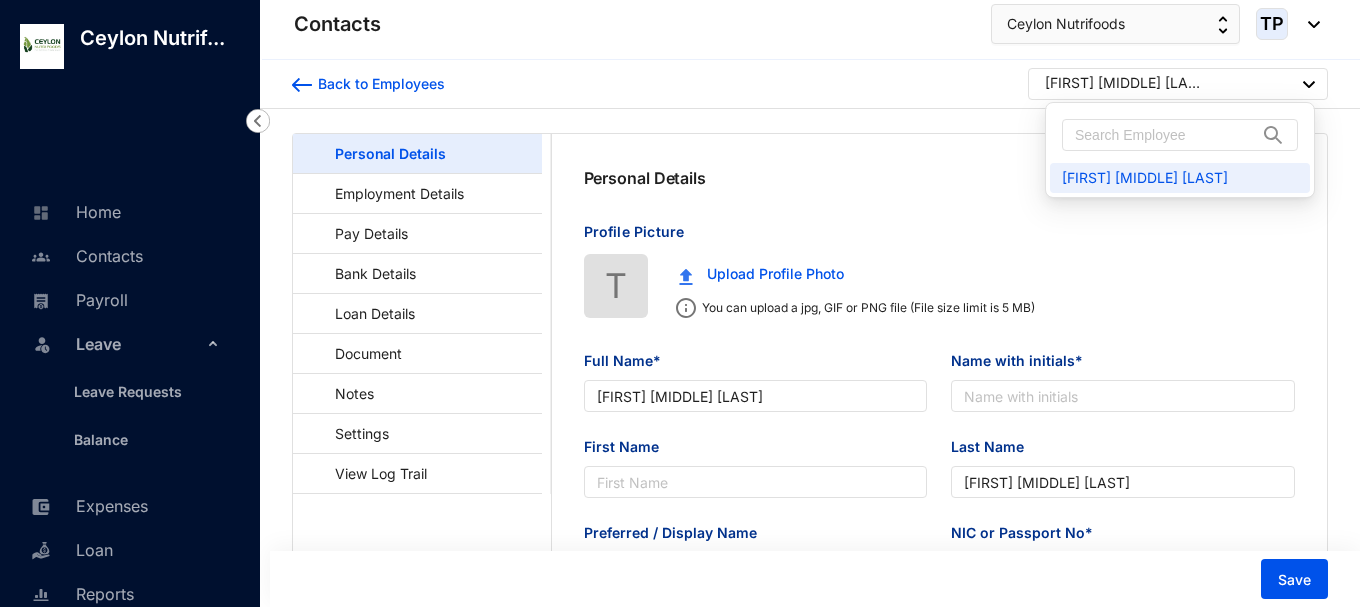 click on "[FIRST] [MIDDLE] [LAST]" at bounding box center [1180, 85] 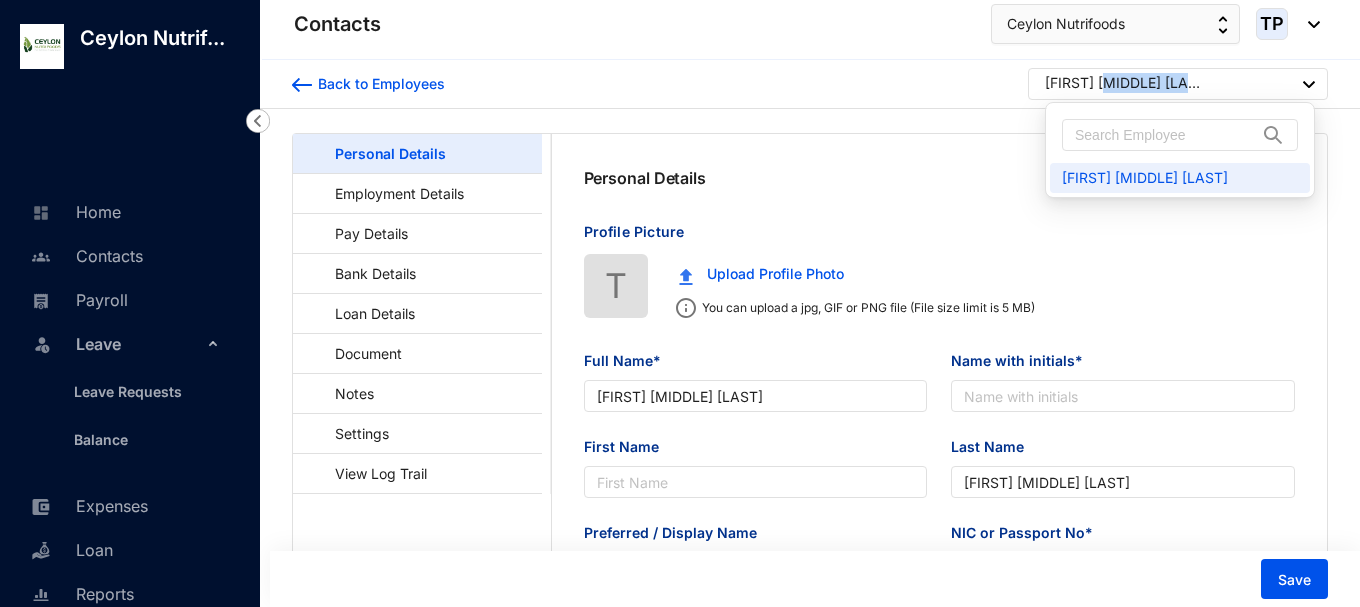 click on "[FIRST] [MIDDLE] [LAST]" at bounding box center [1125, 83] 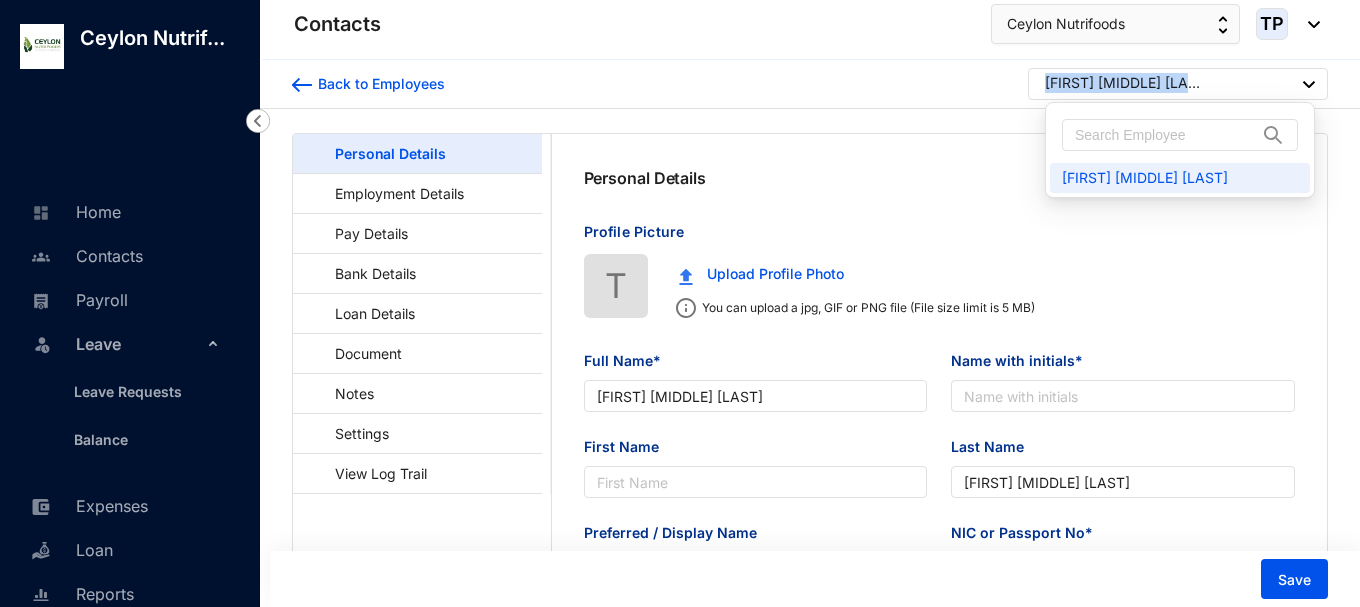 click on "[FIRST] [MIDDLE] [LAST]" at bounding box center (1125, 83) 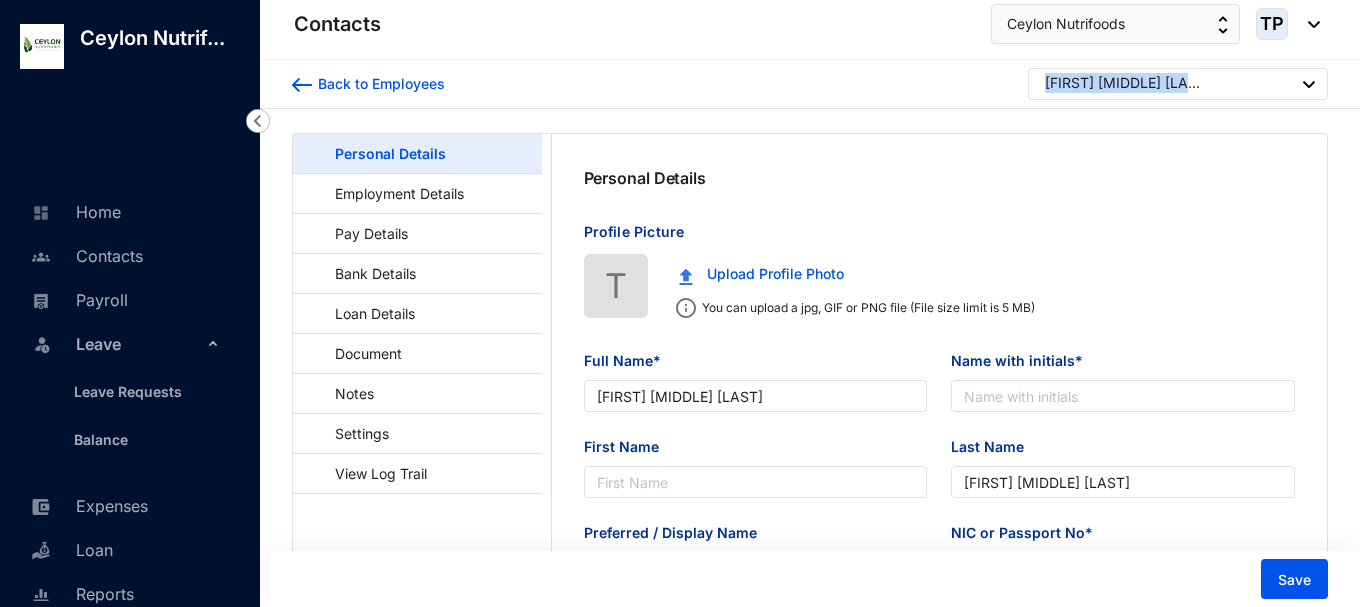 click on "Back to Employees [FIRST] [MIDDLE] [LAST]" at bounding box center (810, 84) 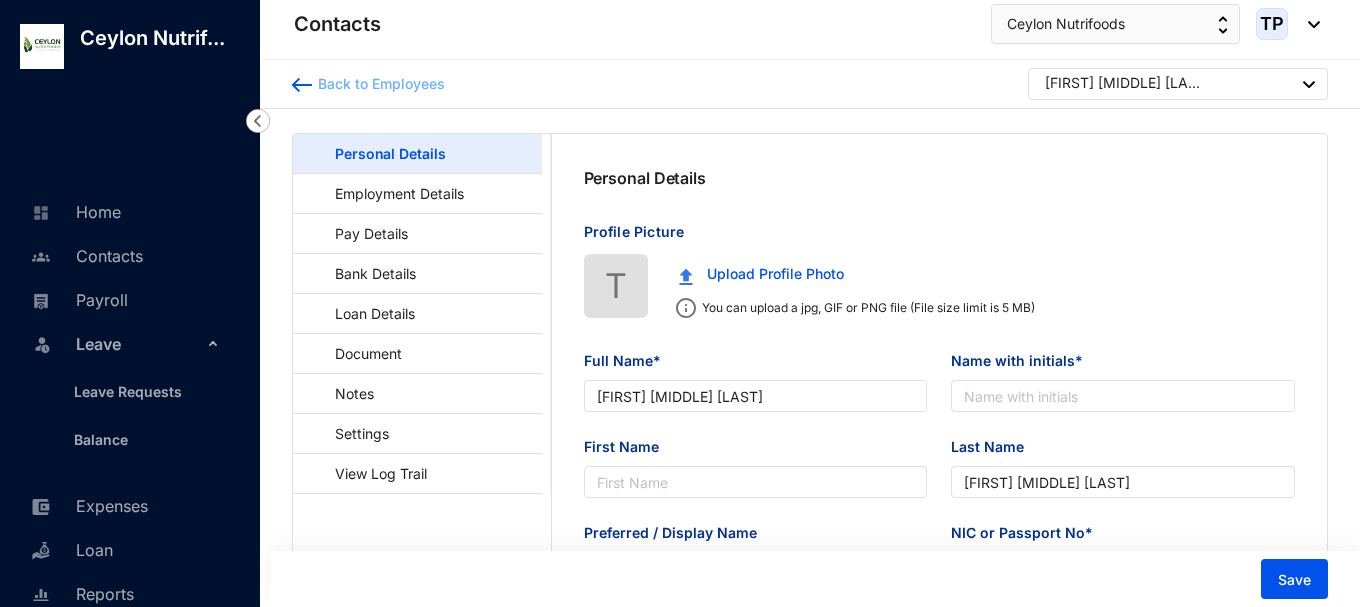 click at bounding box center (302, 85) 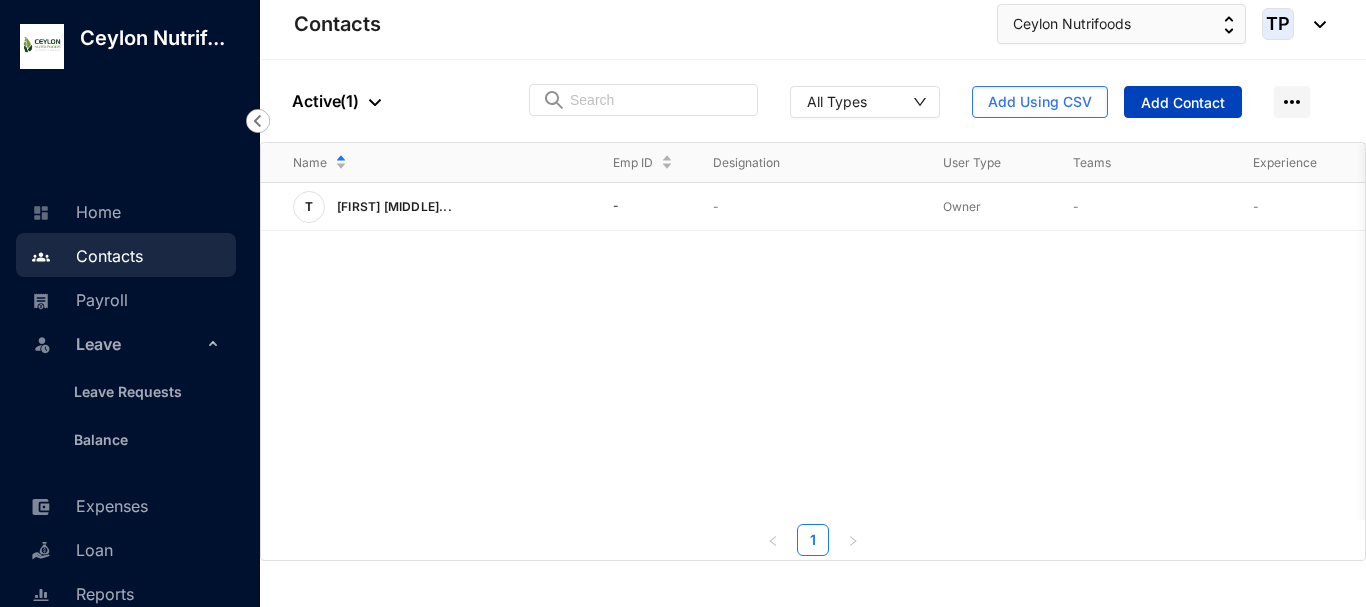 click on "Add Contact" at bounding box center (1183, 103) 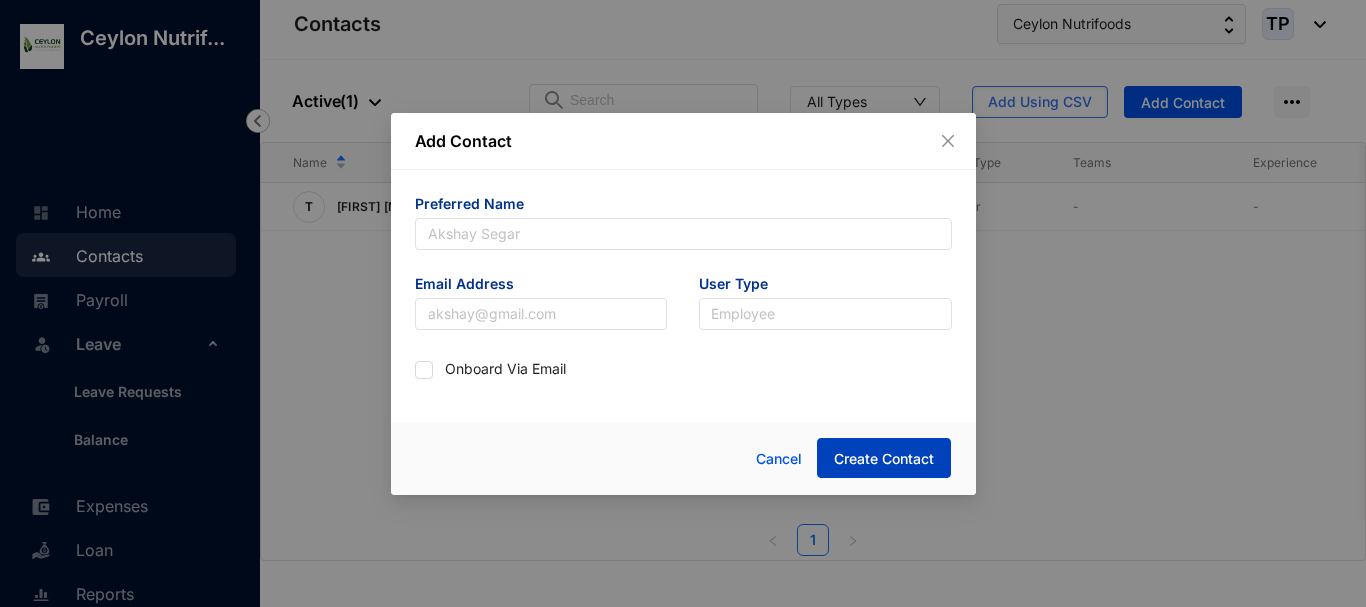 click on "Create Contact" at bounding box center (884, 459) 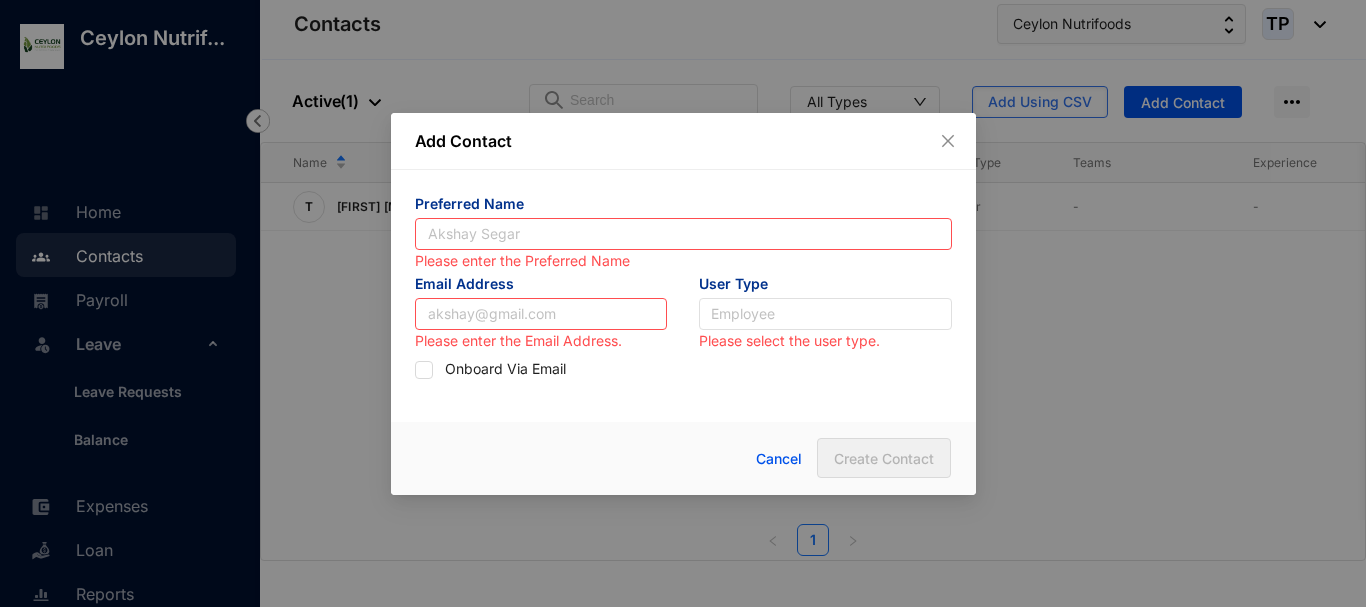 click on "Add Contact Preferred Name Please enter the Preferred Name Email Address Please enter the Email Address. User Type Employee Please select the user type. Onboard Via Email Cancel Create Contact" at bounding box center [683, 303] 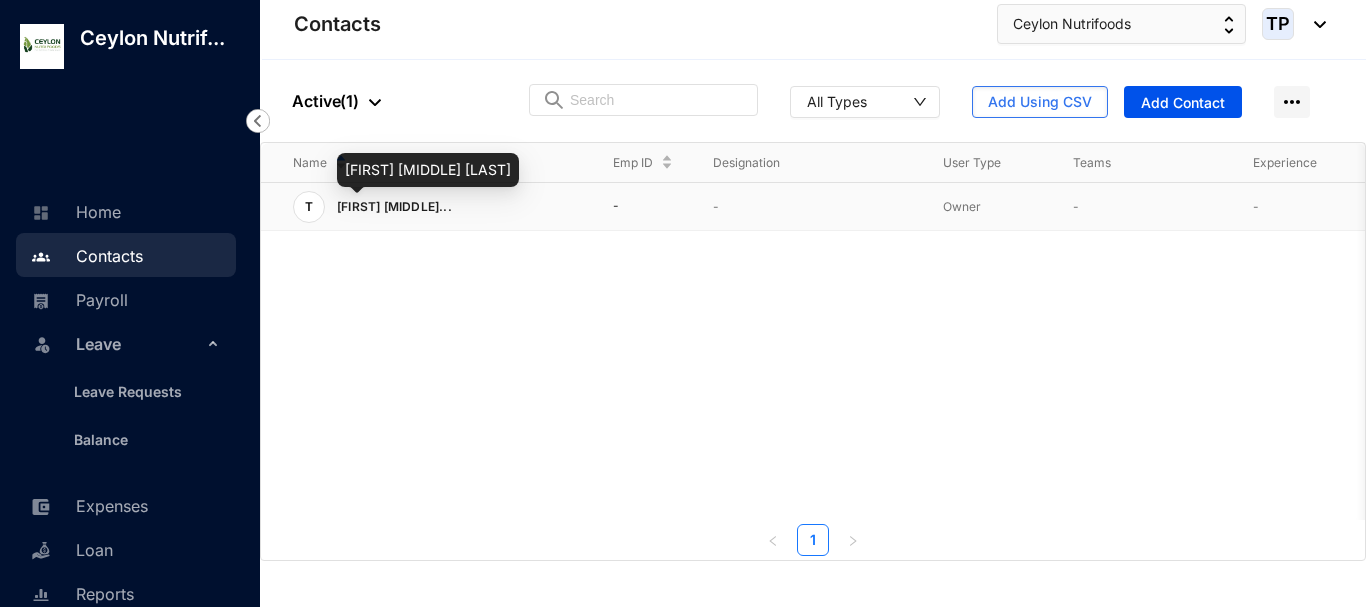 click on "[FIRST] [MIDDLE]..." at bounding box center [394, 206] 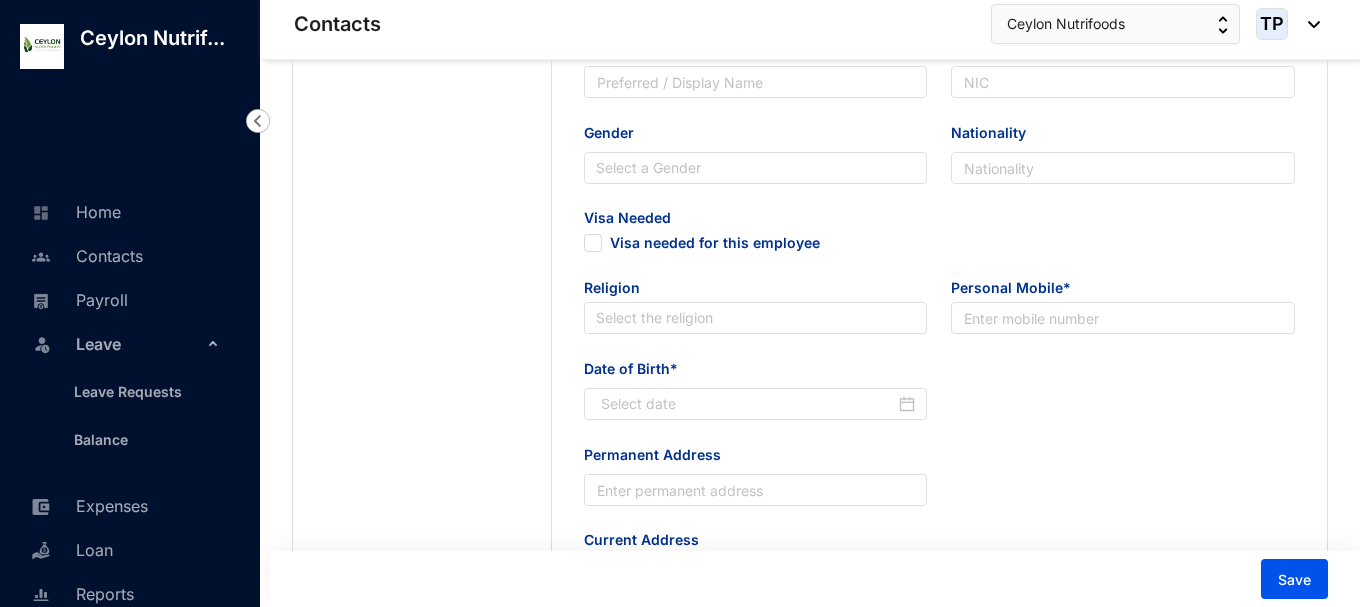 scroll, scrollTop: 500, scrollLeft: 0, axis: vertical 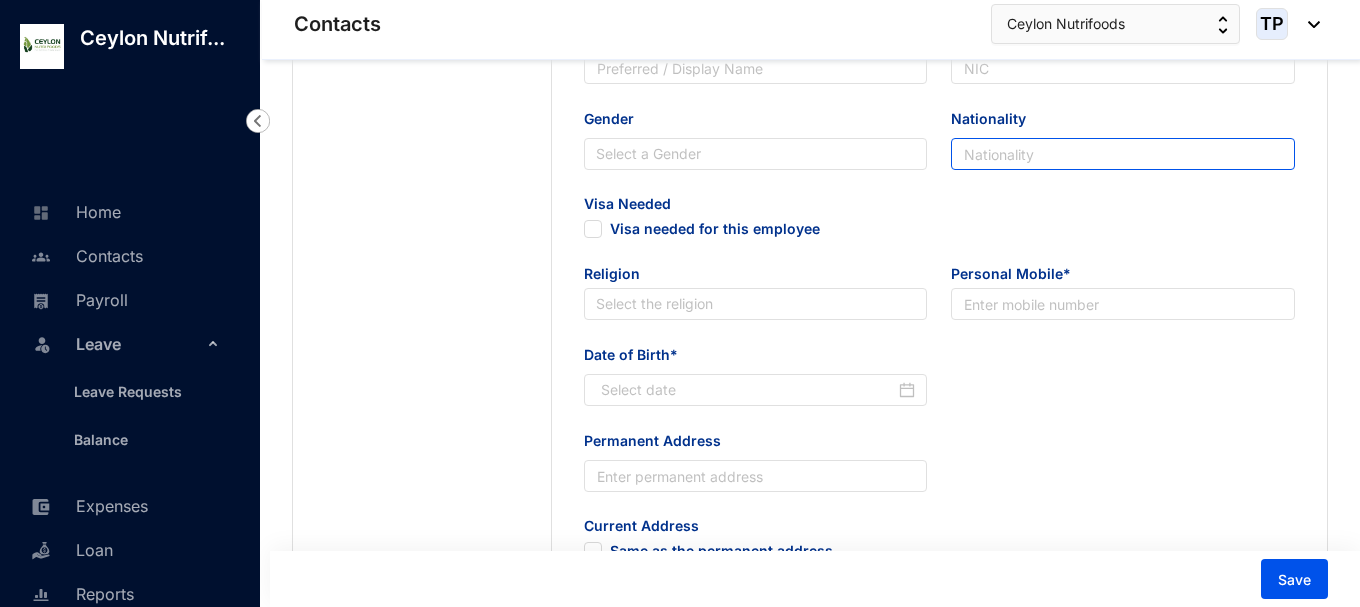 click on "Nationality" at bounding box center (1123, 154) 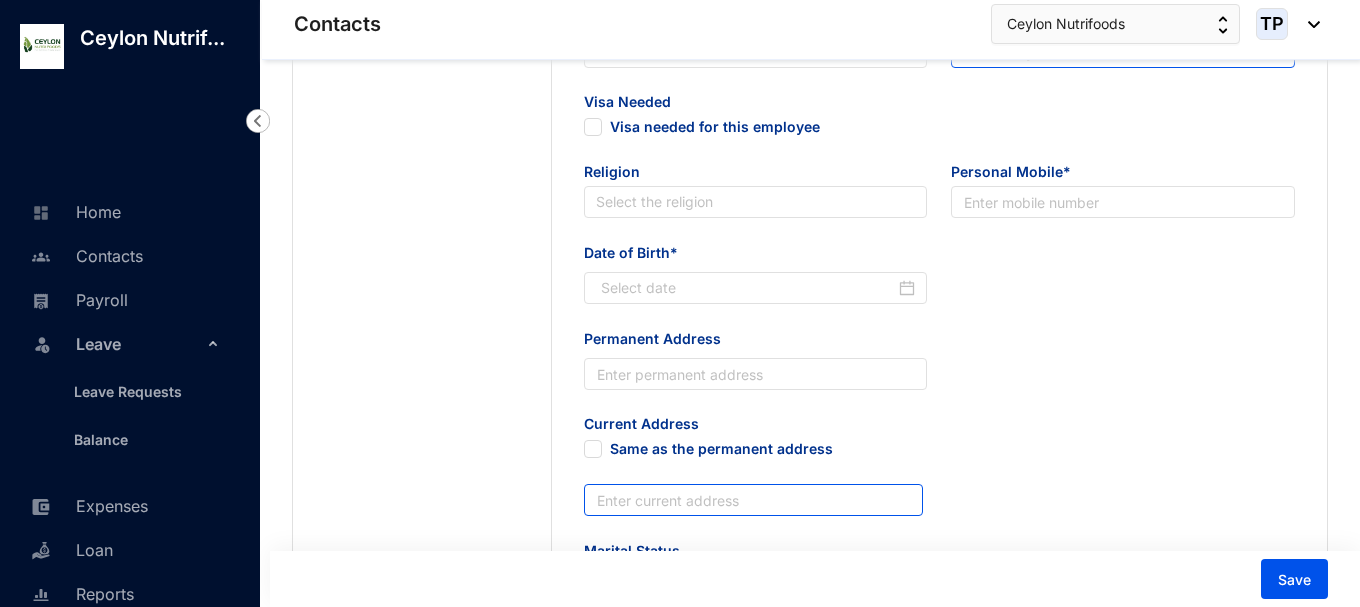 scroll, scrollTop: 600, scrollLeft: 0, axis: vertical 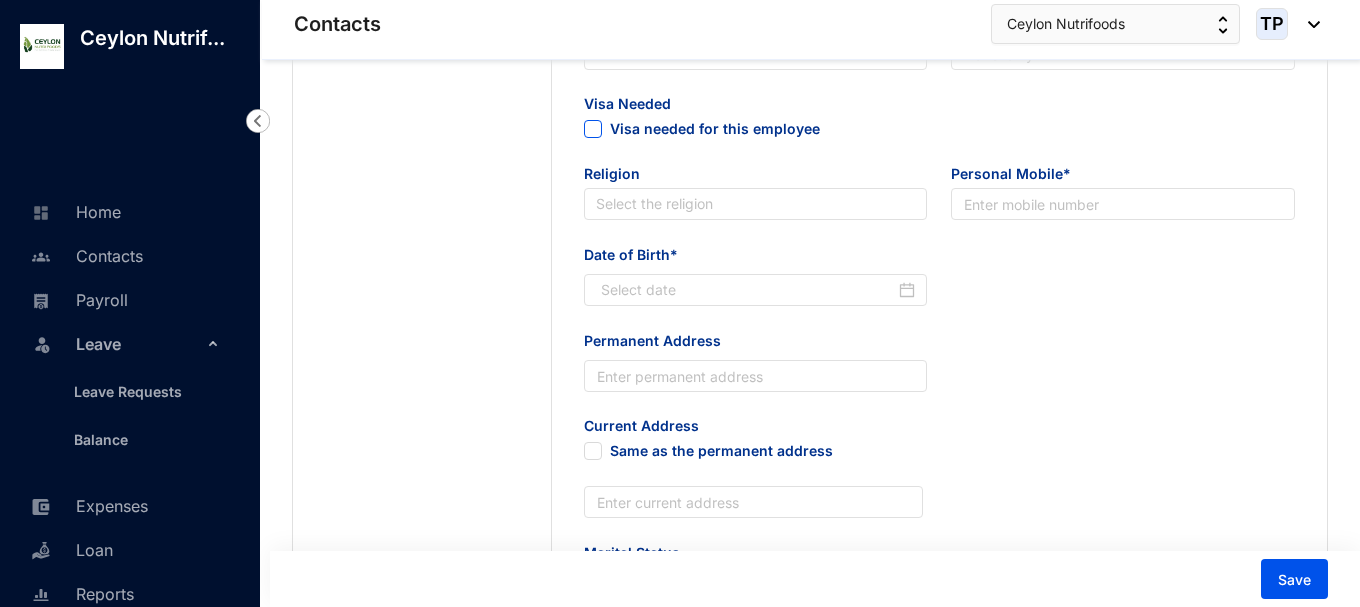 click on "Visa needed for this employee" at bounding box center (591, 127) 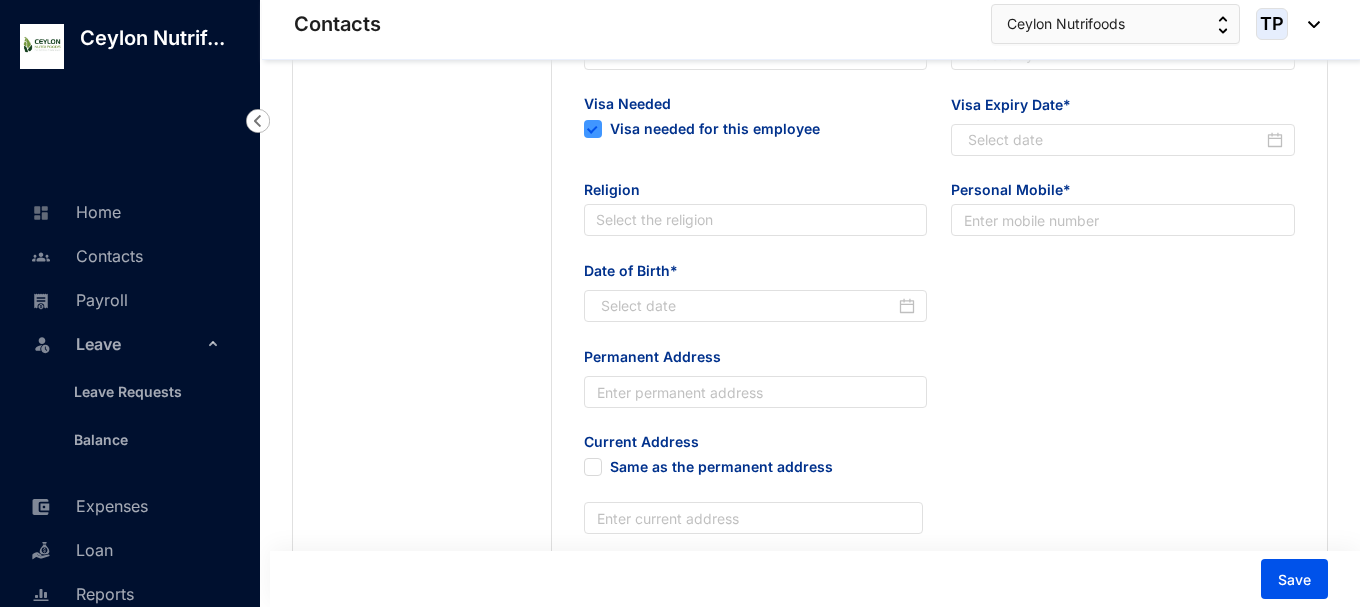 click on "Visa needed for this employee" at bounding box center (591, 127) 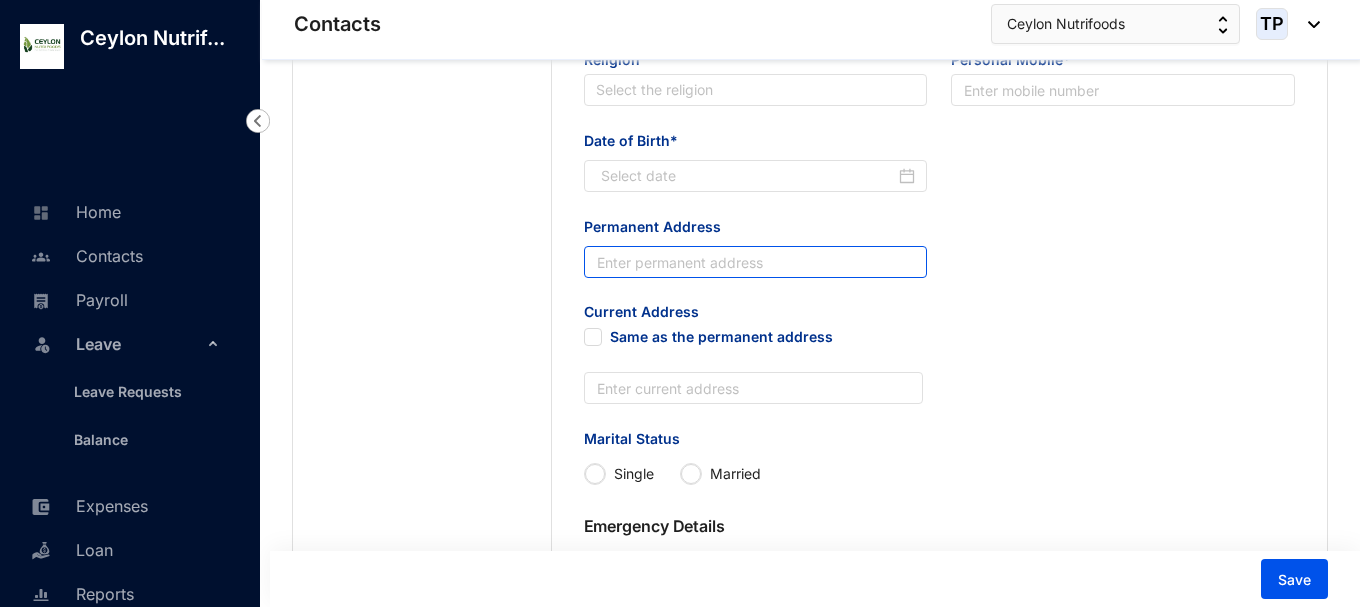 scroll, scrollTop: 800, scrollLeft: 0, axis: vertical 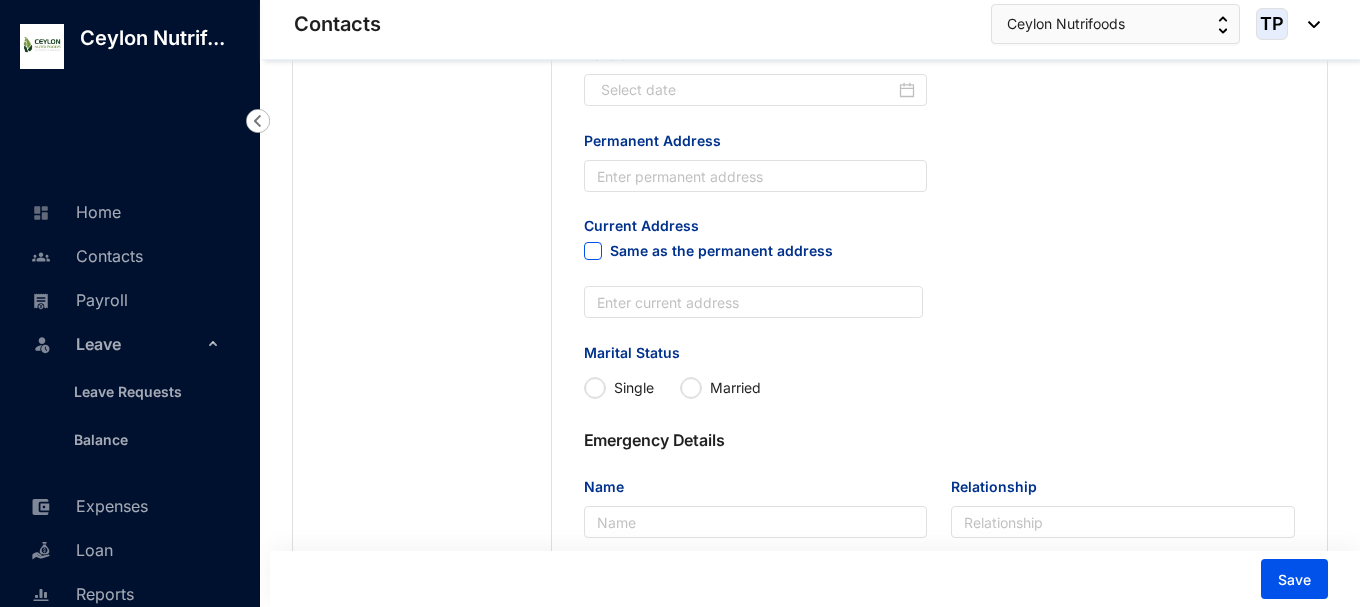 click on "Same as the permanent address" at bounding box center (591, 249) 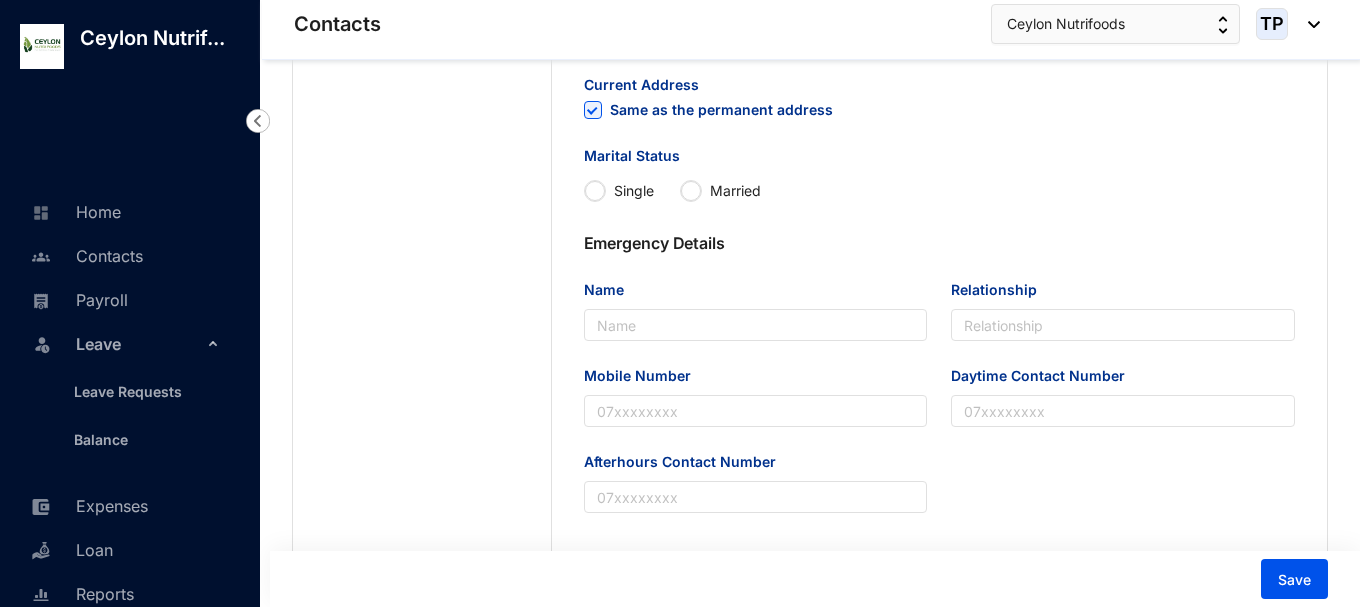 scroll, scrollTop: 978, scrollLeft: 0, axis: vertical 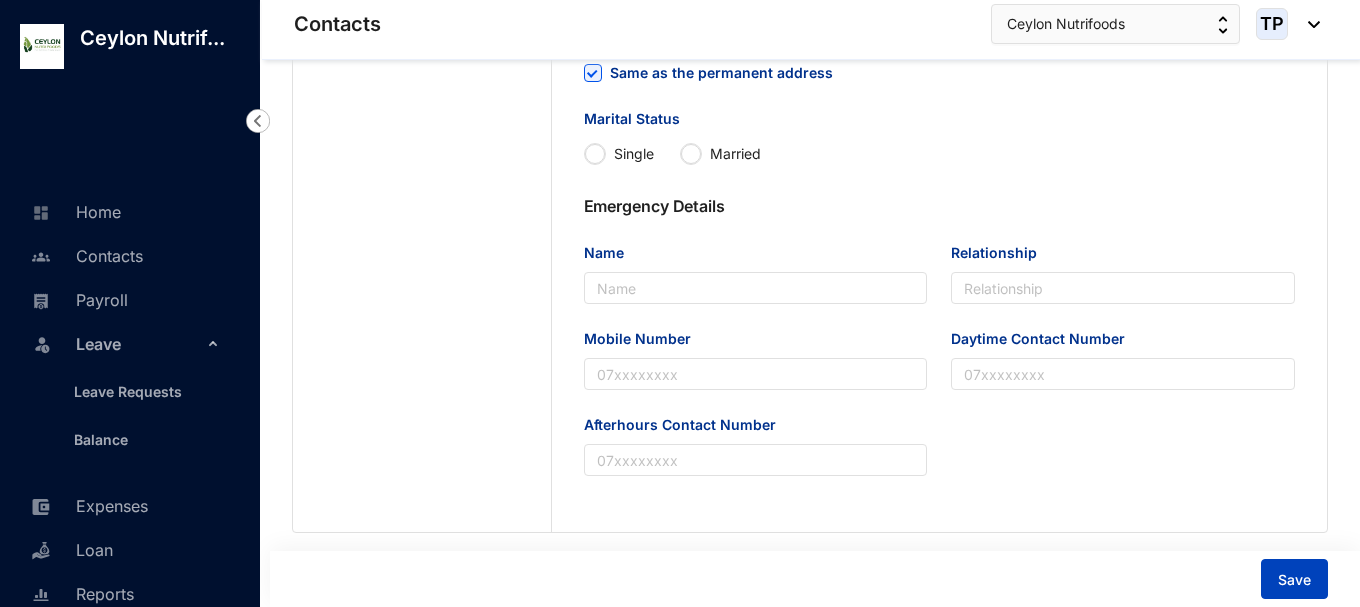 click on "Save" at bounding box center [1294, 579] 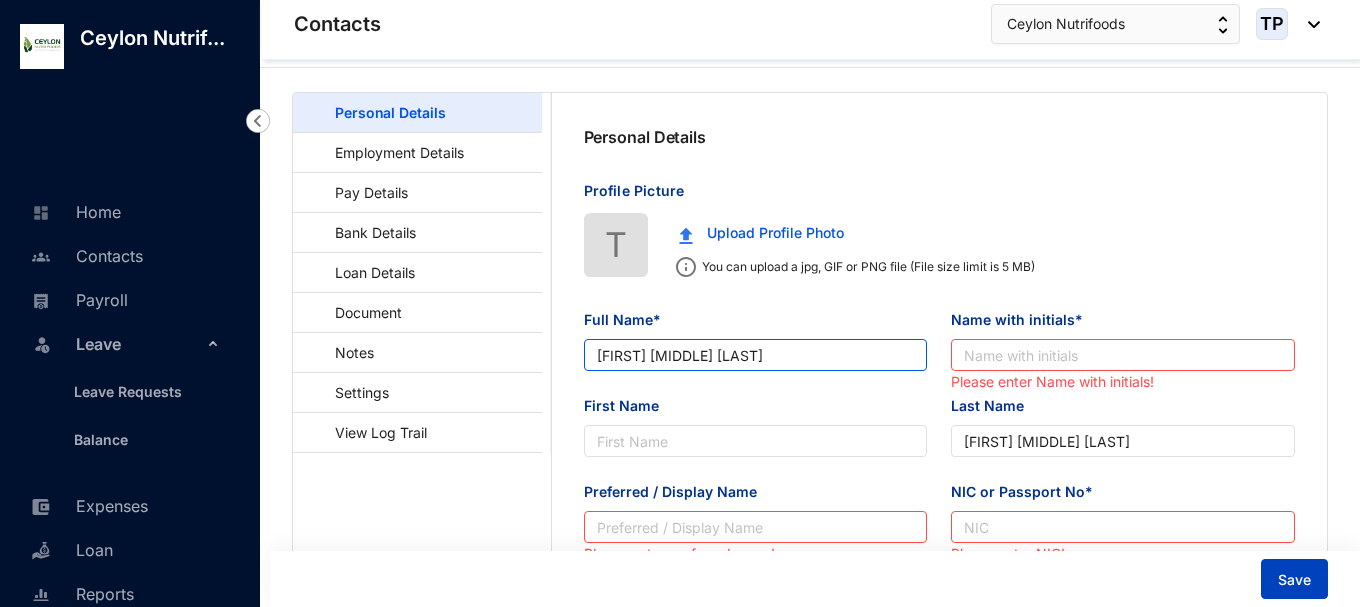 scroll, scrollTop: 0, scrollLeft: 0, axis: both 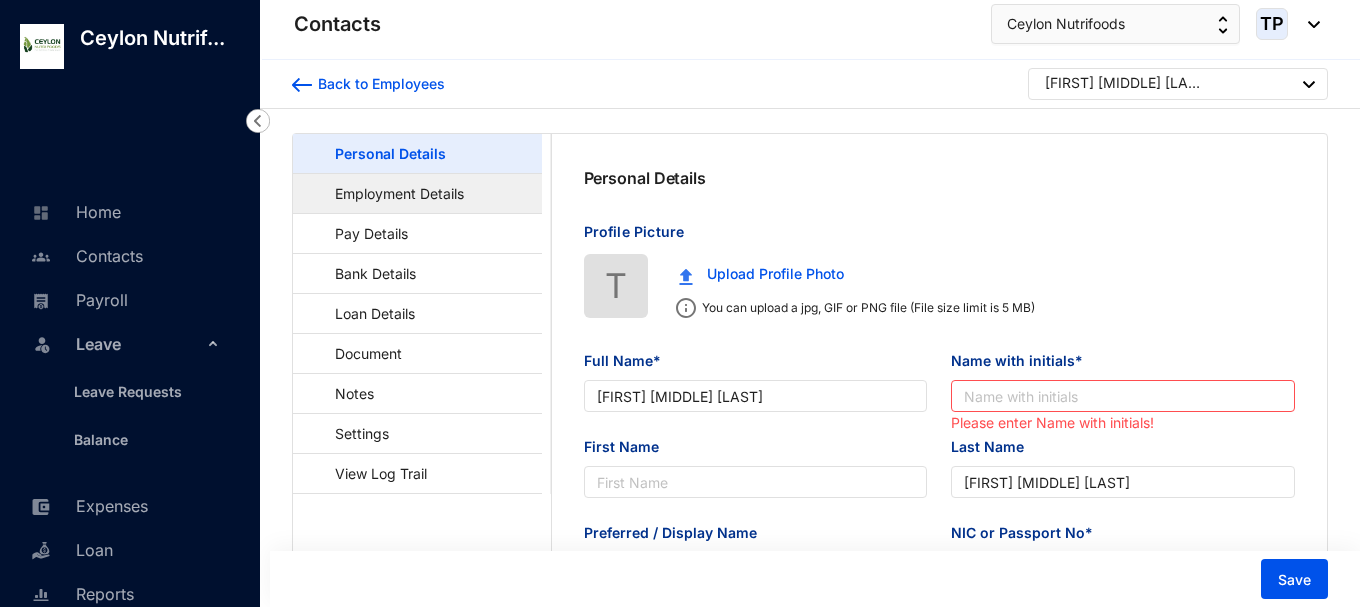 click on "Employment Details" at bounding box center (390, 193) 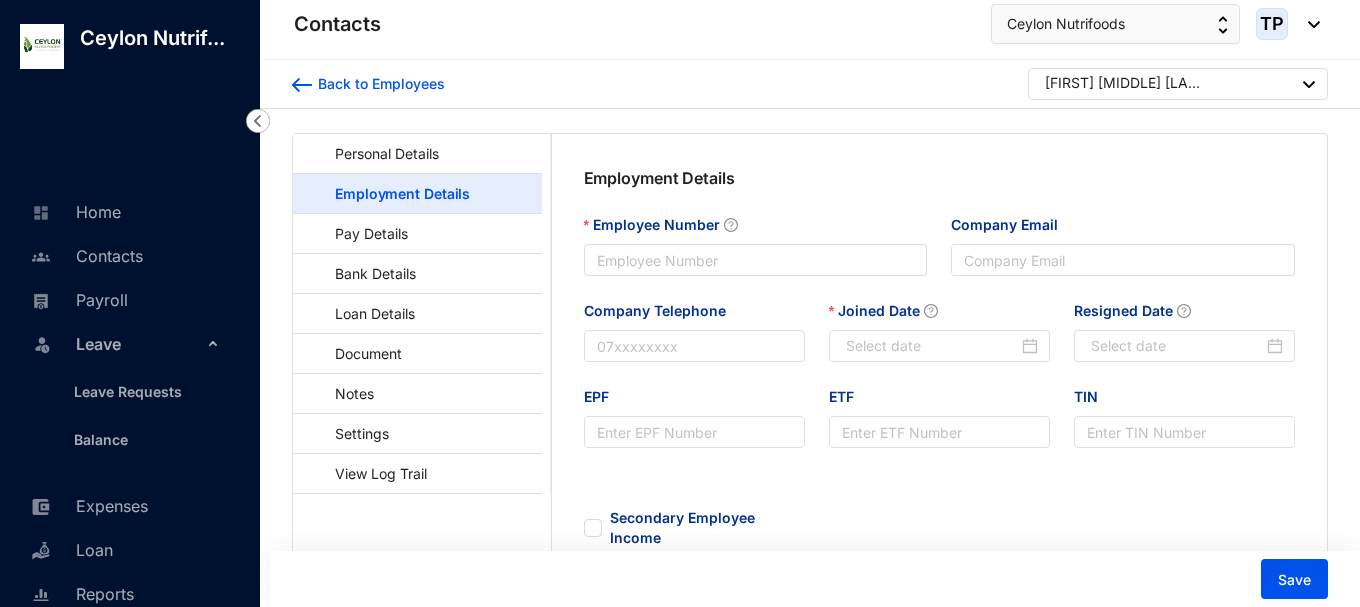type on "2025-08-04" 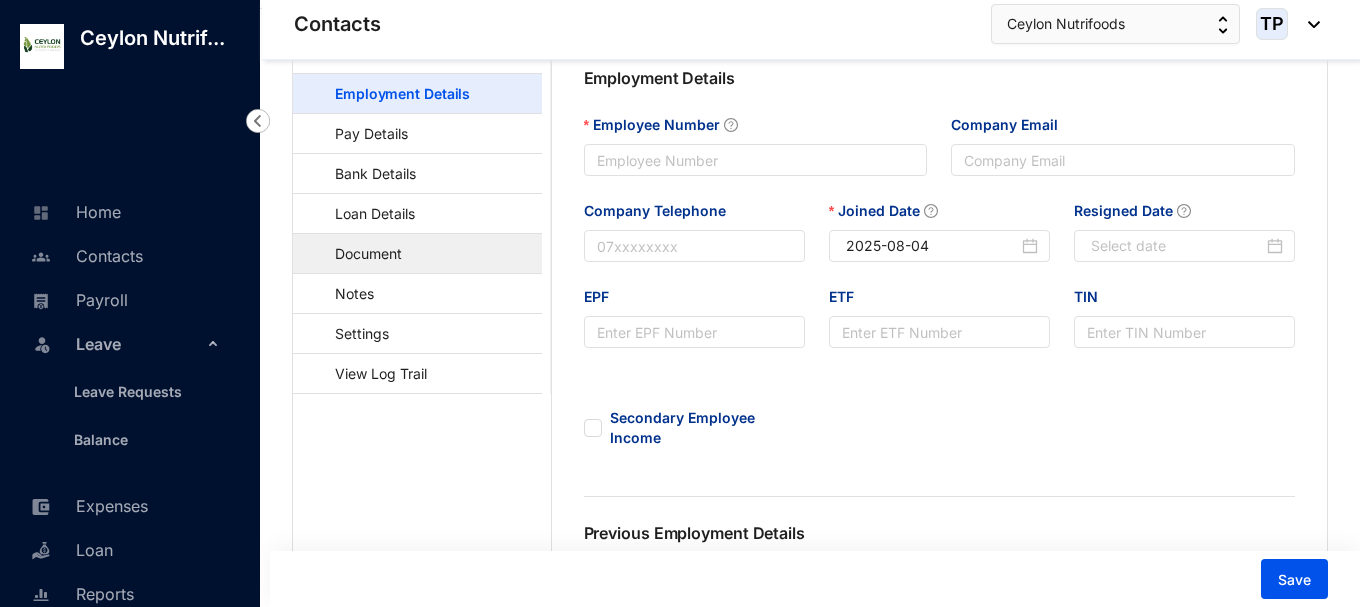 scroll, scrollTop: 0, scrollLeft: 0, axis: both 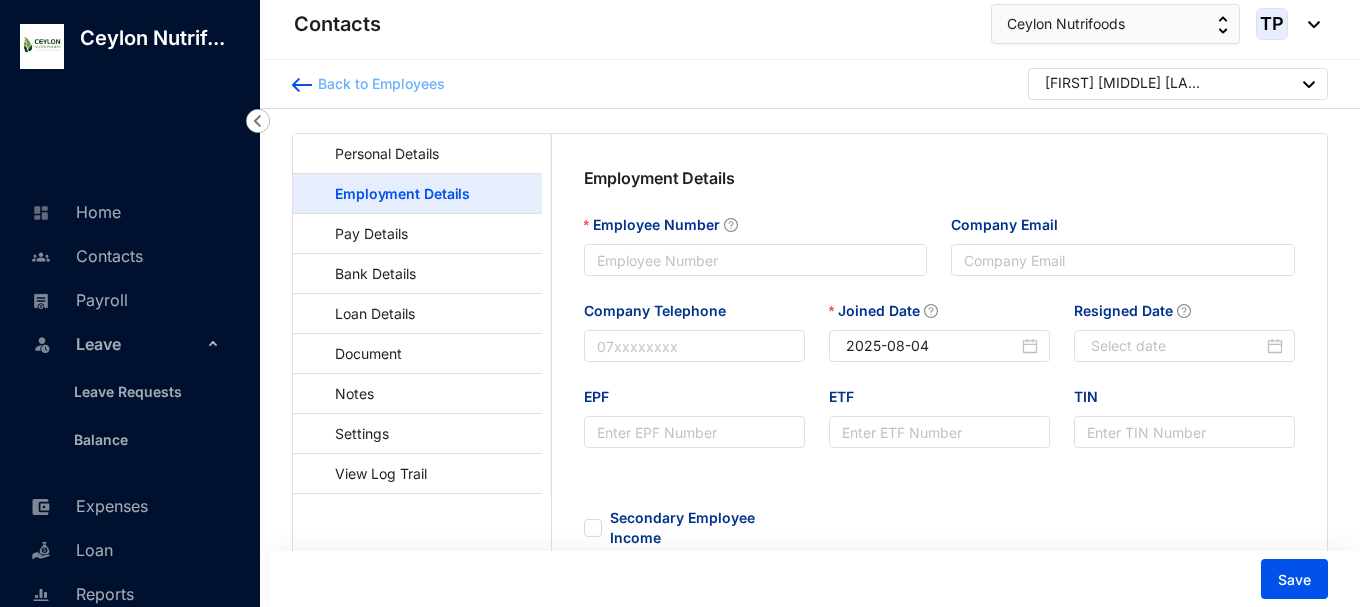 click at bounding box center (302, 85) 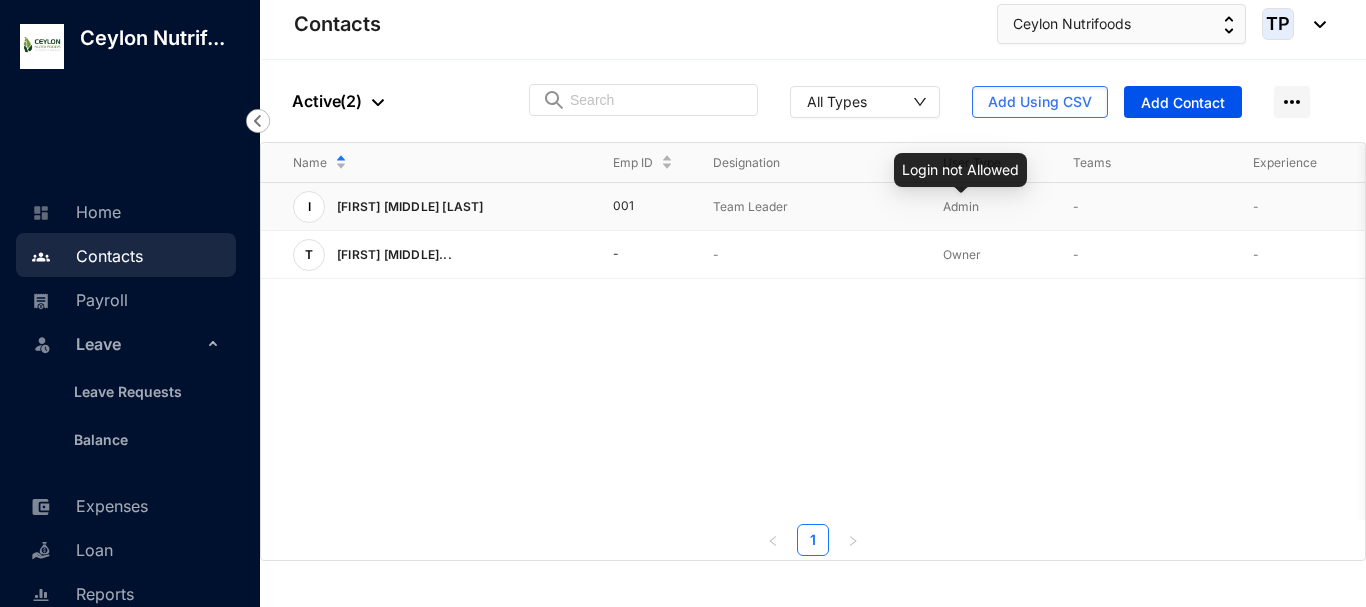 click on "Admin" at bounding box center (961, 206) 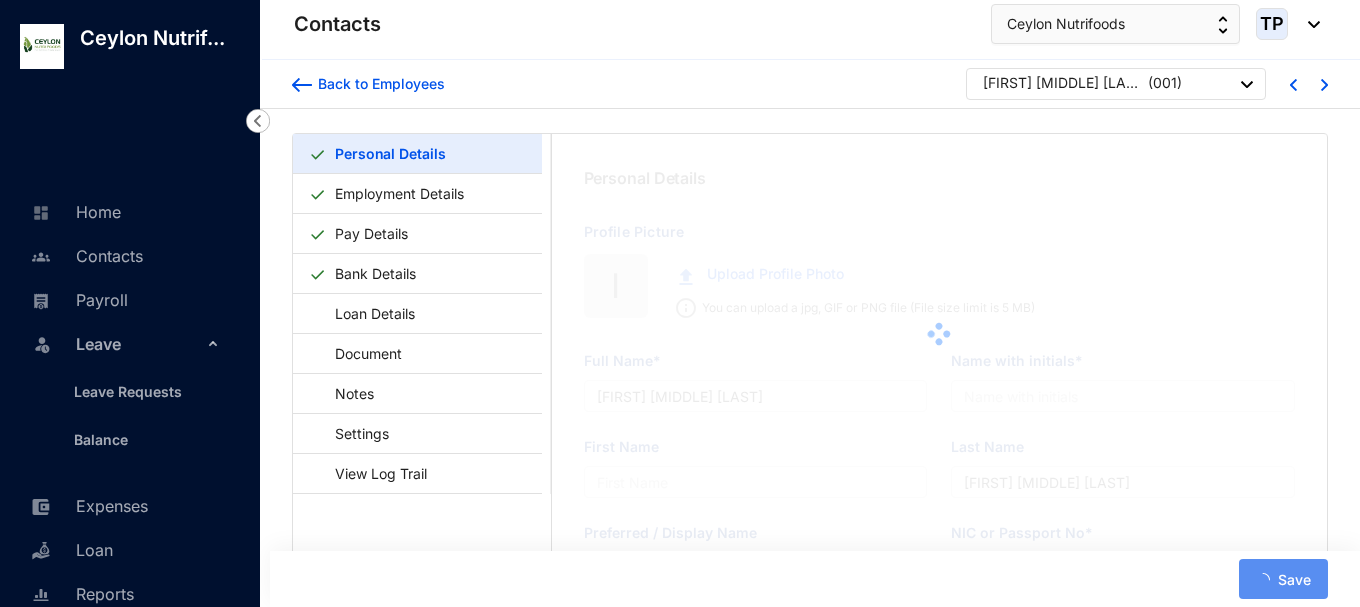 type on "[FIRST] [MIDDLE] [LAST]" 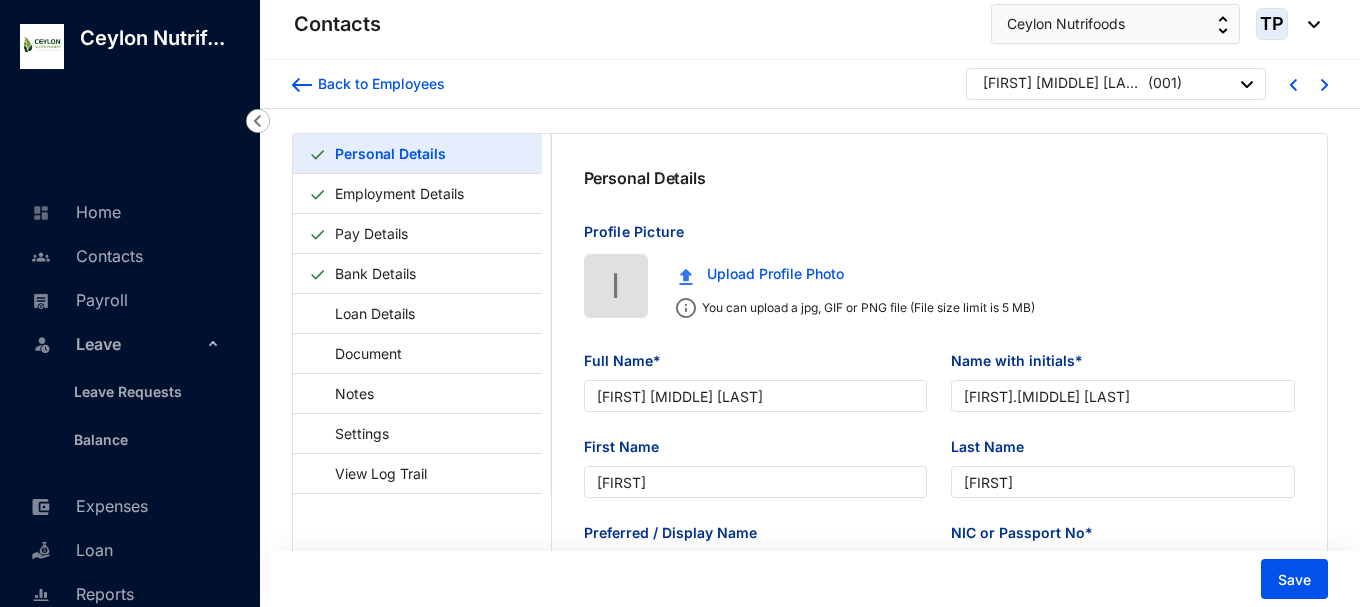 type on "[DATE]" 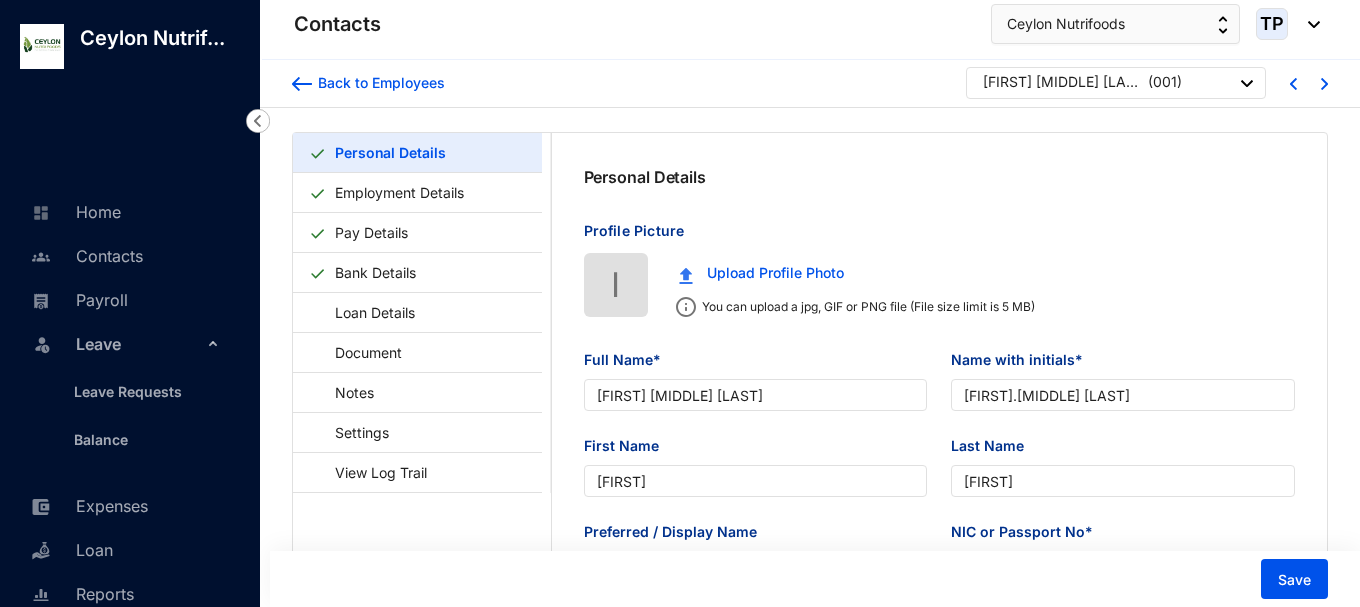 scroll, scrollTop: 0, scrollLeft: 0, axis: both 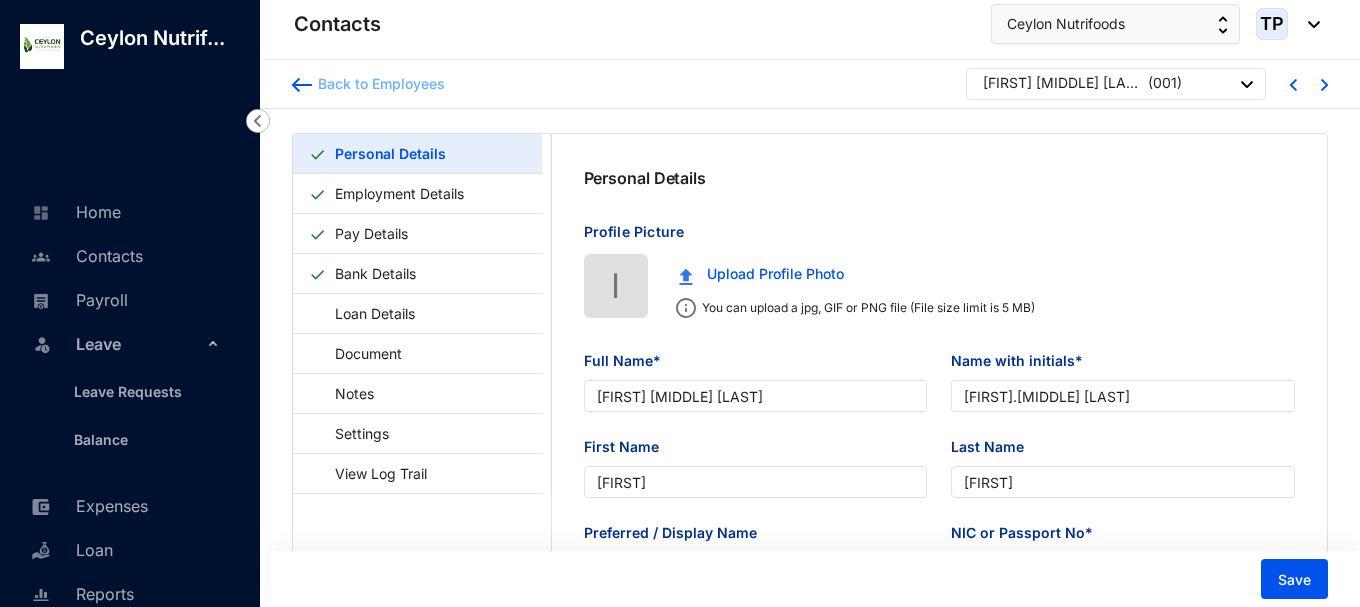 click at bounding box center [302, 85] 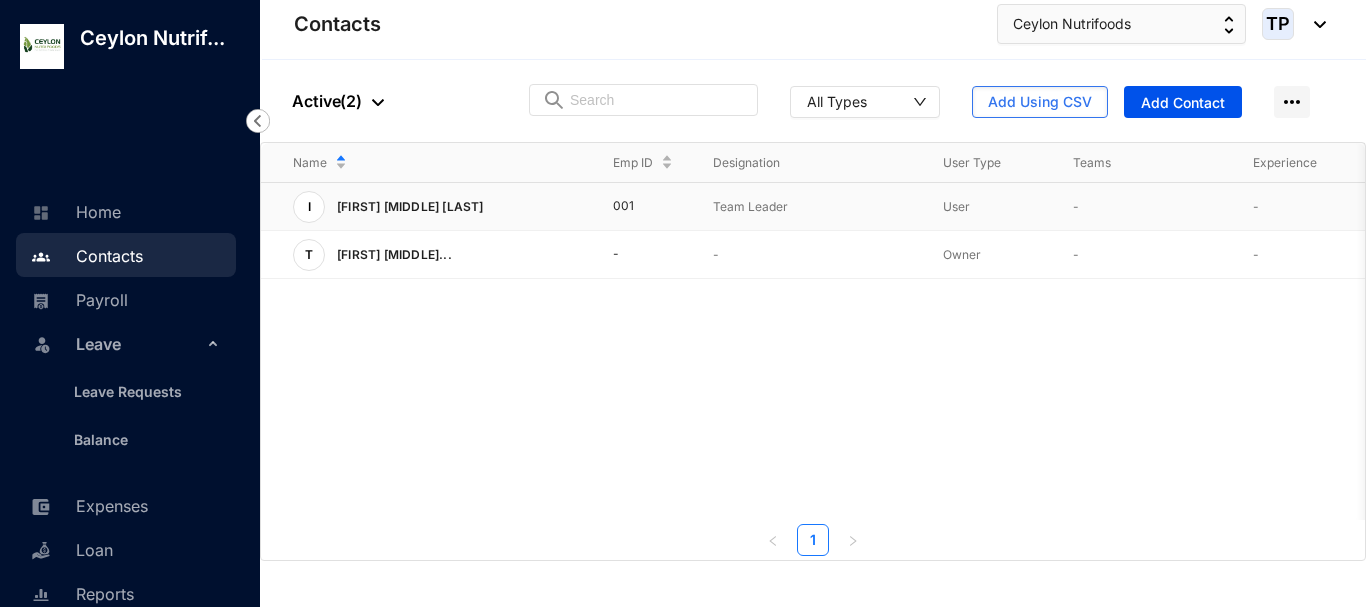 click on "[FIRST] [MIDDLE] [LAST]" at bounding box center [408, 207] 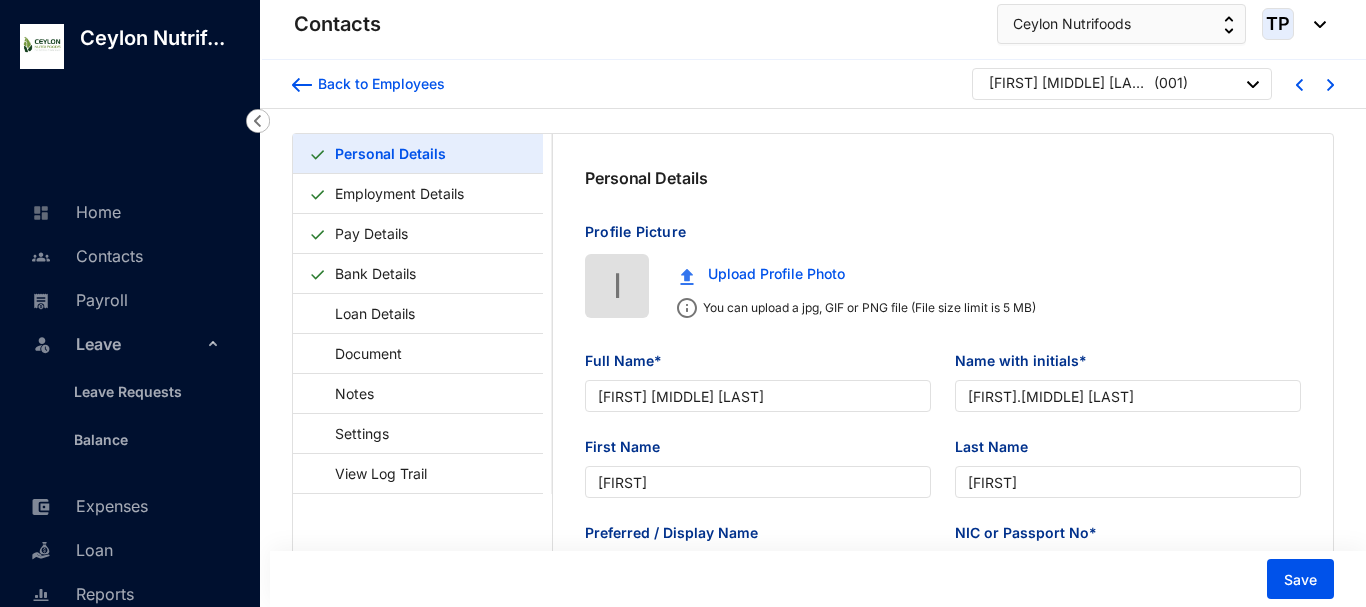 type on "[DATE]" 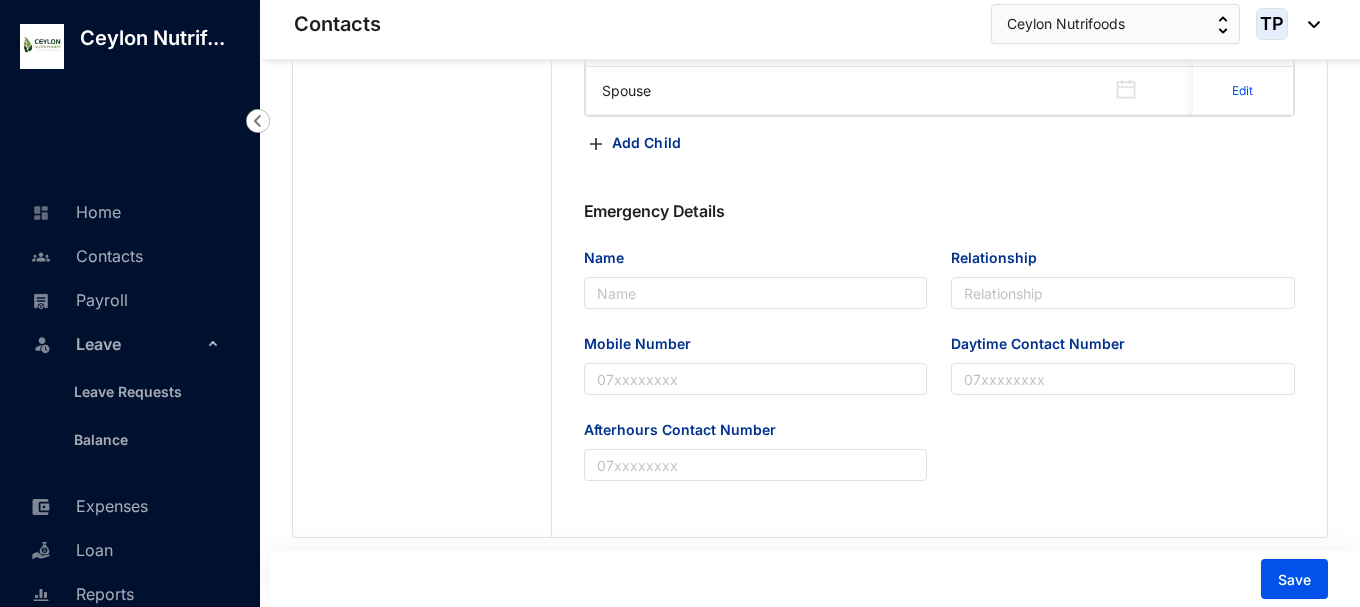 scroll, scrollTop: 1220, scrollLeft: 0, axis: vertical 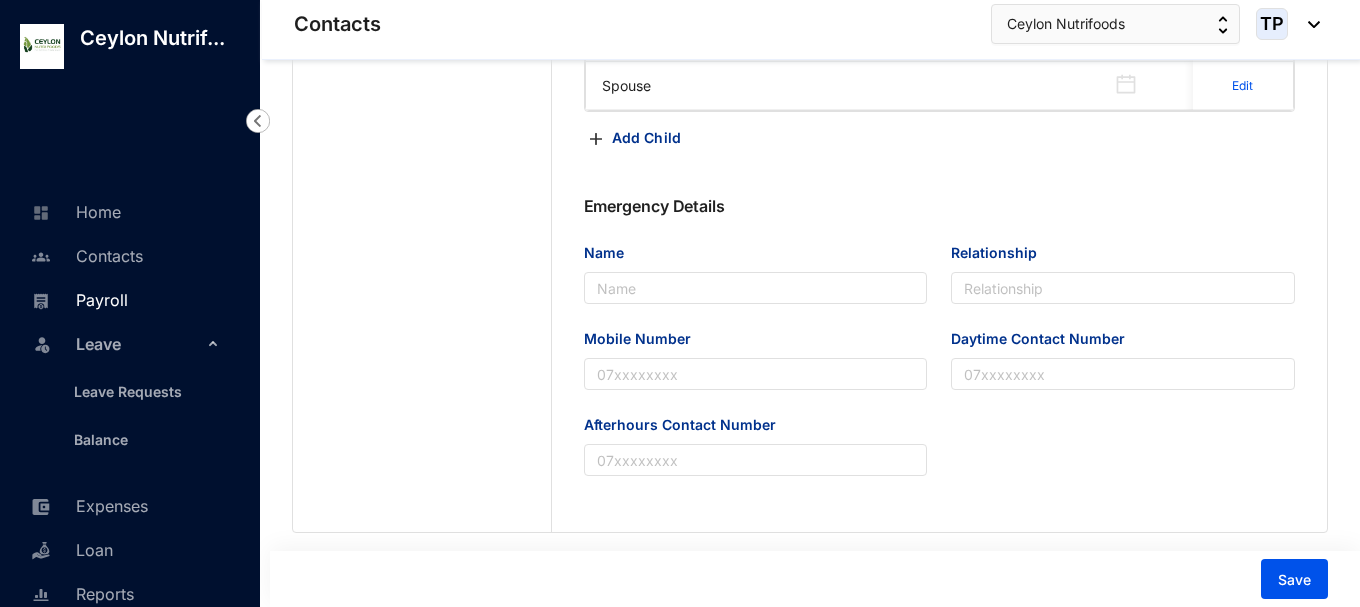 click on "Payroll" at bounding box center [77, 300] 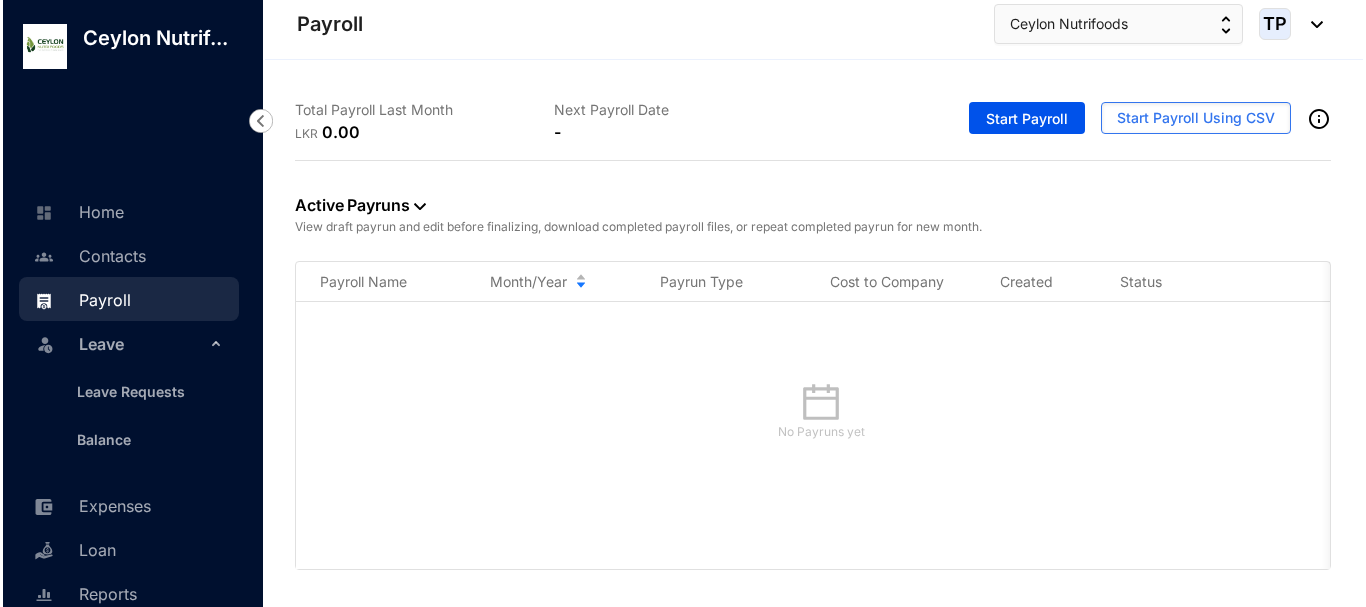 scroll, scrollTop: 0, scrollLeft: 0, axis: both 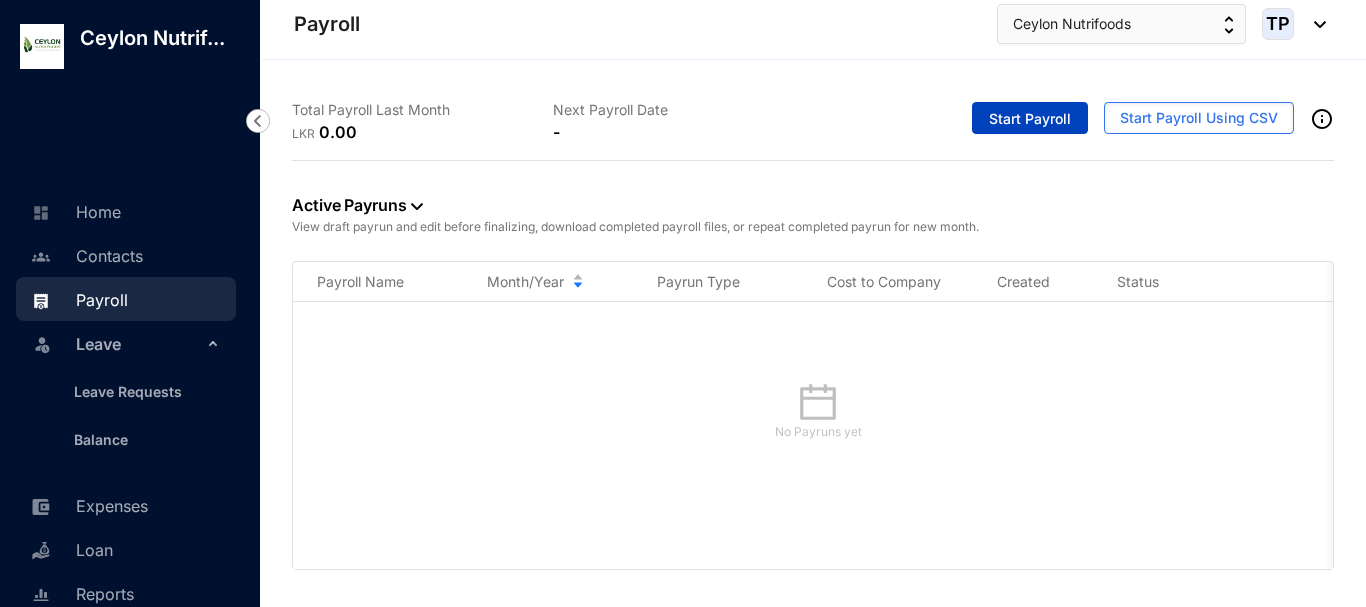click on "Start Payroll" at bounding box center (1030, 119) 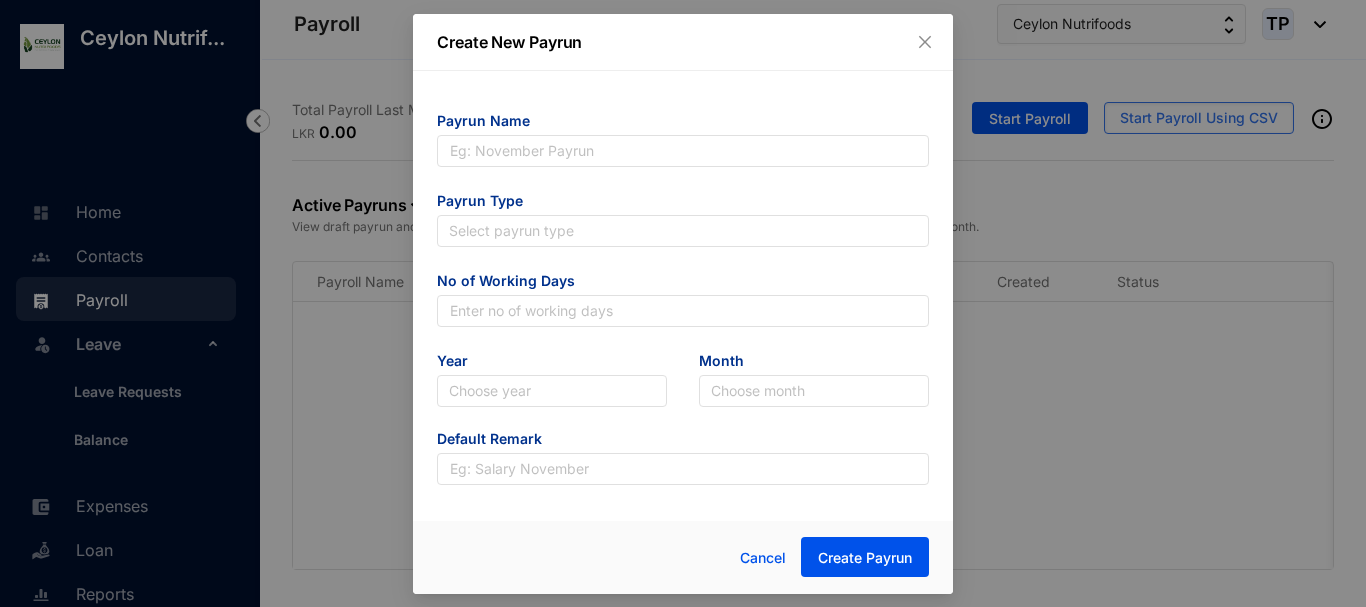 click on "Create New Payrun Payrun Name Payrun Type Select payrun type No of Working Days Year Choose year Month Choose month Default Remark Cancel Create Payrun" at bounding box center (683, 303) 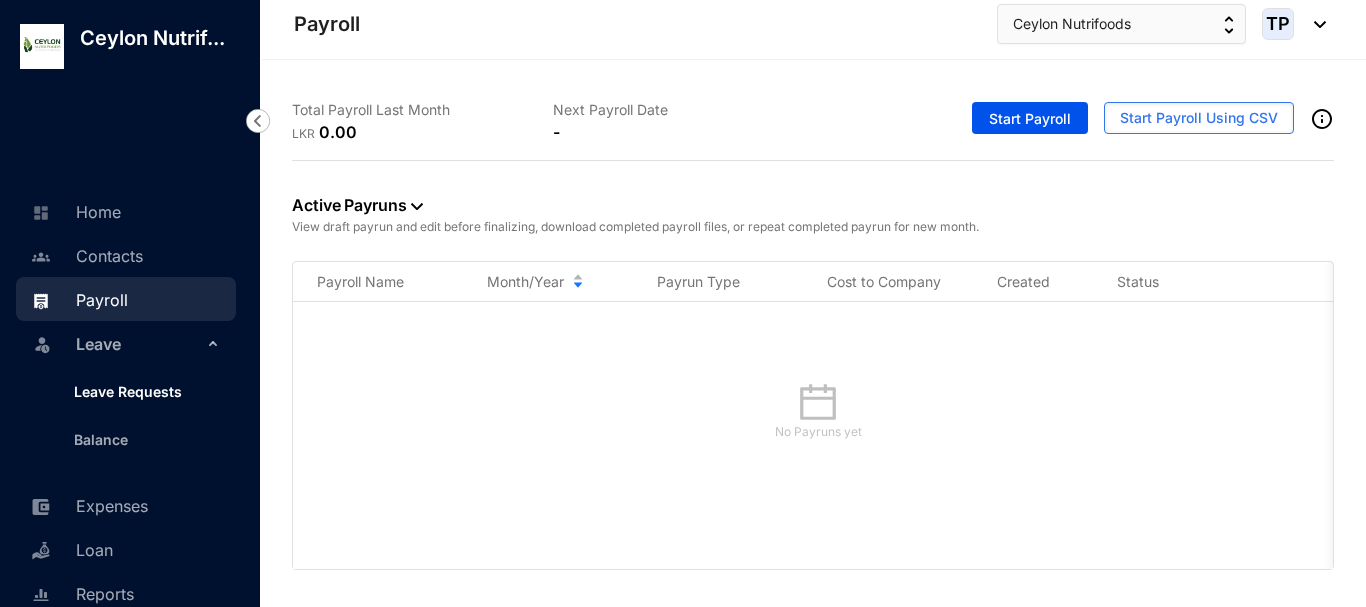 click on "Leave Requests" at bounding box center [120, 391] 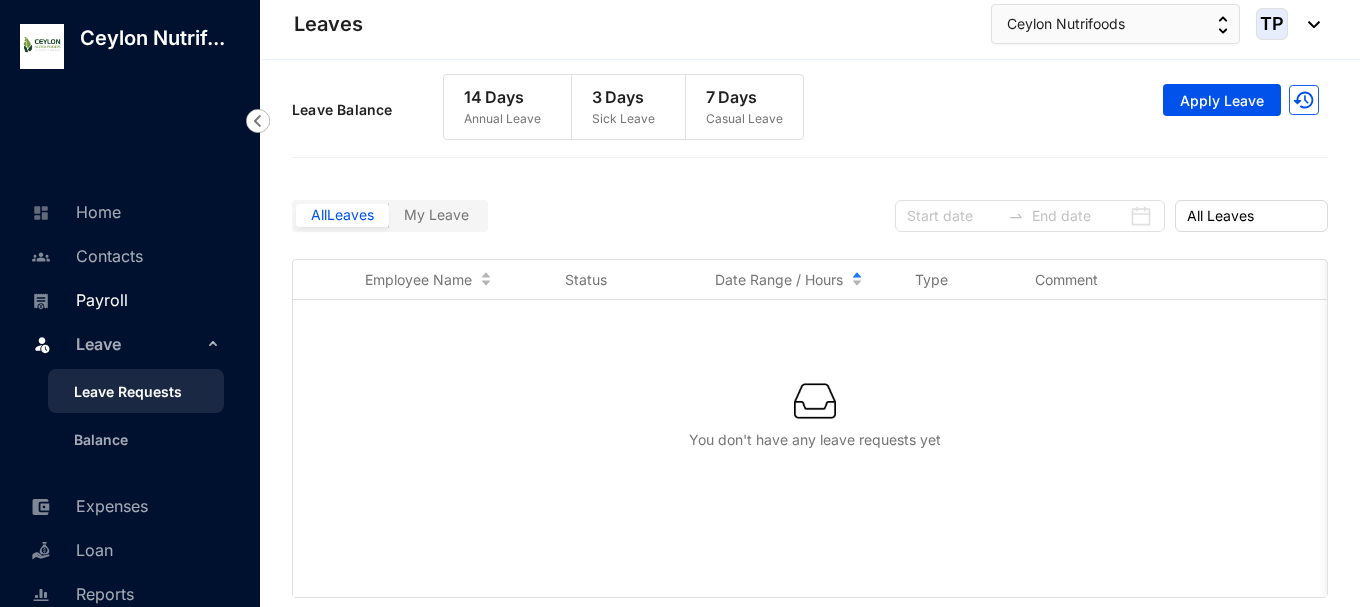 click on "Payroll" at bounding box center [77, 300] 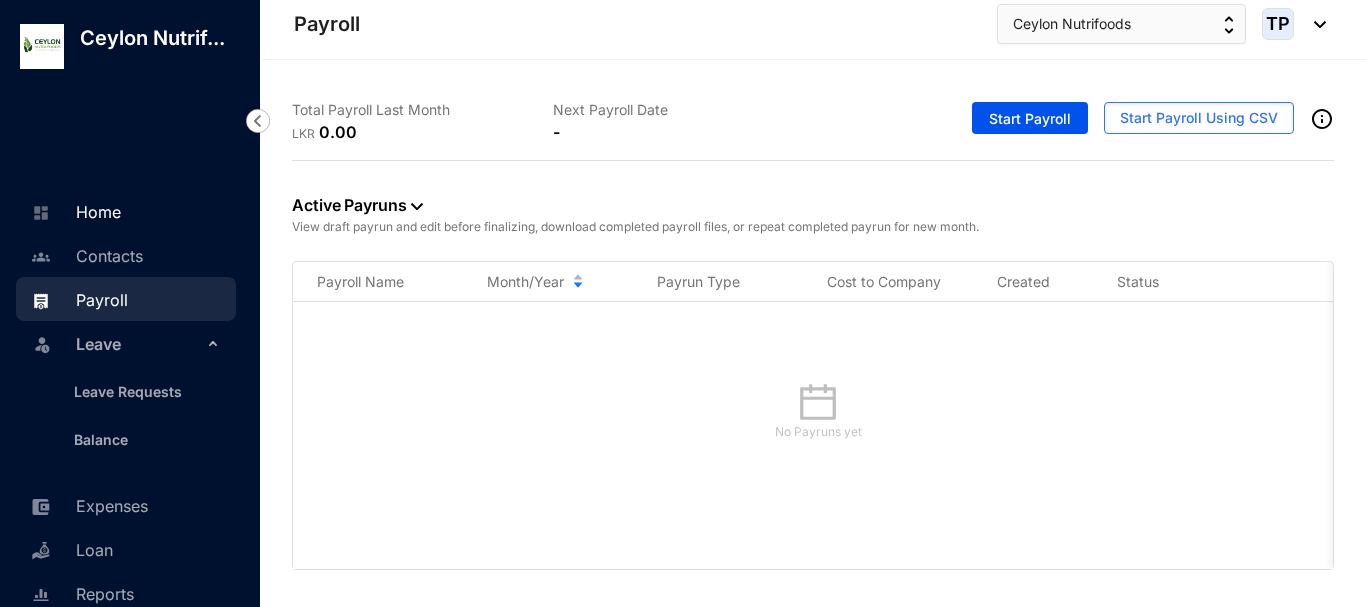 click on "Home" at bounding box center [73, 212] 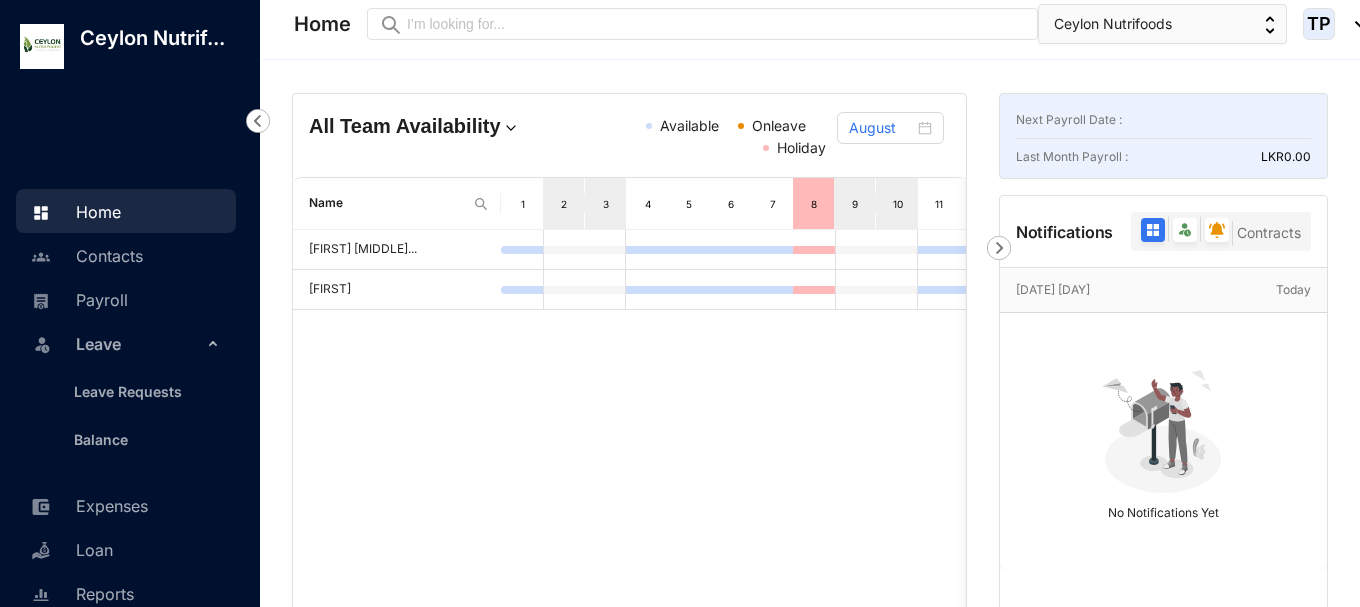 click at bounding box center [999, 248] 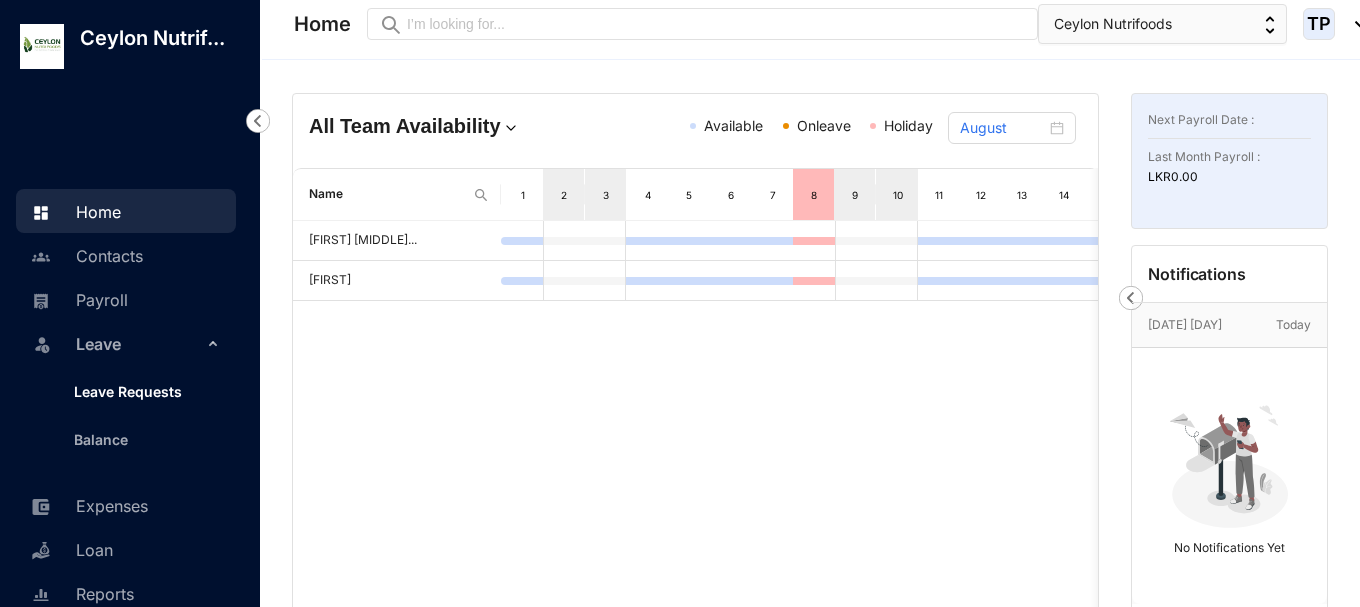 click on "Leave Requests" at bounding box center (120, 391) 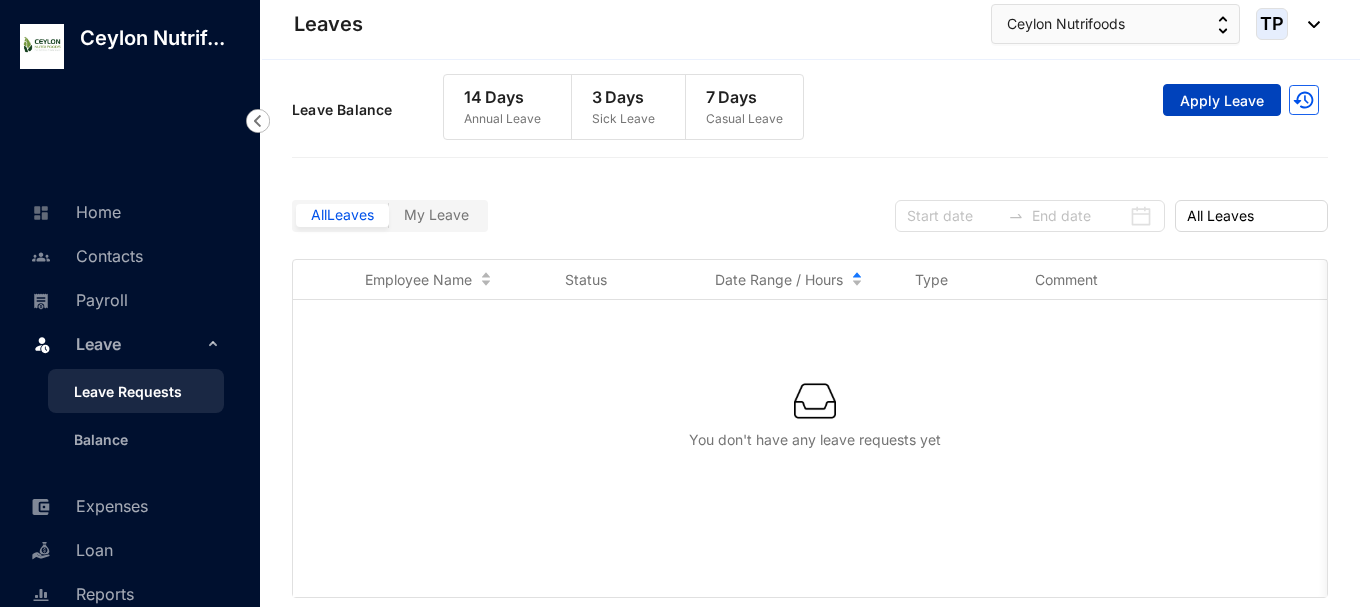 click on "Apply Leave" at bounding box center [1222, 101] 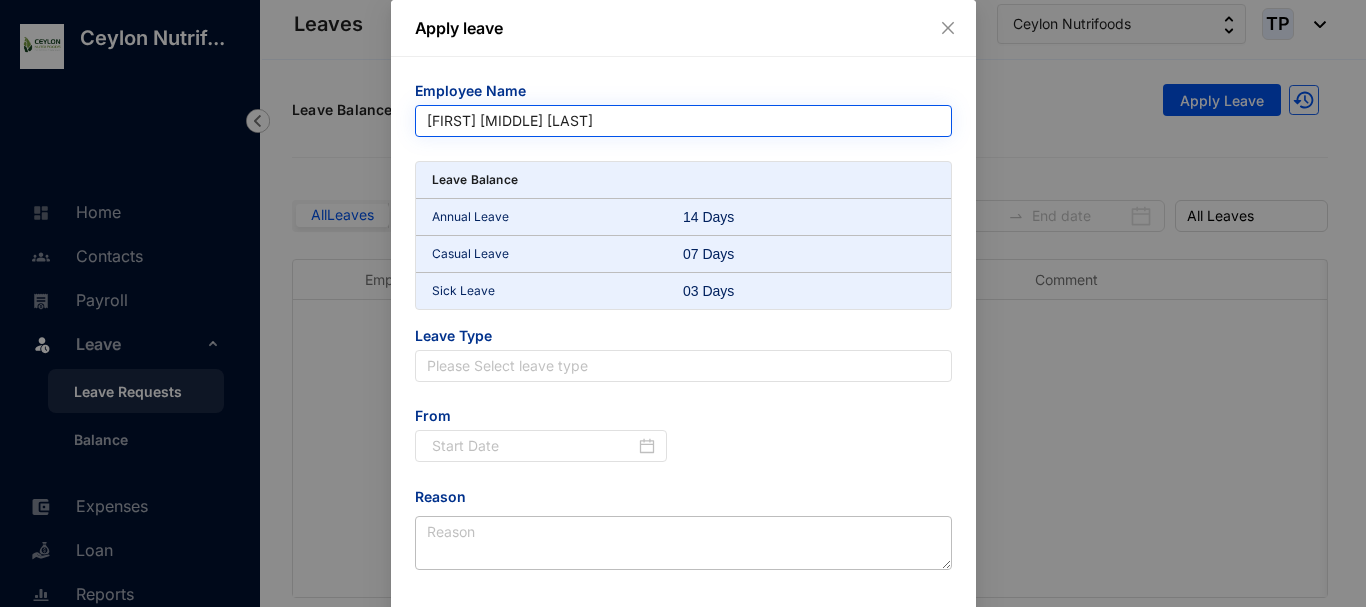 click on "[FIRST] [MIDDLE] [LAST]" at bounding box center [683, 121] 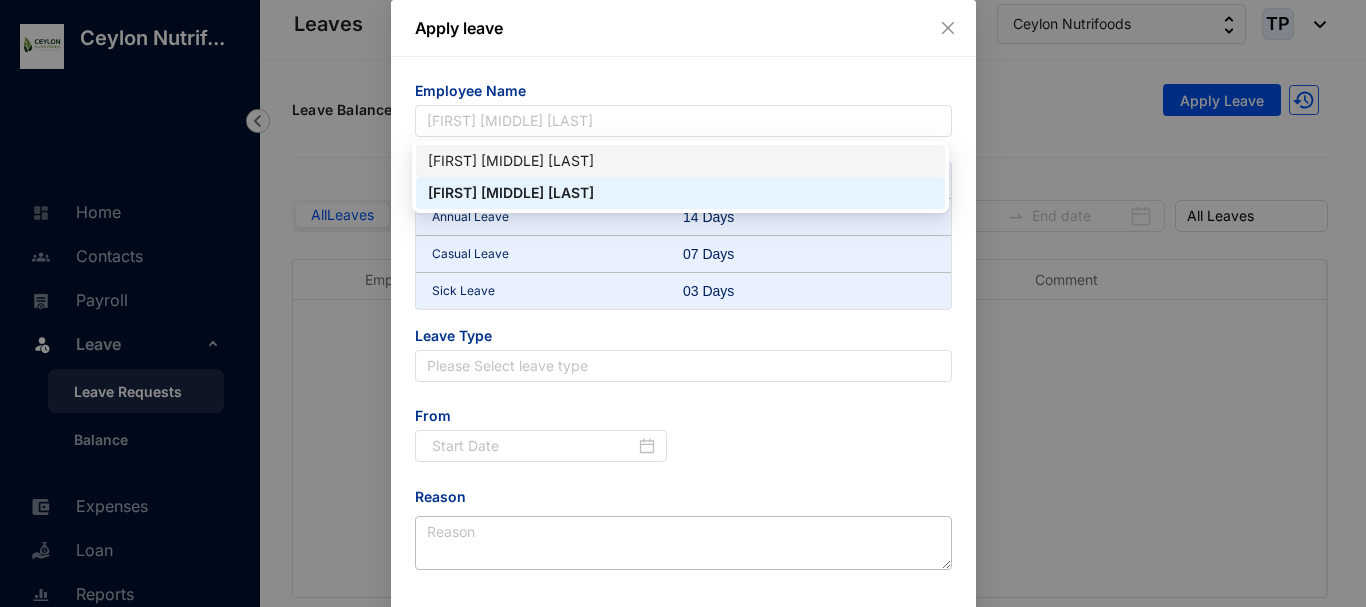 click on "[FIRST] [MIDDLE] [LAST]" at bounding box center (680, 161) 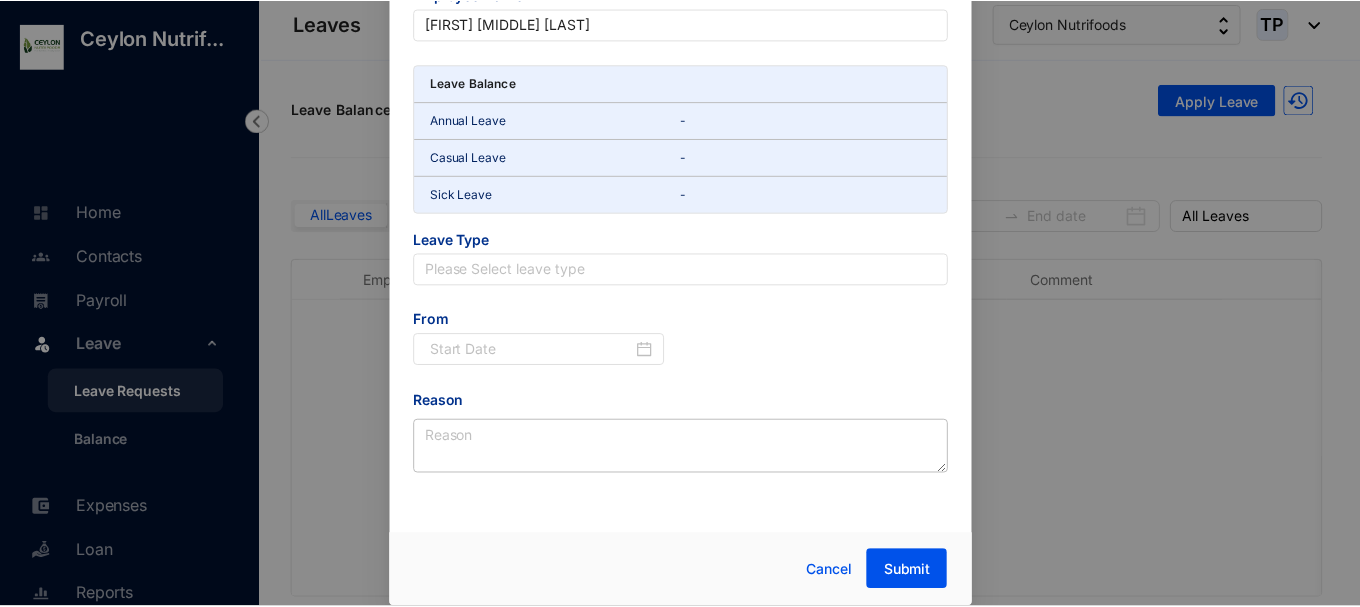 scroll, scrollTop: 0, scrollLeft: 0, axis: both 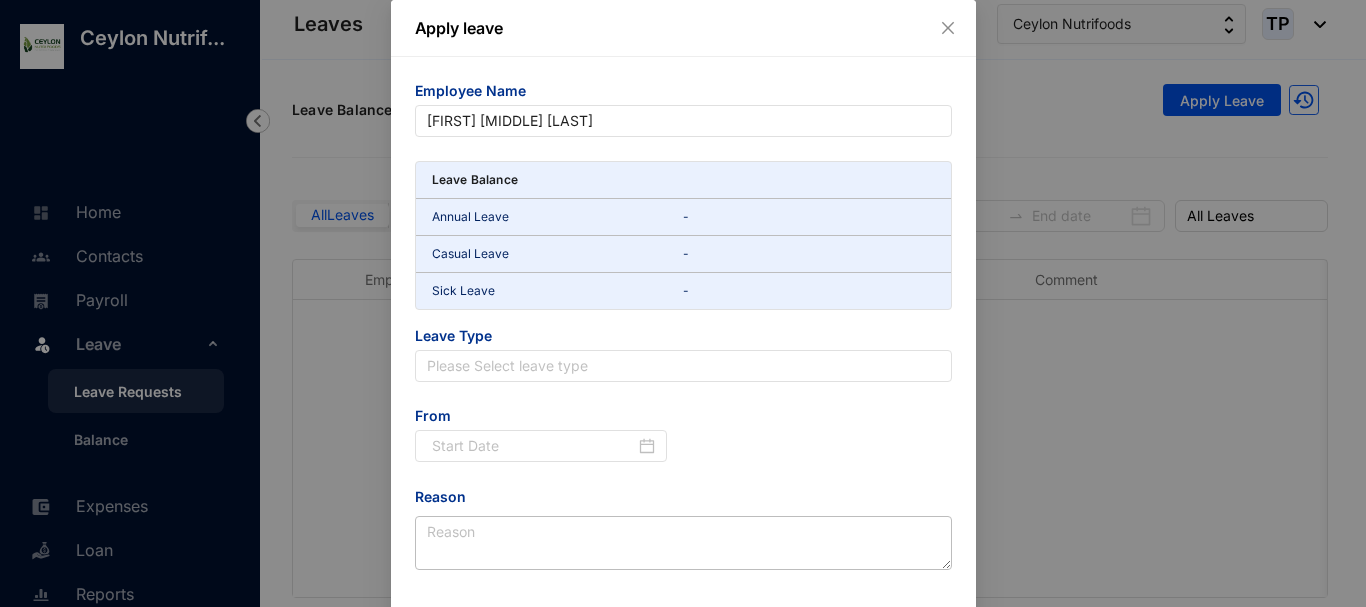 click 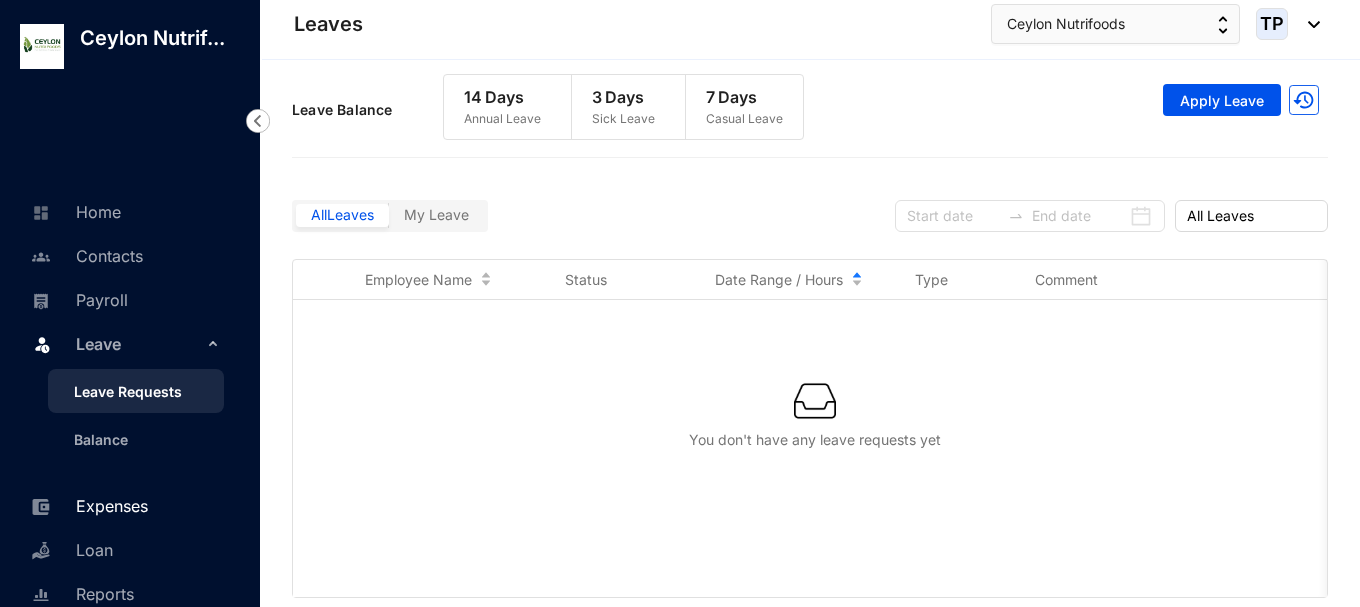 click on "Expenses" at bounding box center [87, 506] 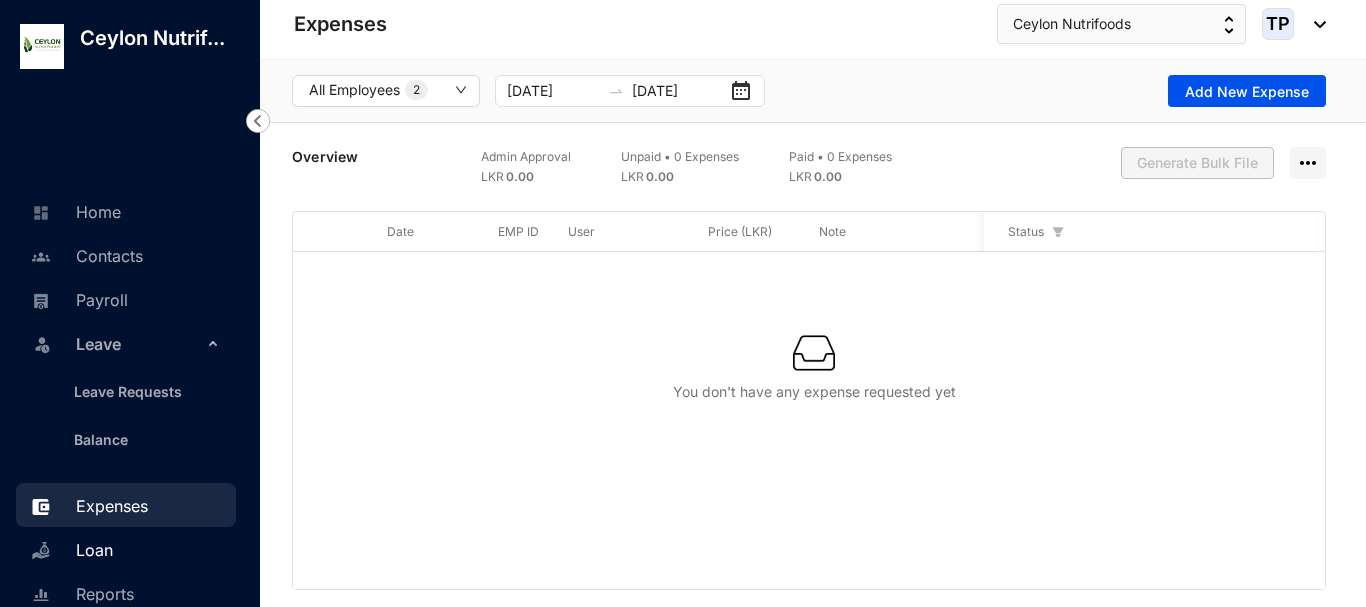 click on "Loan" at bounding box center [69, 550] 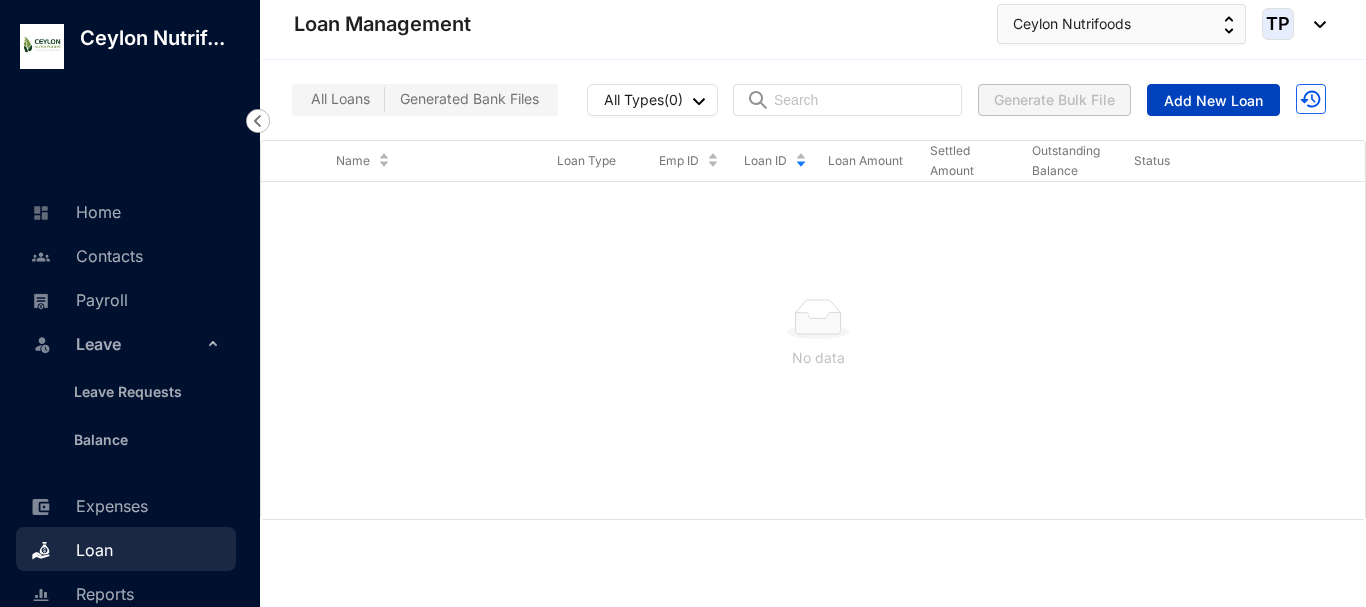 click on "Add New Loan" at bounding box center (1213, 101) 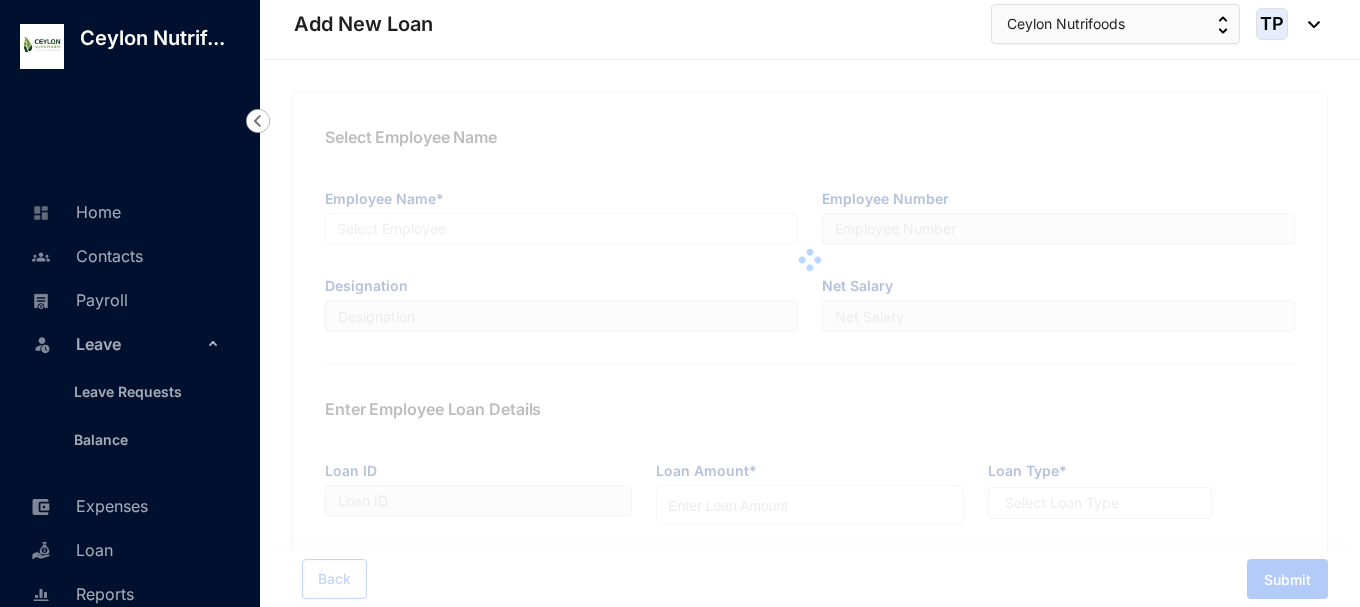 type on "L0001" 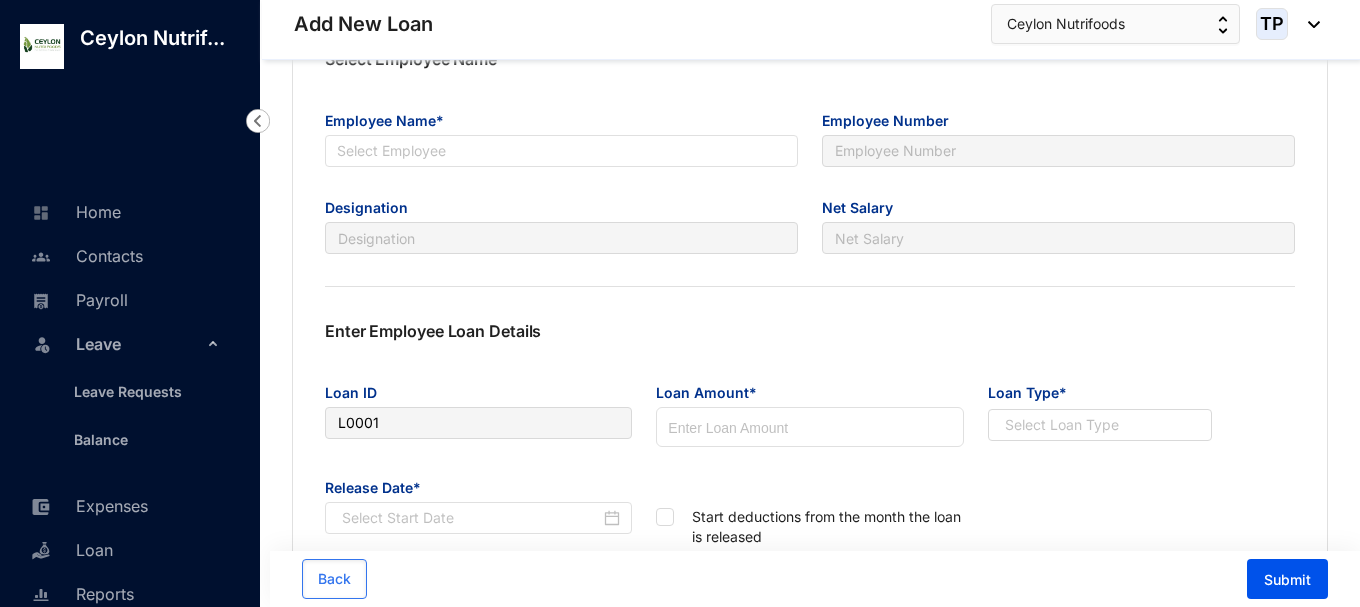 scroll, scrollTop: 0, scrollLeft: 0, axis: both 